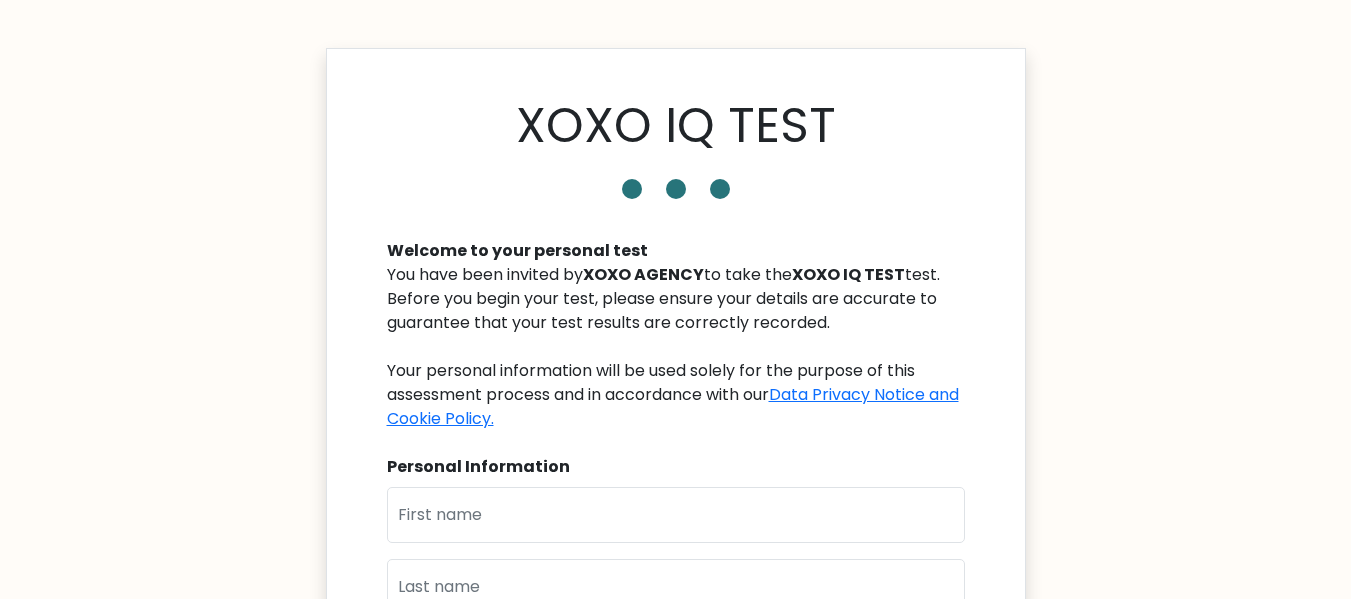 scroll, scrollTop: 0, scrollLeft: 0, axis: both 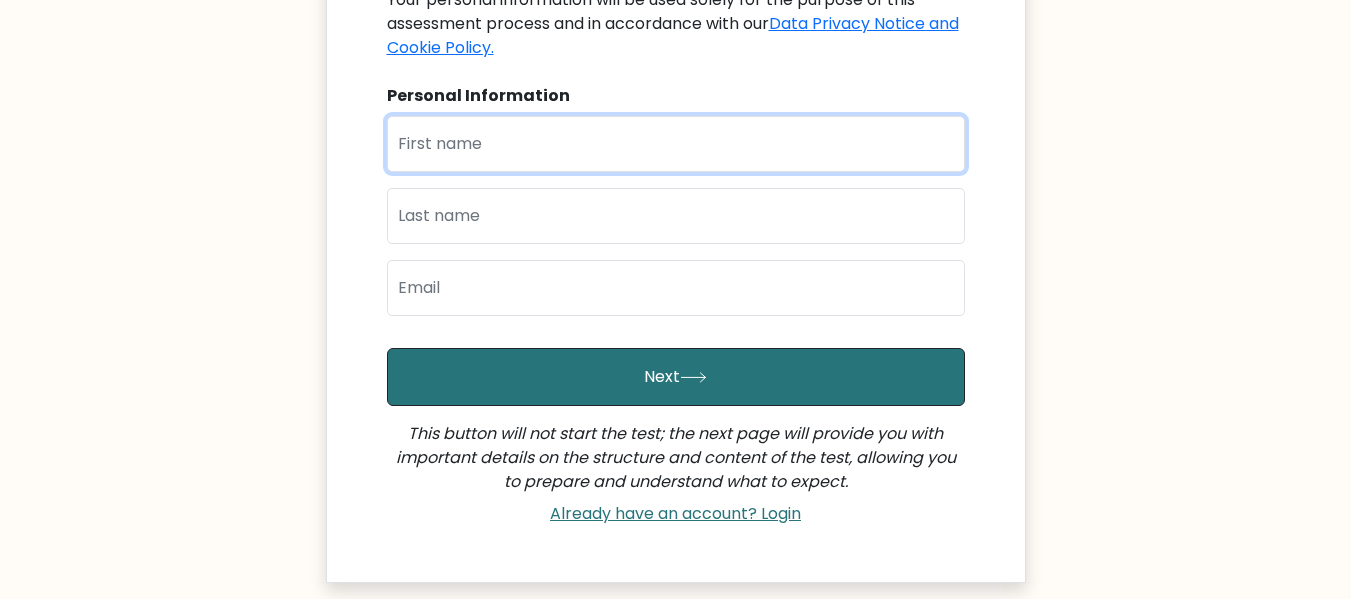 click at bounding box center (676, 144) 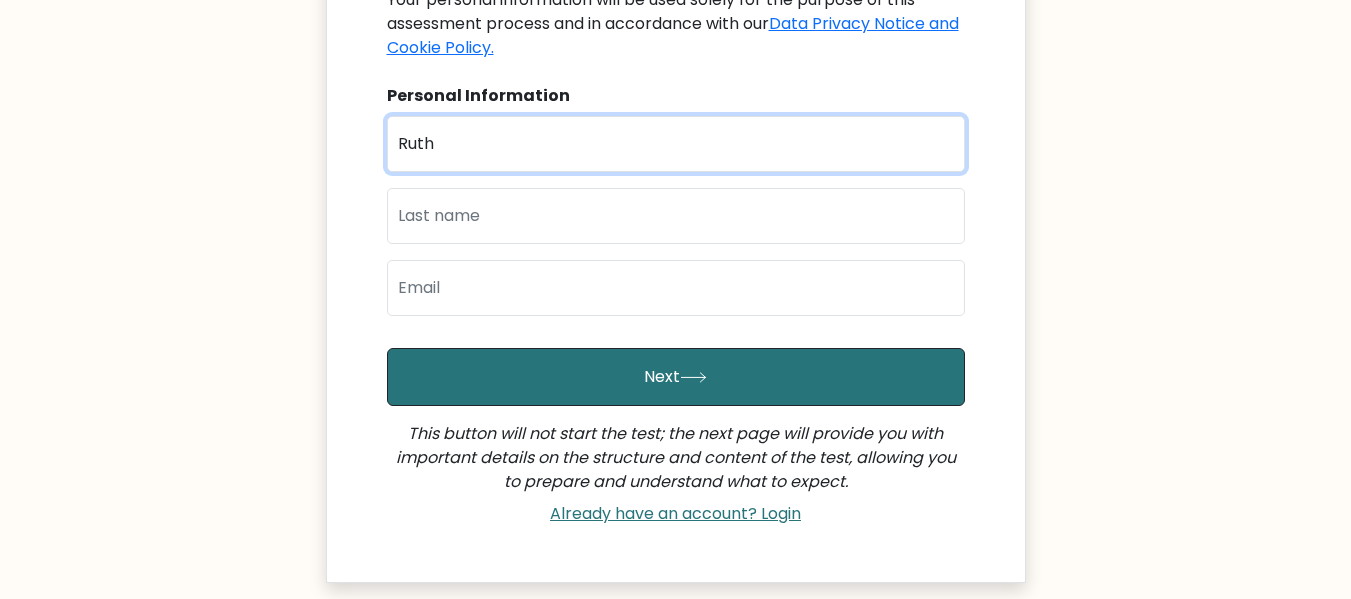 type on "Ruth" 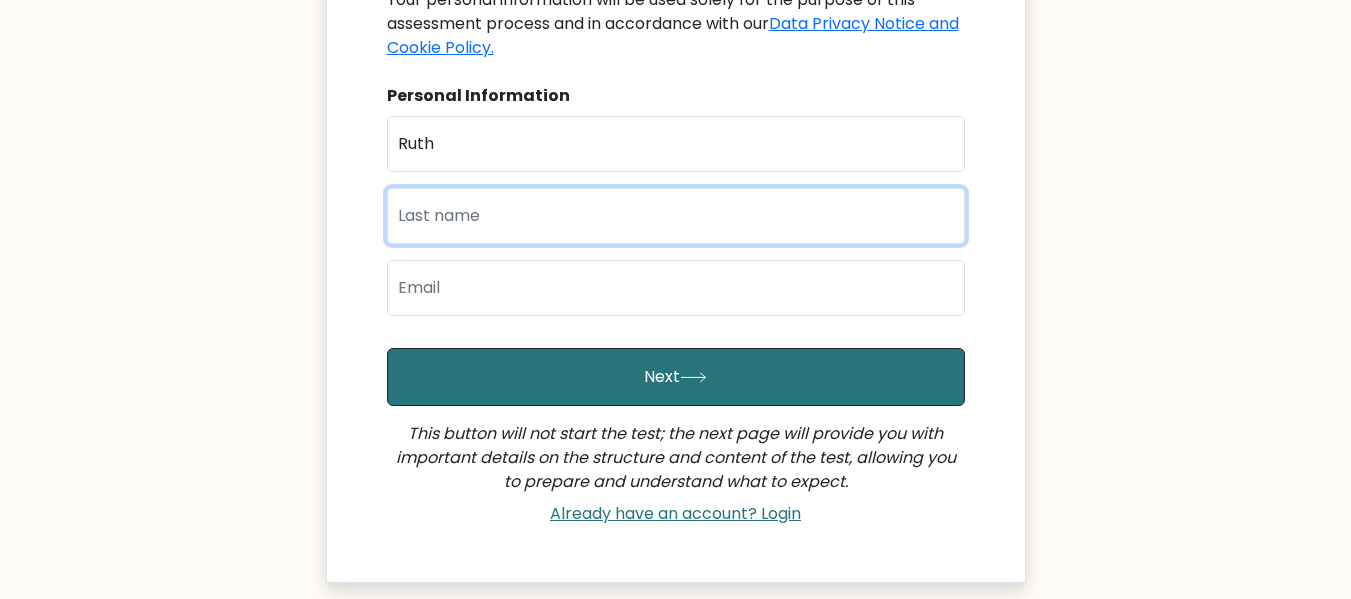 click at bounding box center [676, 216] 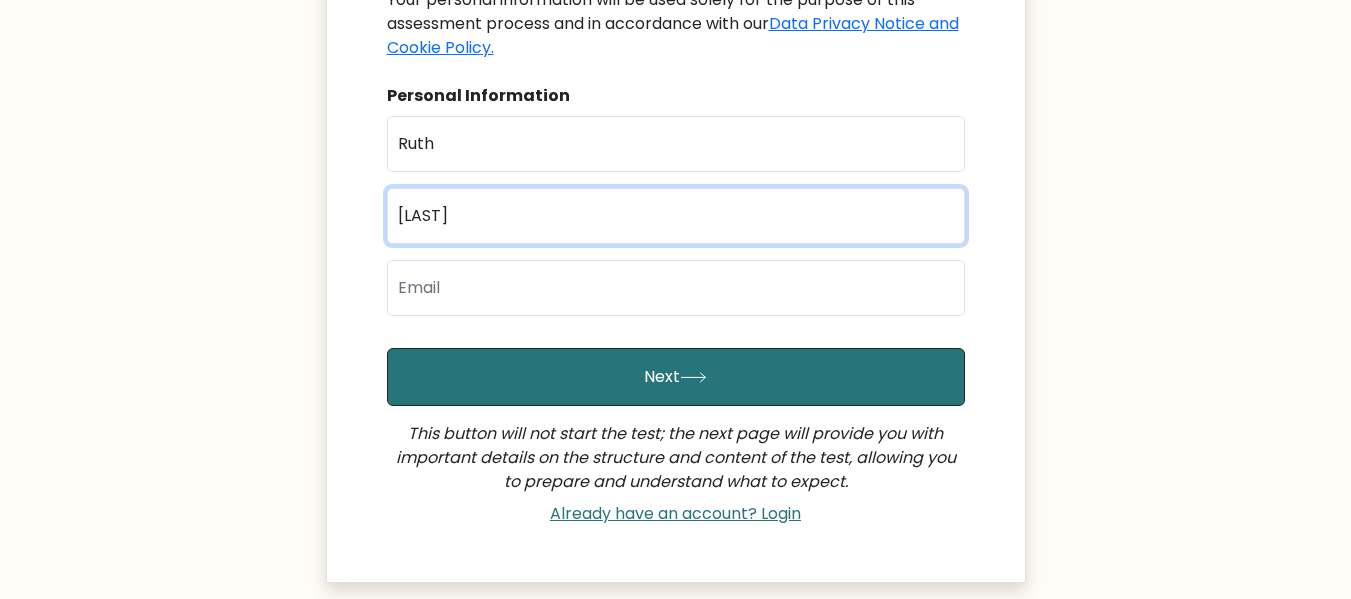 type on "[LAST]" 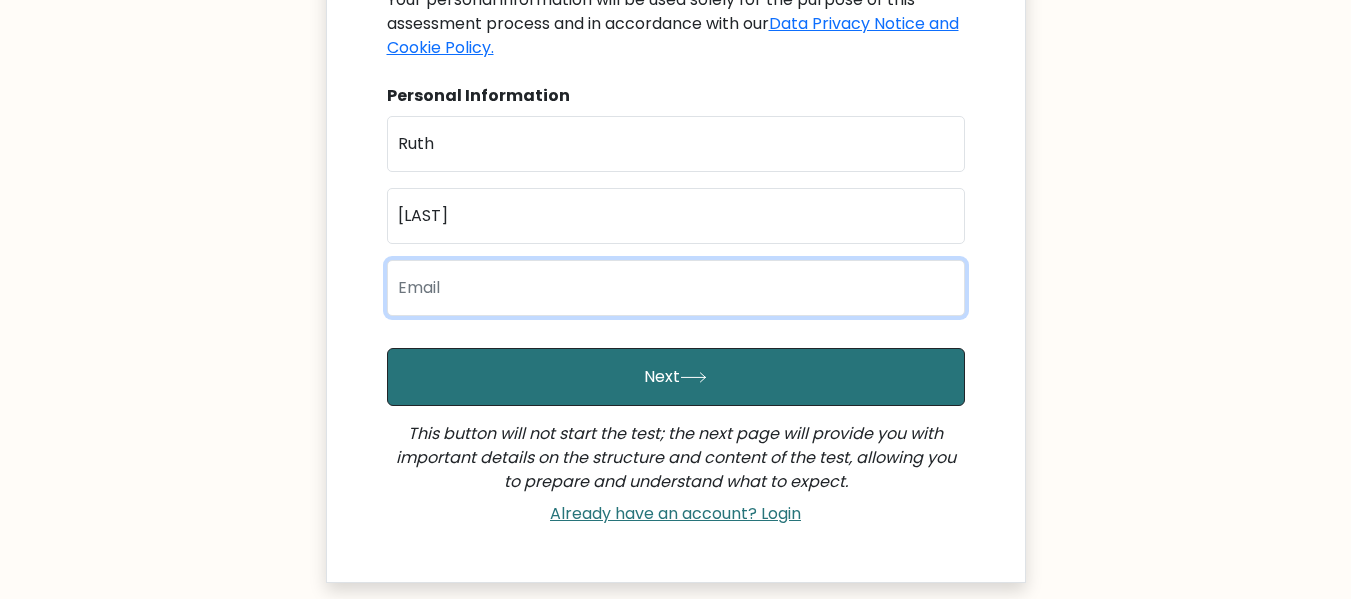 click at bounding box center [676, 288] 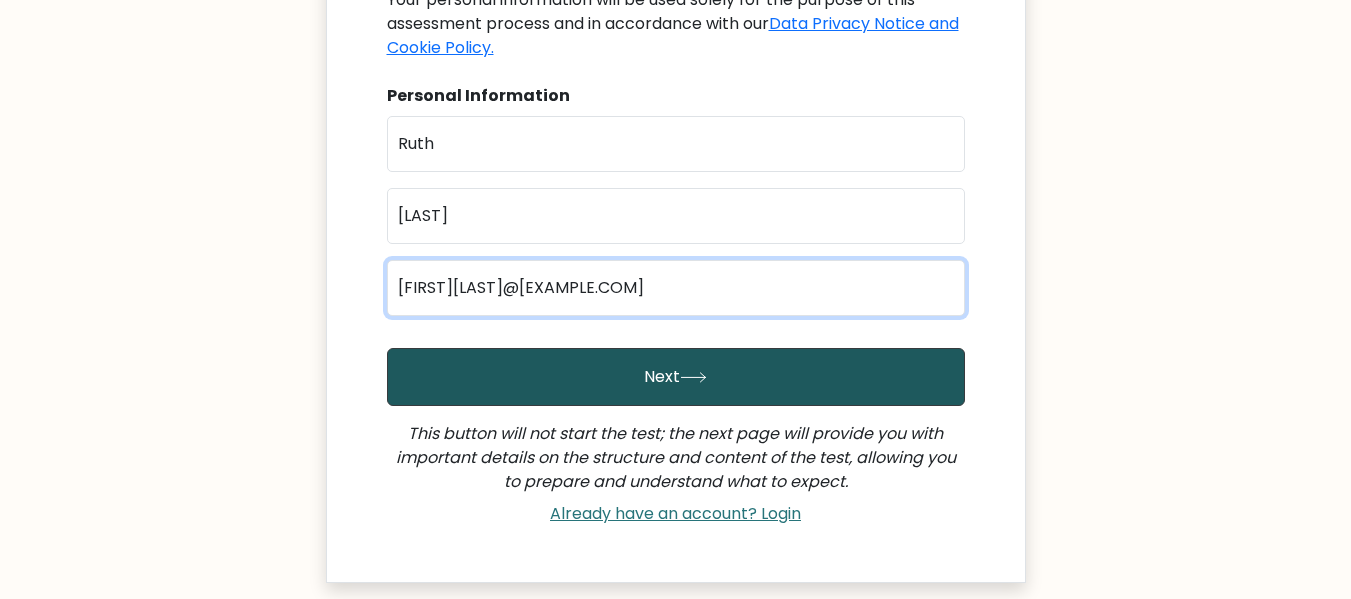 type on "[FIRST][LAST]@[EXAMPLE.COM]" 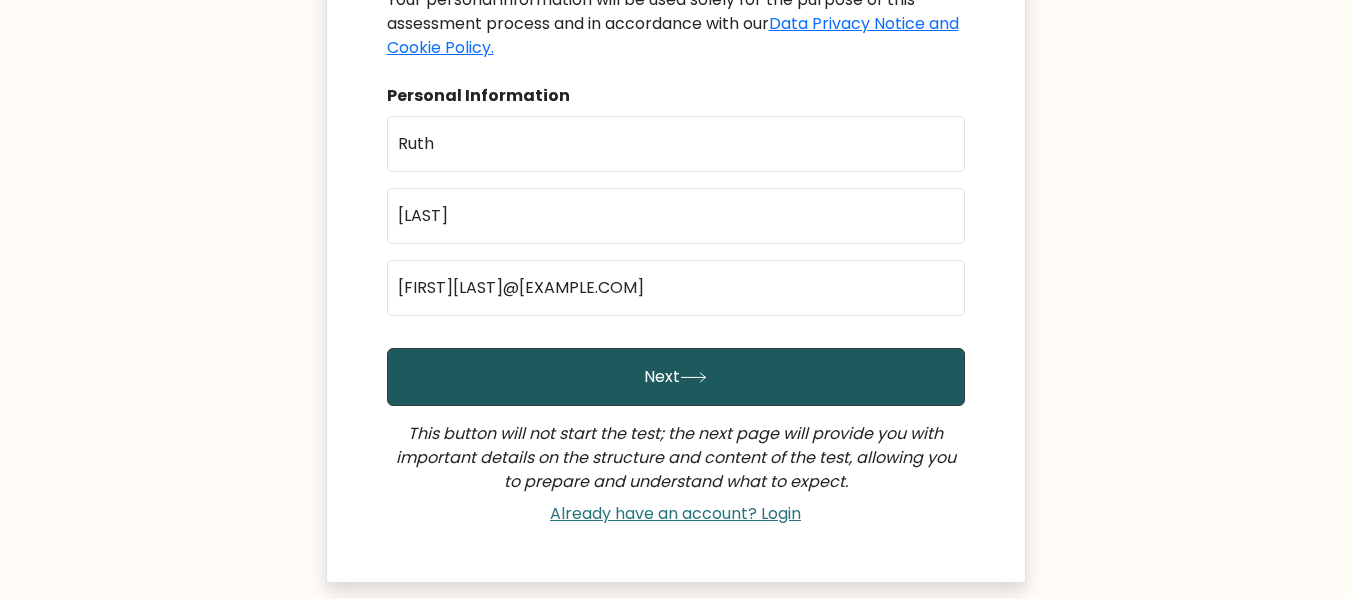 click on "Next" at bounding box center (676, 377) 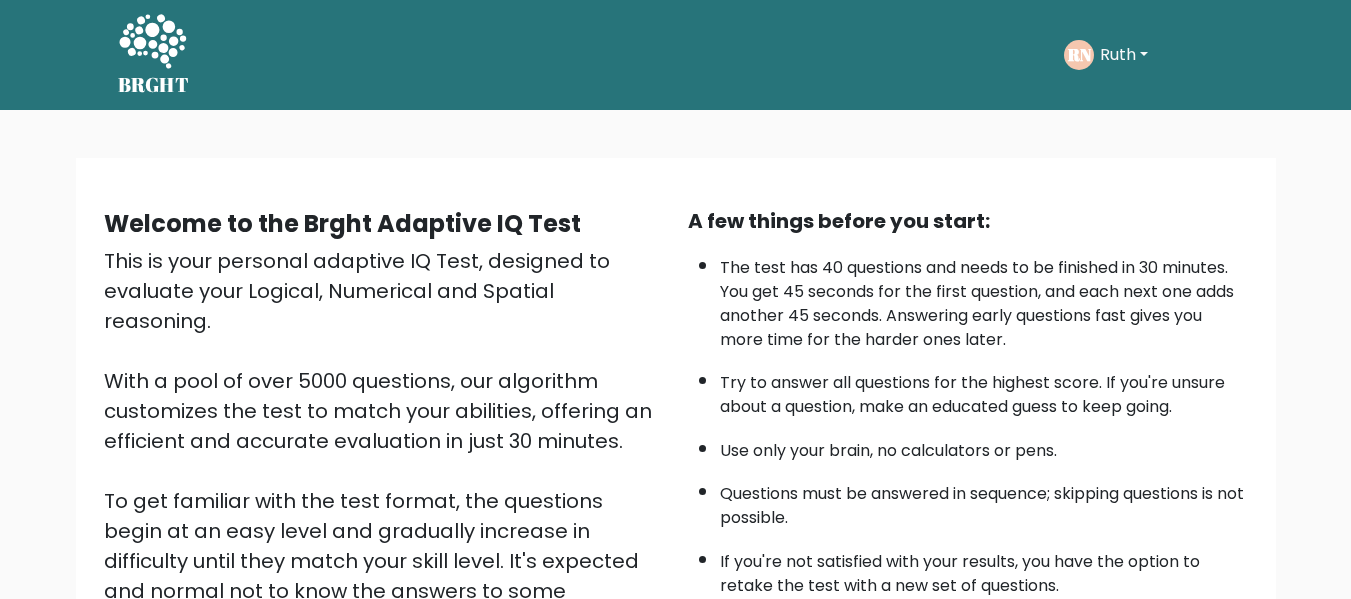 scroll, scrollTop: 0, scrollLeft: 0, axis: both 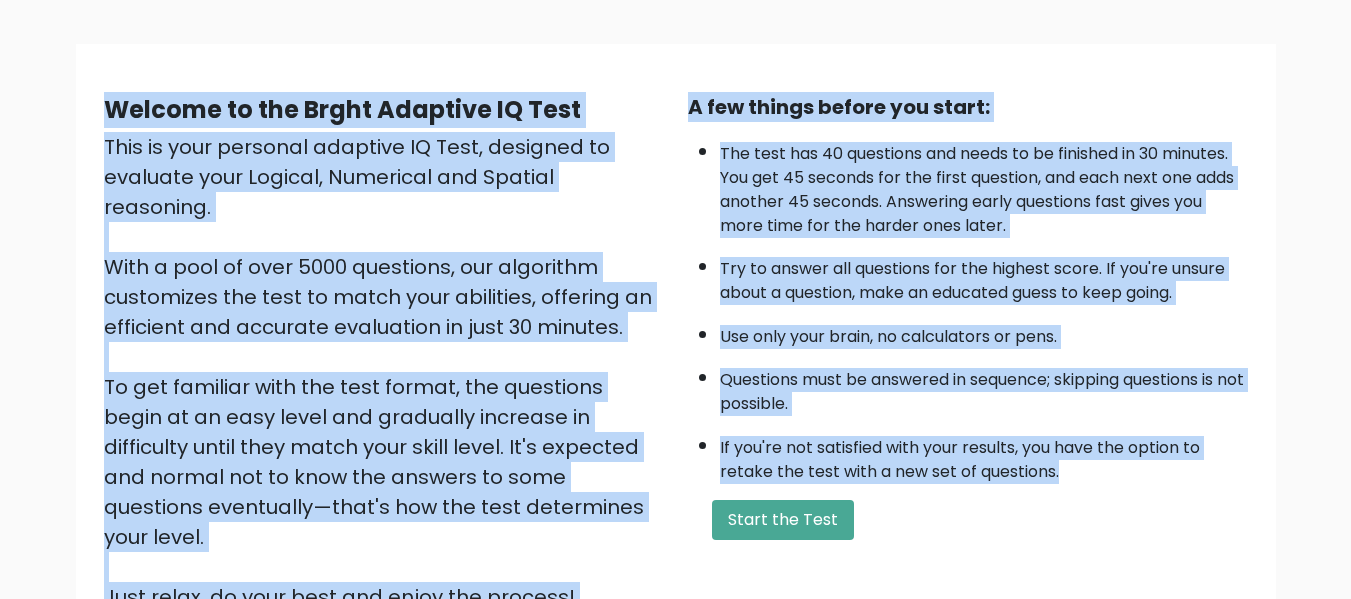 drag, startPoint x: 104, startPoint y: 117, endPoint x: 1098, endPoint y: 472, distance: 1055.4908 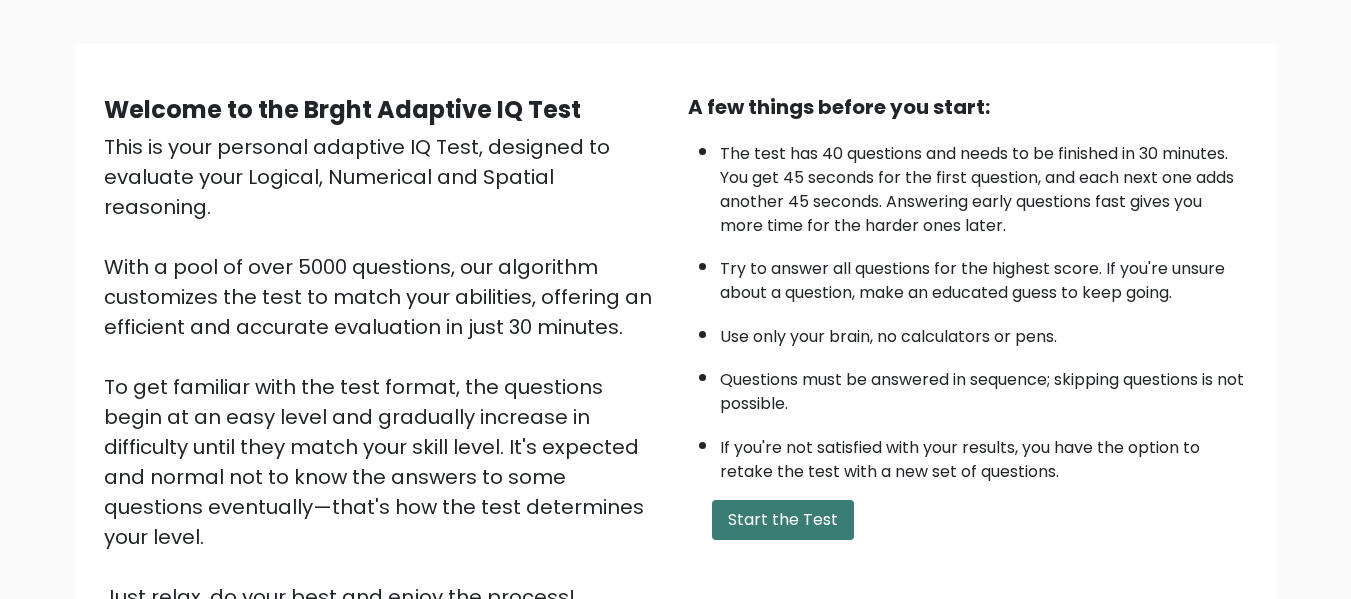 click on "Start the Test" at bounding box center [783, 520] 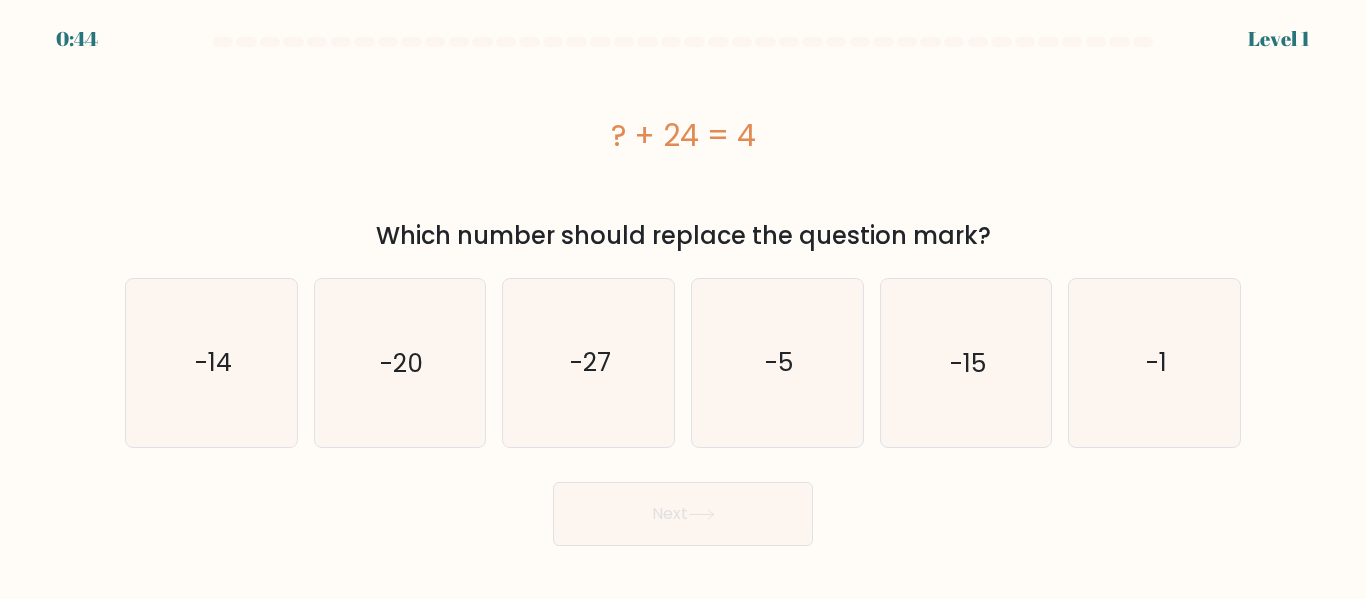 scroll, scrollTop: 0, scrollLeft: 0, axis: both 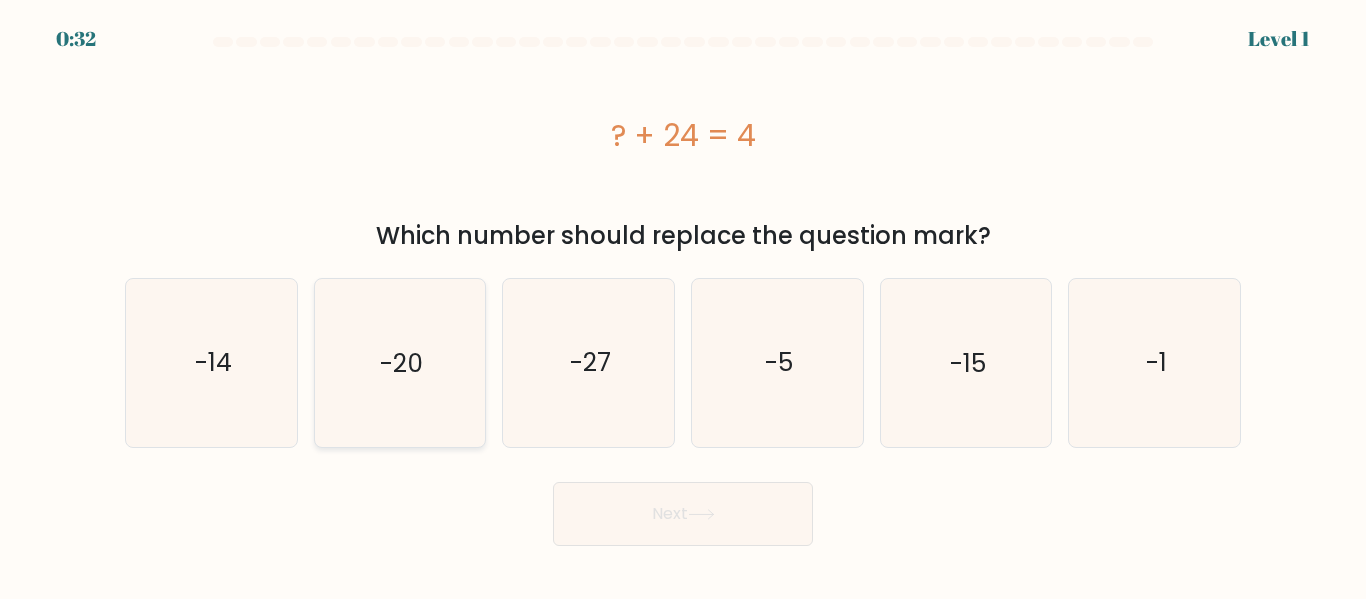 click on "-20" 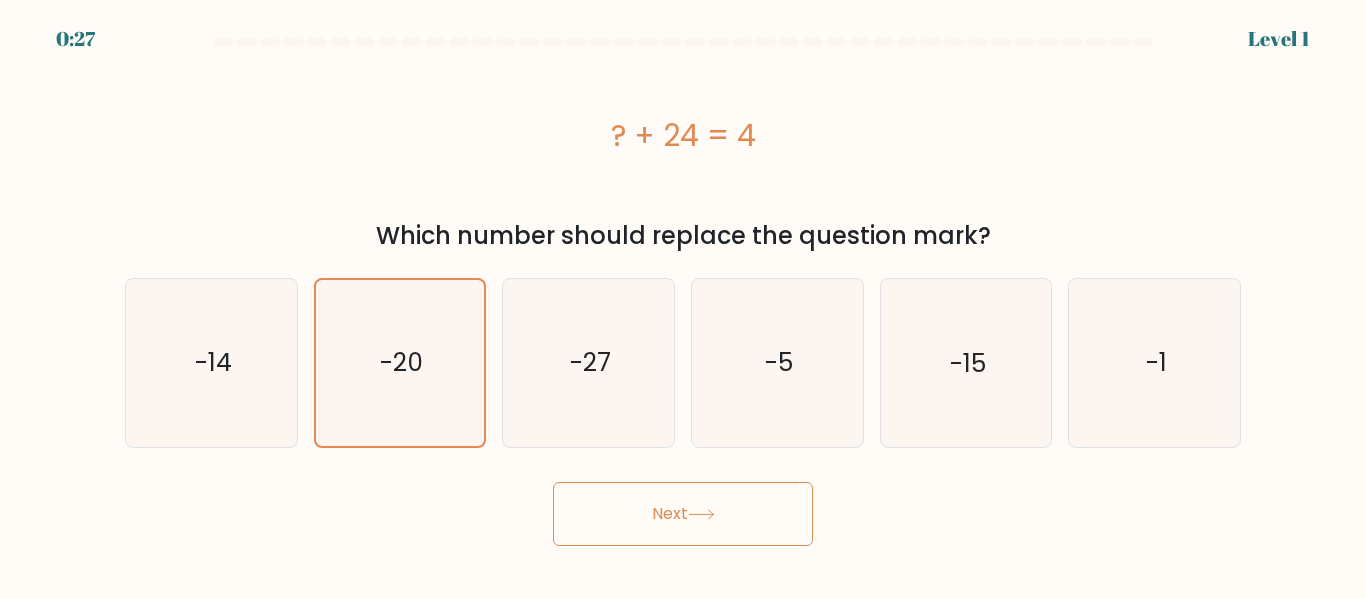 click on "Next" at bounding box center (683, 514) 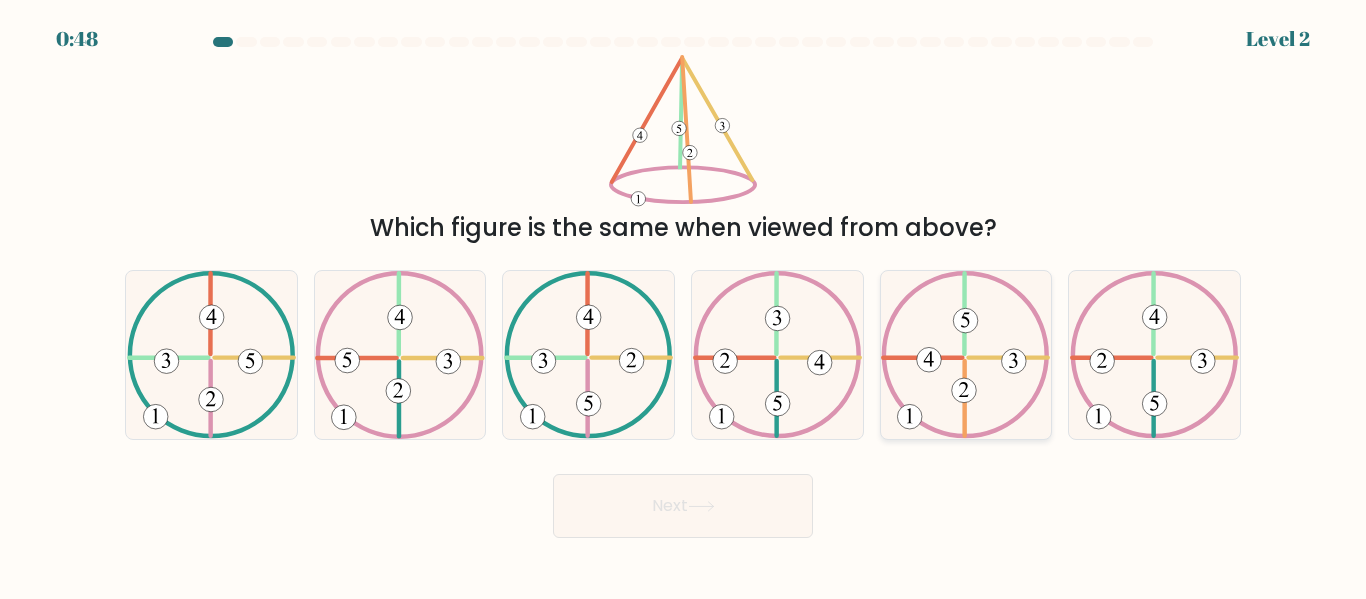 click 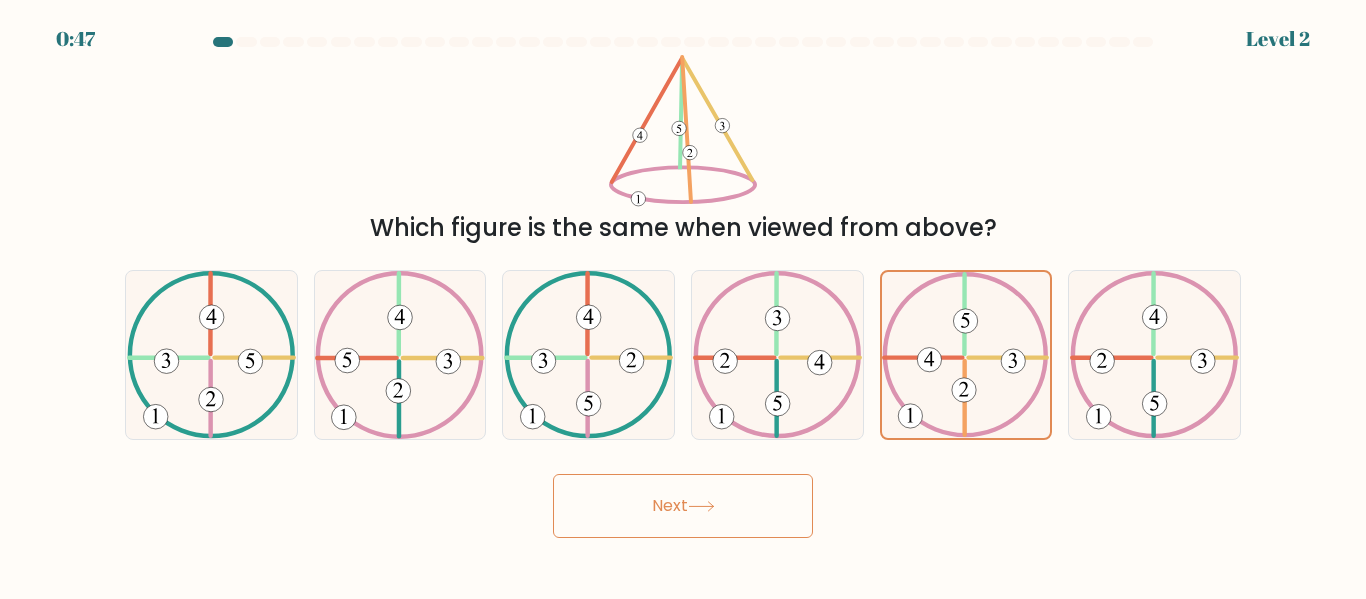 click on "Next" at bounding box center [683, 506] 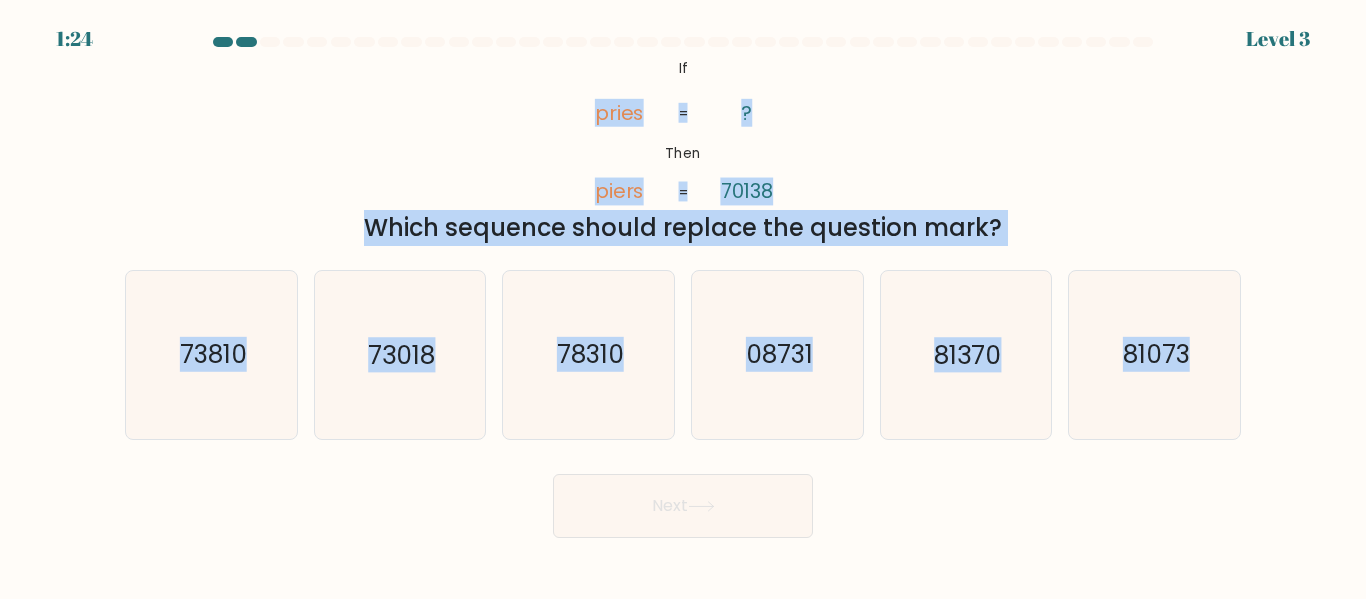 drag, startPoint x: 561, startPoint y: 116, endPoint x: 961, endPoint y: 474, distance: 536.8091 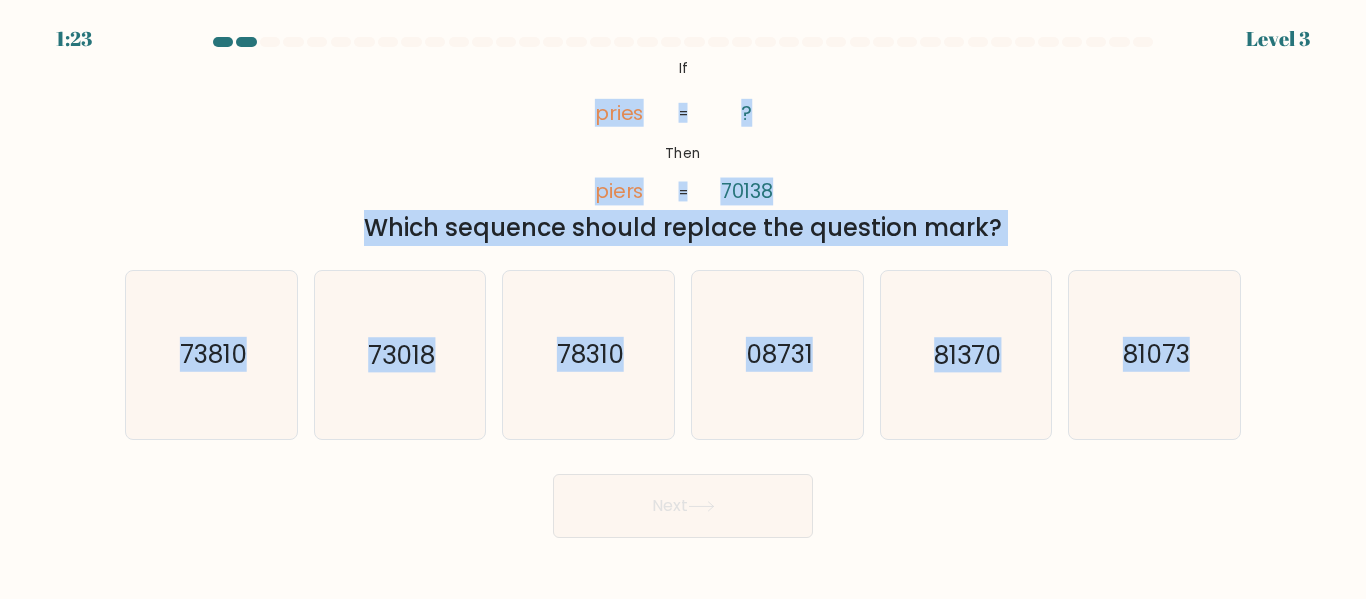 copy on "pries       piers       ?       70138       =       =
Which sequence should replace the question mark?
a.
73810
b.
73018
c.
78310
d.
08731
e.
81370
f.
81073" 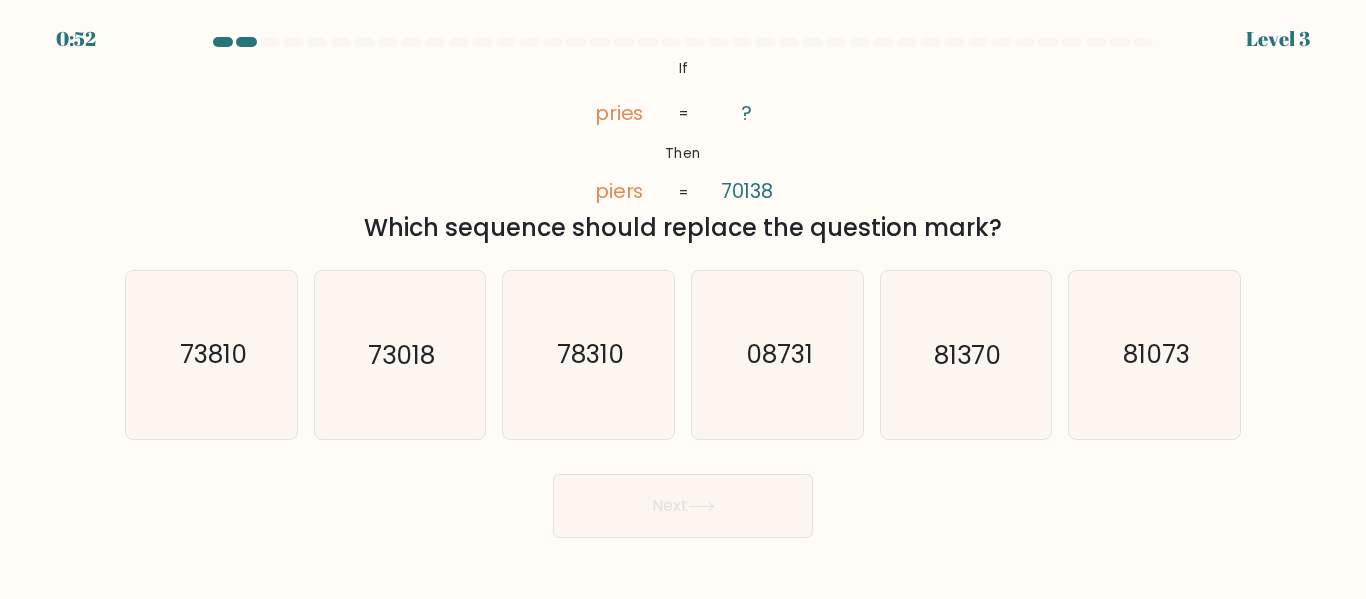 click on "0:52
Level 3
If" at bounding box center (683, 299) 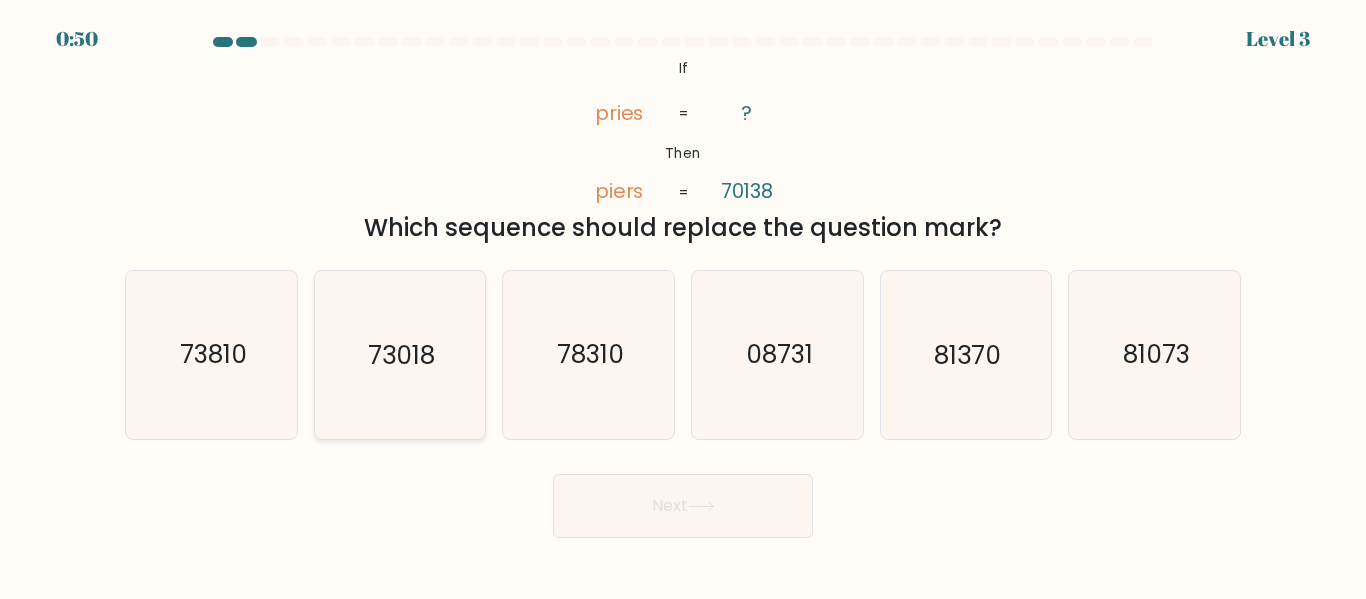 click on "73018" 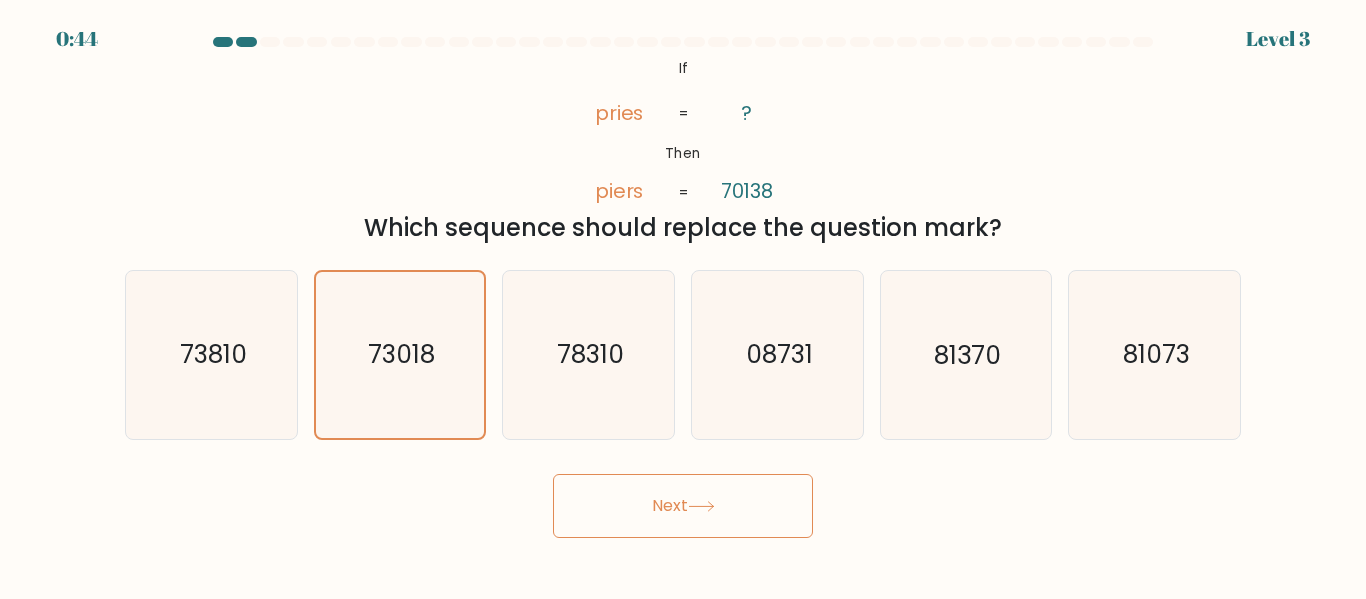 click on "Next" at bounding box center [683, 506] 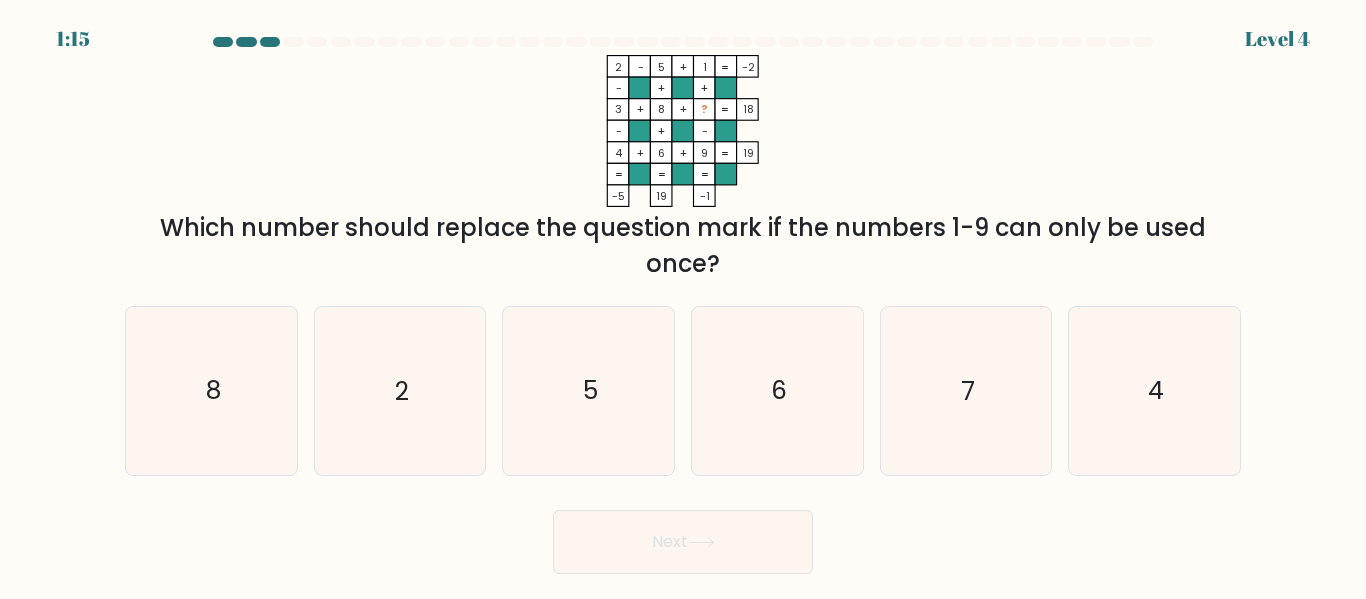 drag, startPoint x: 597, startPoint y: 38, endPoint x: 605, endPoint y: 55, distance: 18.788294 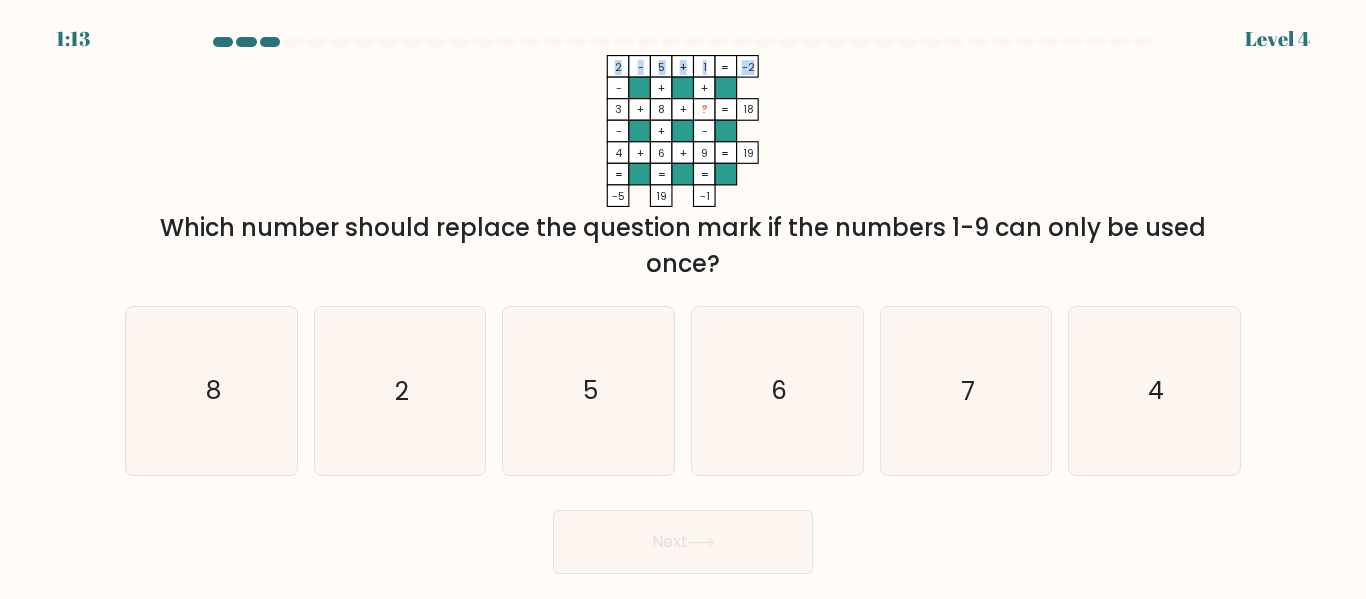 drag, startPoint x: 603, startPoint y: 56, endPoint x: 598, endPoint y: 79, distance: 23.537205 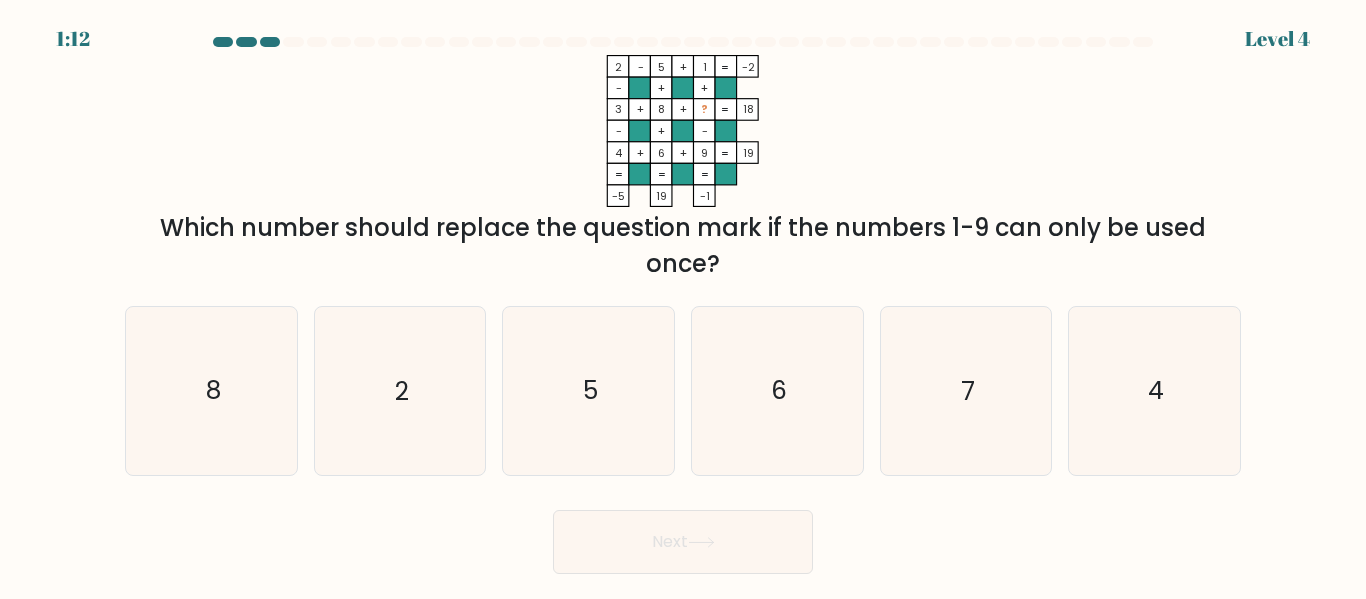 click on "2    -    5    +    1    -2    -    +    +    3    +    8    +    ?    18    -    +    -    4    +    6    +    9    =   19    =   =   =   =   -5    19    -1    =" 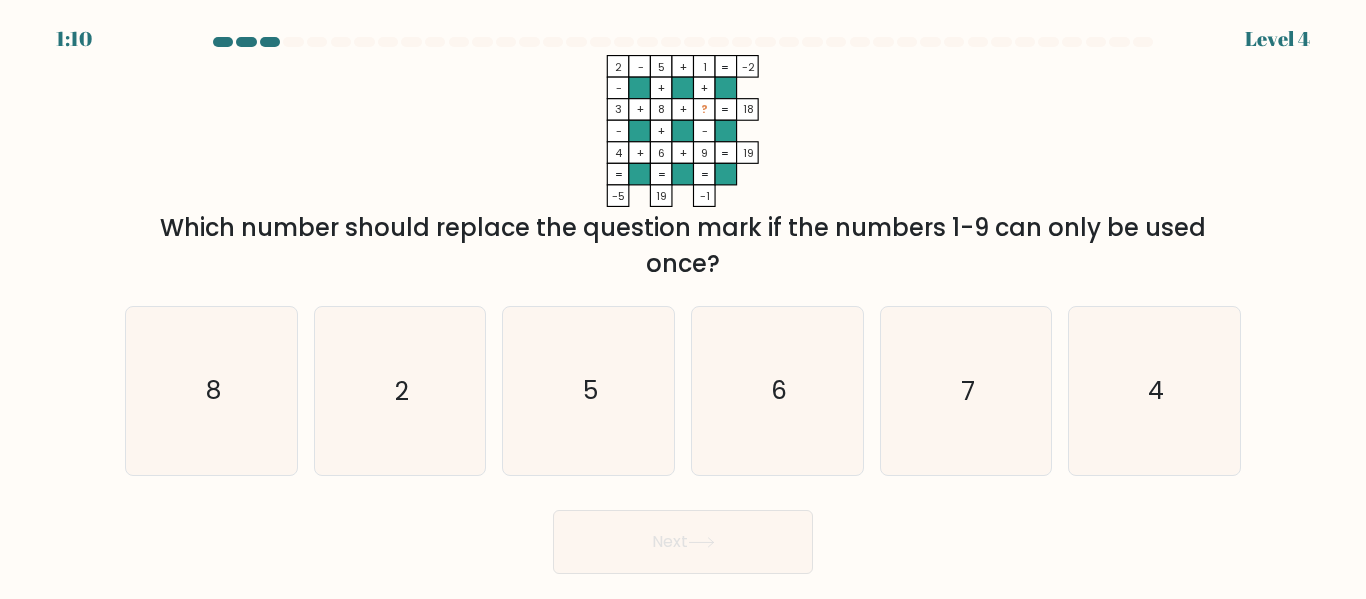 copy on "1:11
Level 4
2    -    5    +    1    -2    -    +    +    3    +    8    +    ?    18    -    +    -    4    +    6    +    9    =   19    =   =   =   =   -5    19    -1    =
Which number should replace the question mark if the numbers 1-9 can only be used once?
a.
8
b.
2
c.
5
d.
6
e.
7
f.
4" 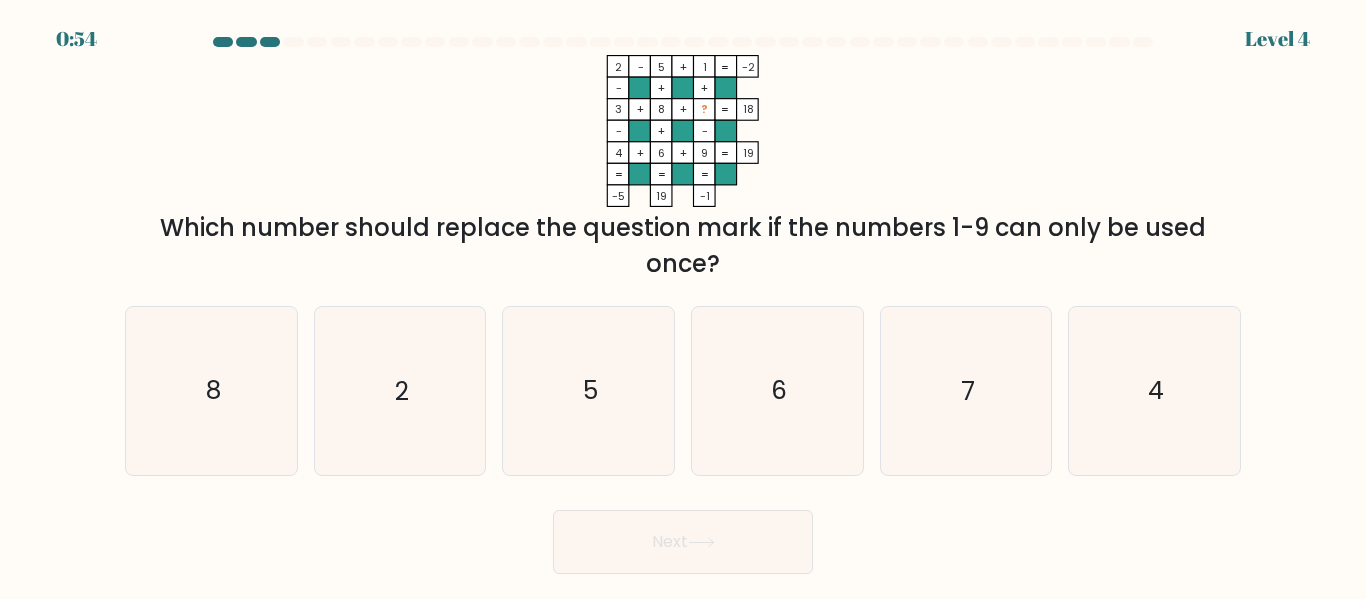 click on "Next" at bounding box center (683, 537) 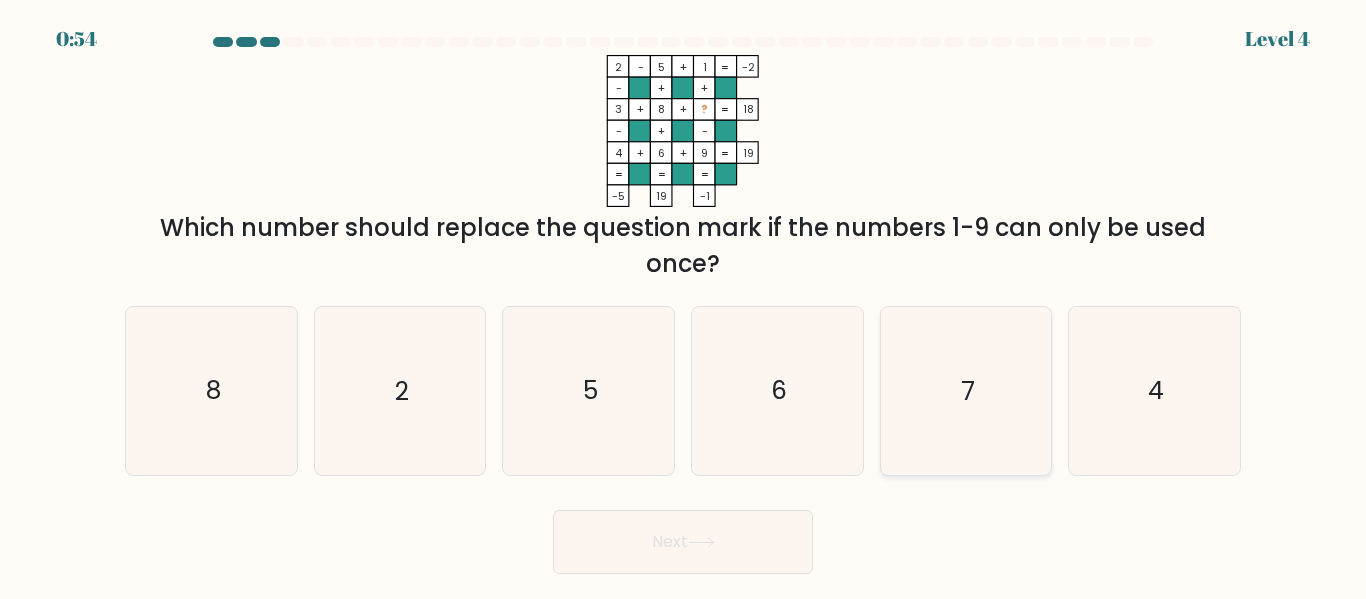click on "7" 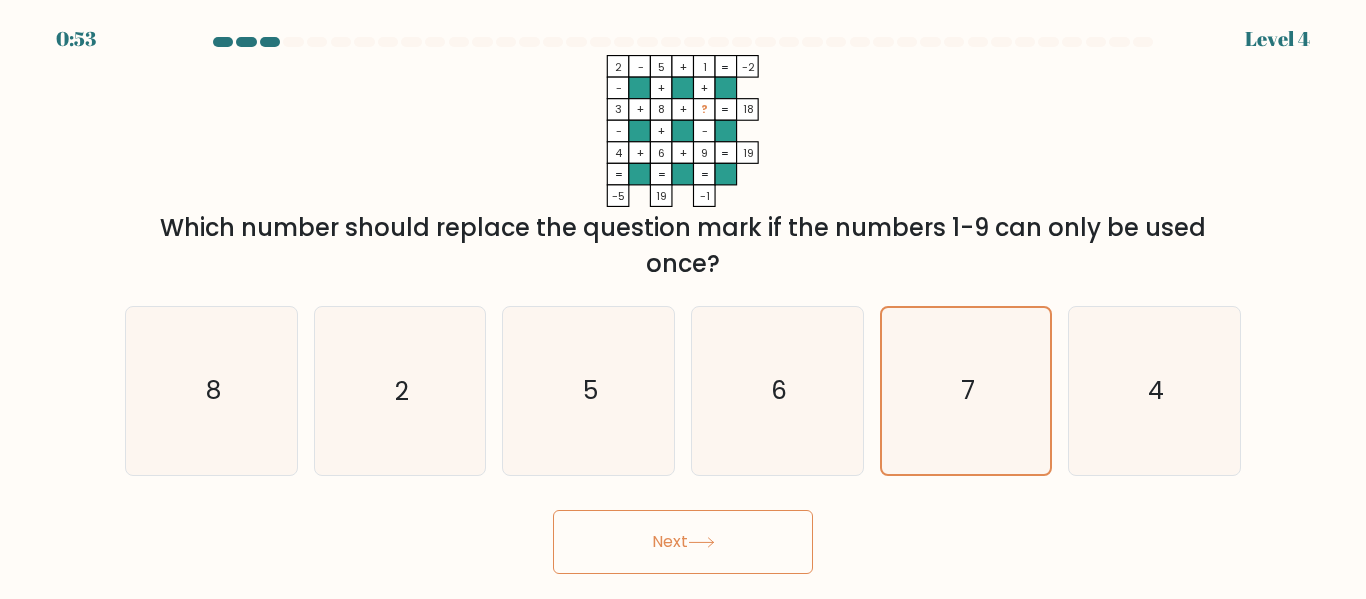 click on "Next" at bounding box center (683, 542) 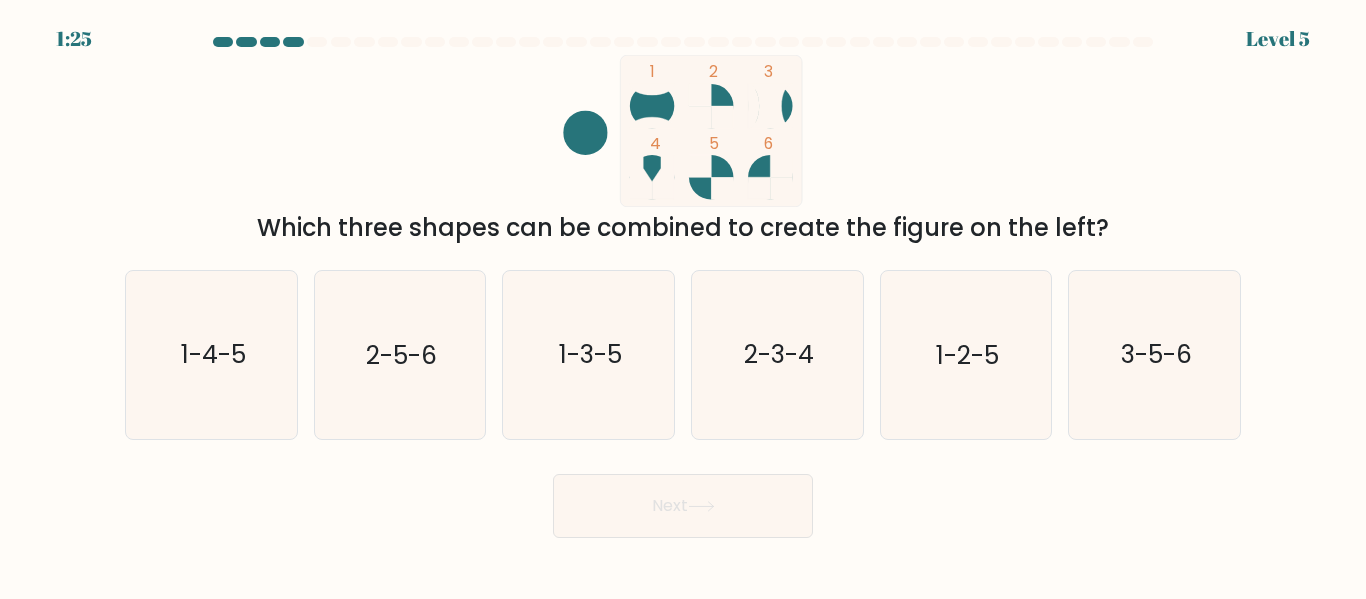 type 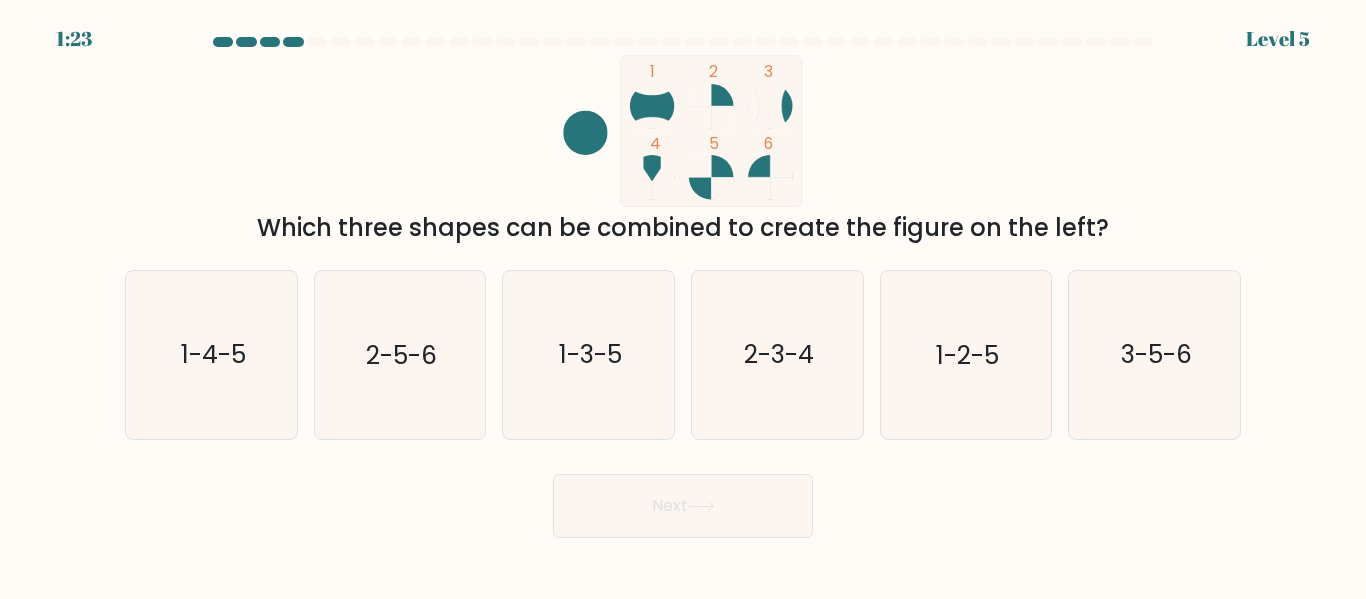 copy on "1:24
Level 5
1
2
3
4
5
6
Which three shapes can be combined to create the figure on the left?
a.
1-4-5
b.
2-5-6
c.
1-3-5
d.
2-3-4
e.
1-2-5
f.
3-5-6" 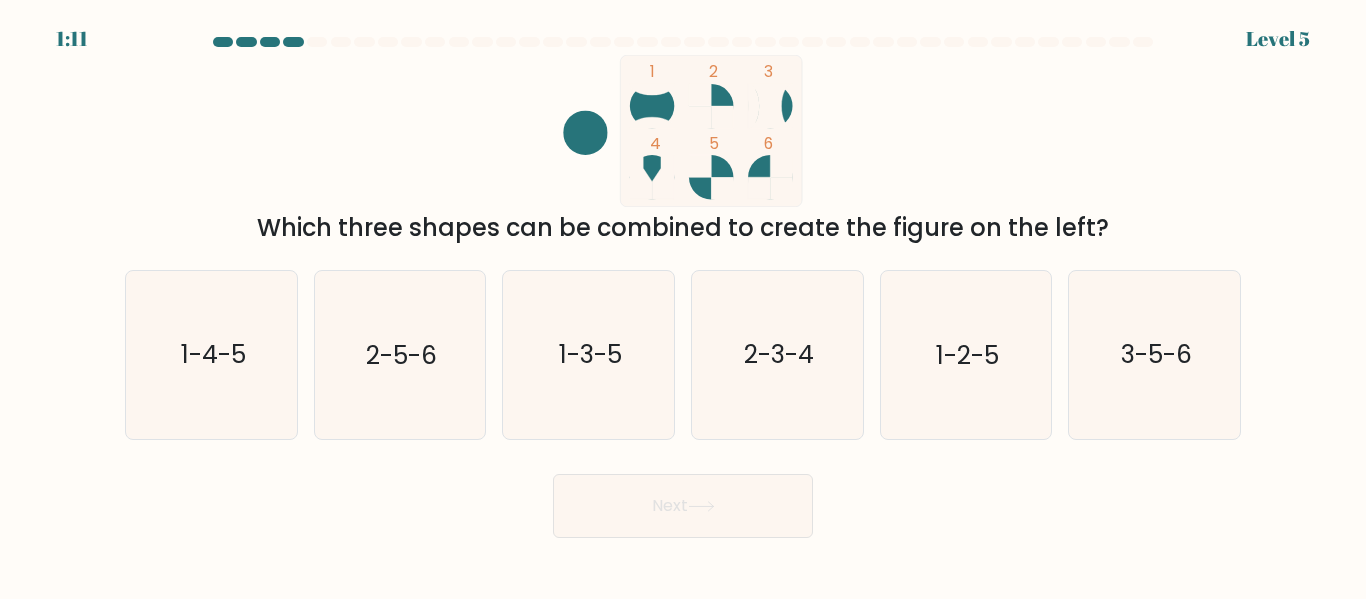 click on "1
2
3
4
5
6" 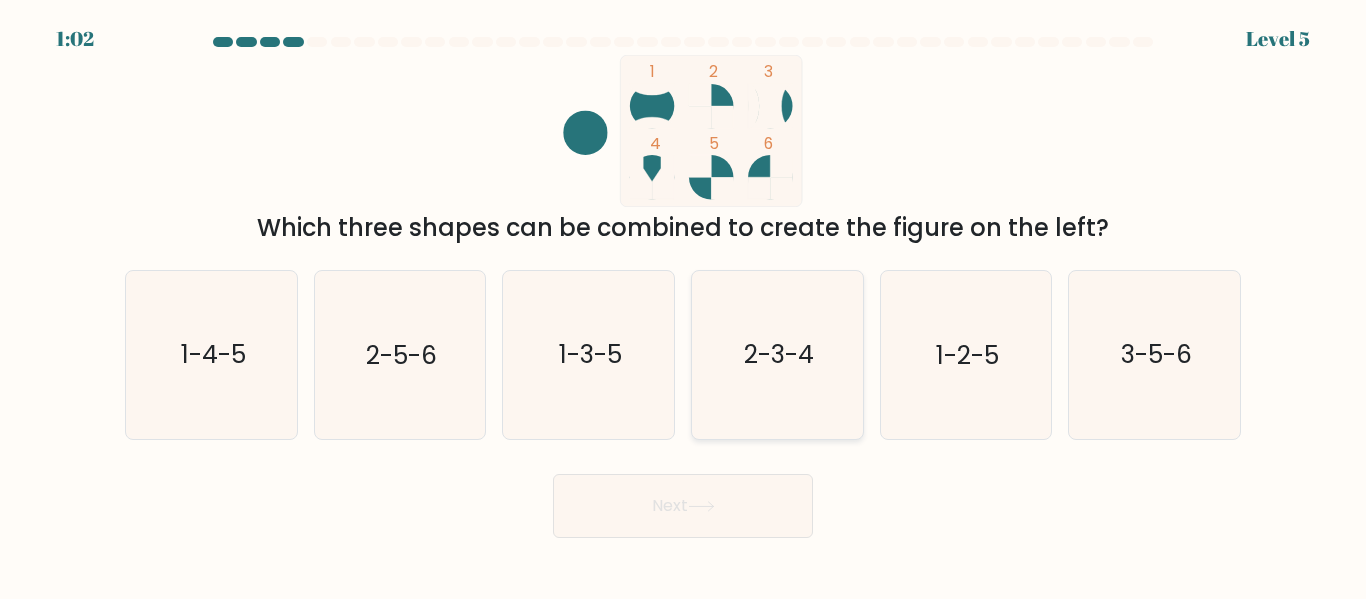 click on "2-3-4" 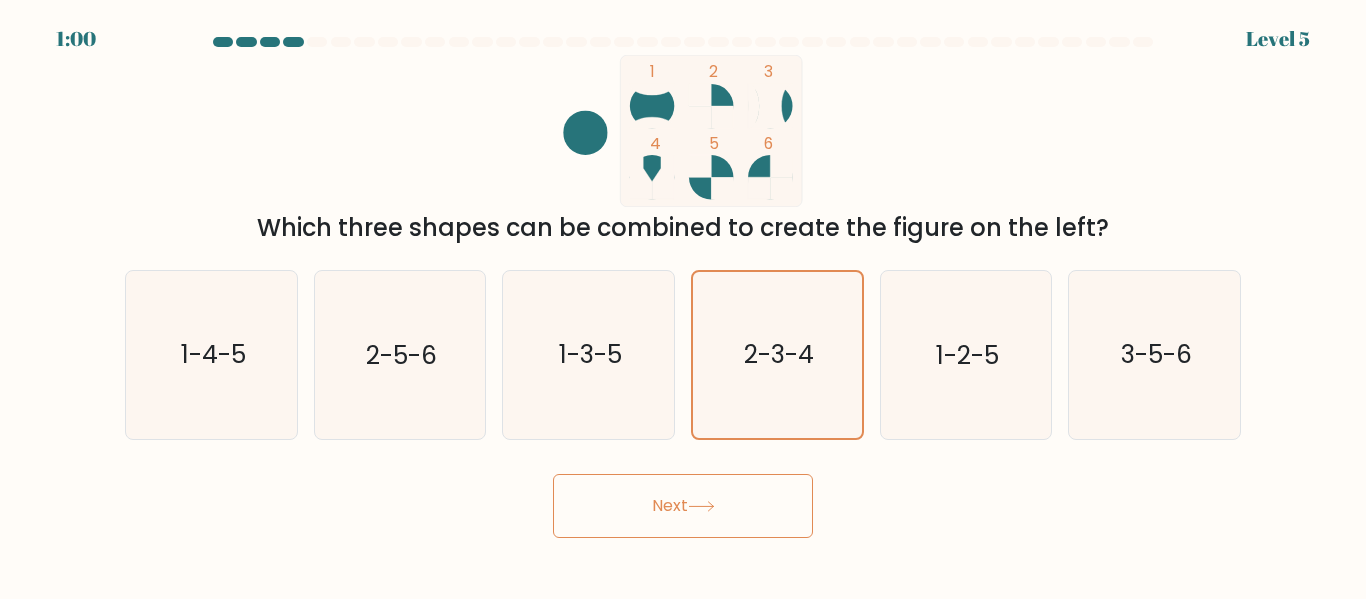 click on "Next" at bounding box center (683, 506) 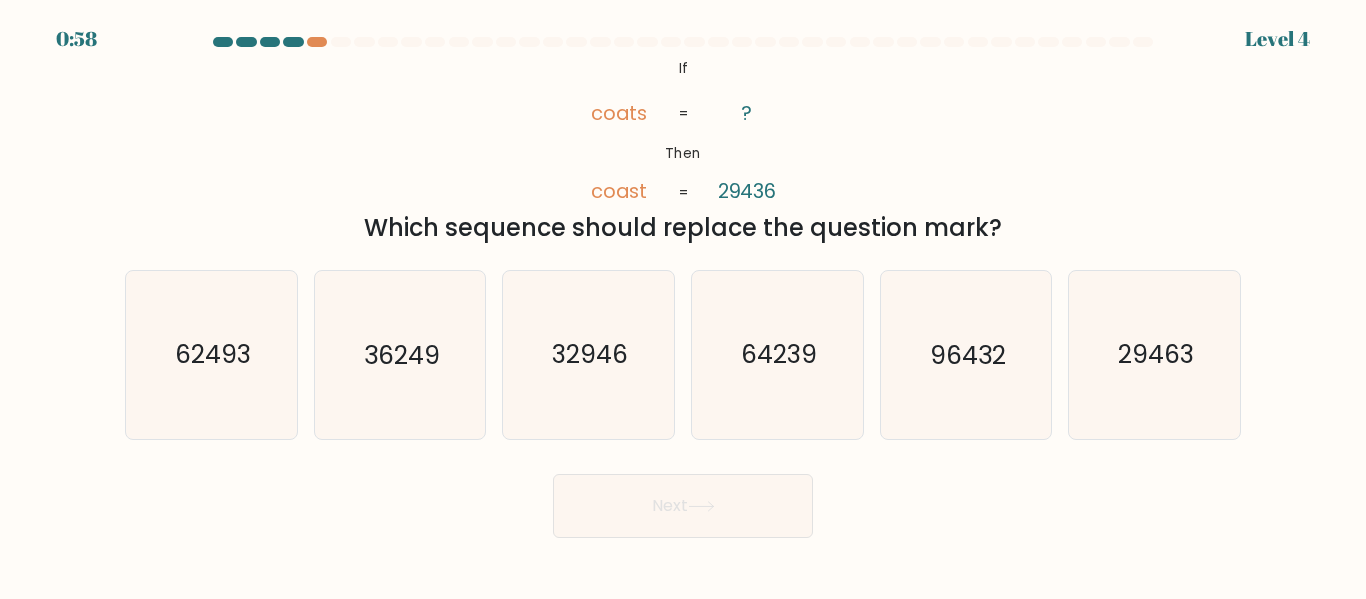 click on "Next" at bounding box center [683, 506] 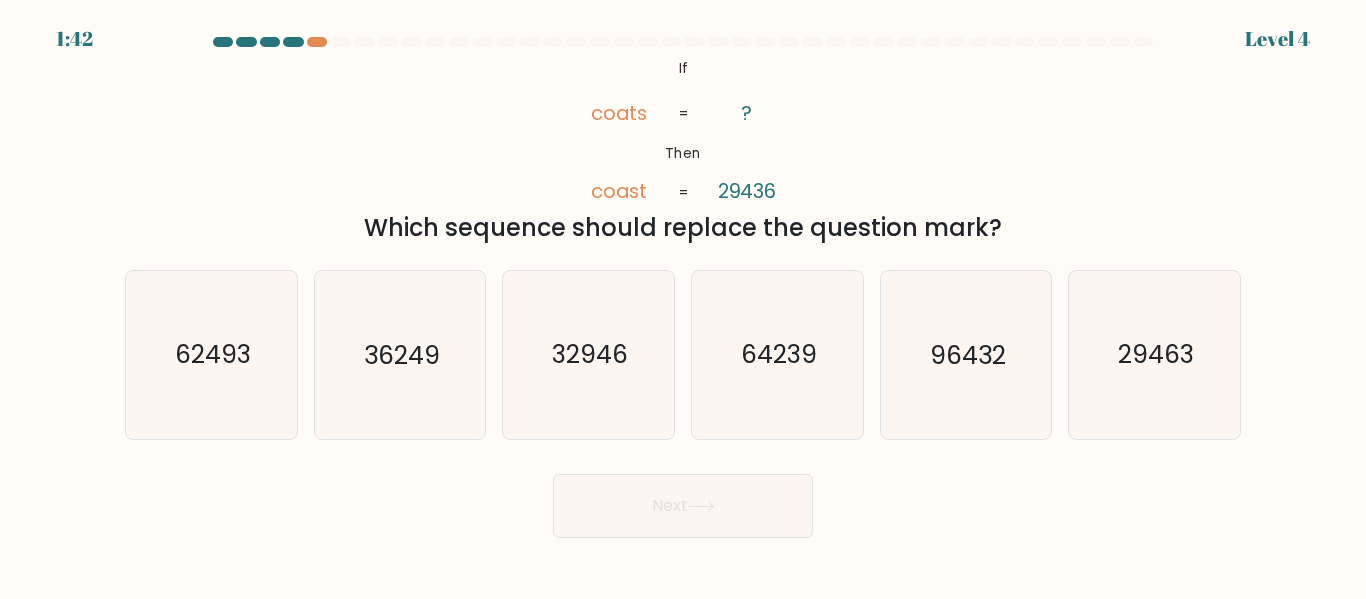 click on "Next" at bounding box center (683, 501) 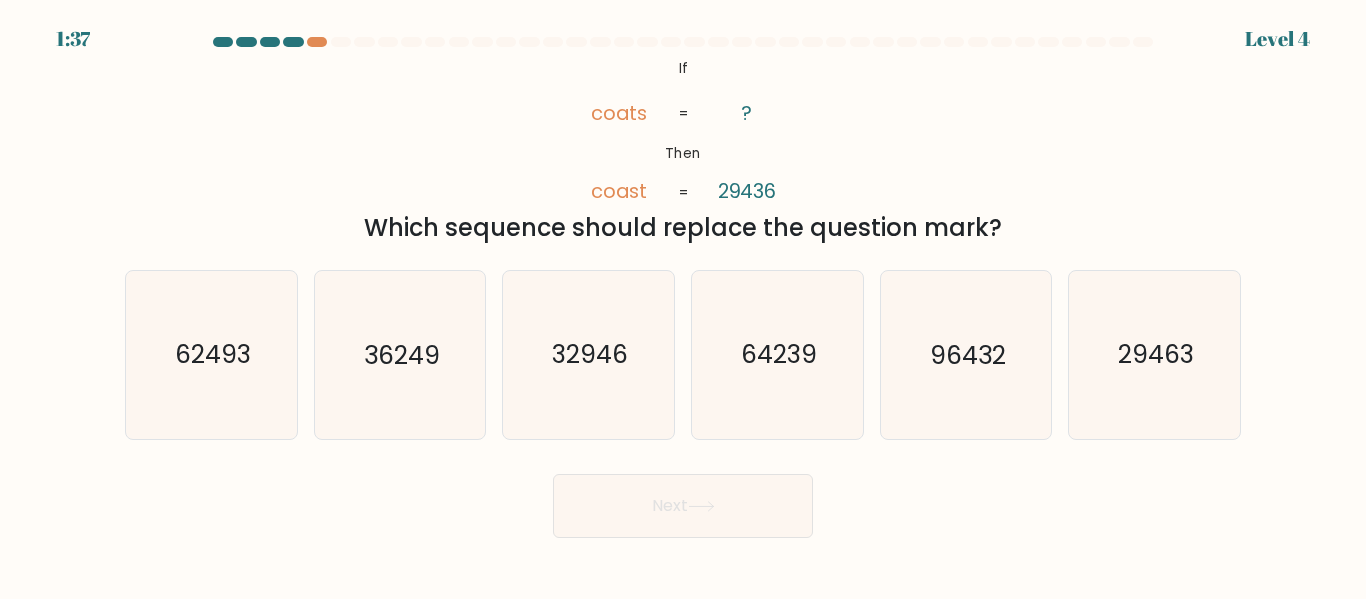 copy on "1:39
Level 4
@import url('https://fonts.googleapis.com/css?family=Abril+Fatface:400,100,100italic,300,300italic,400italic,500,500italic,700,700italic,900,900italic');           If       Then       coats       coast       ?       29436       =       =
Which sequence should replace the question mark?
a.
62493
b.
36249
c.
32946
d.
64239
e.
96432
f.
29463" 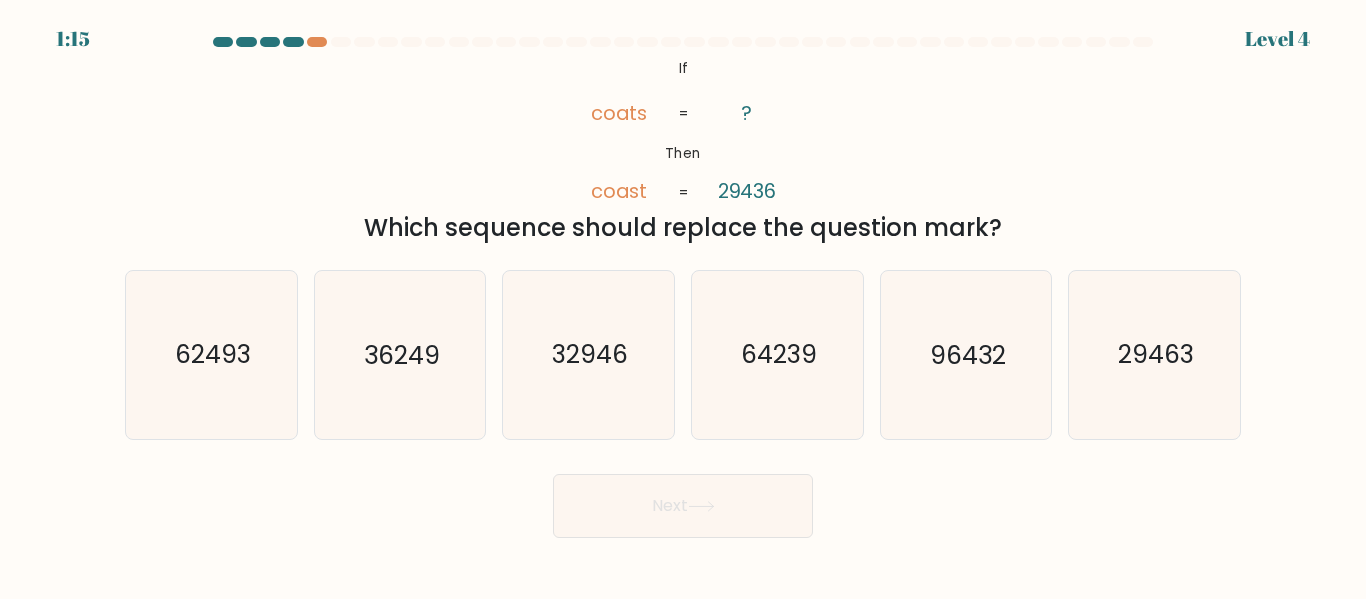 click on "@import url('https://fonts.googleapis.com/css?family=Abril+Fatface:400,100,100italic,300,300italic,400italic,500,500italic,700,700italic,900,900italic');           If       Then       coats       coast       ?       29436       =       =
Which sequence should replace the question mark?" at bounding box center (683, 150) 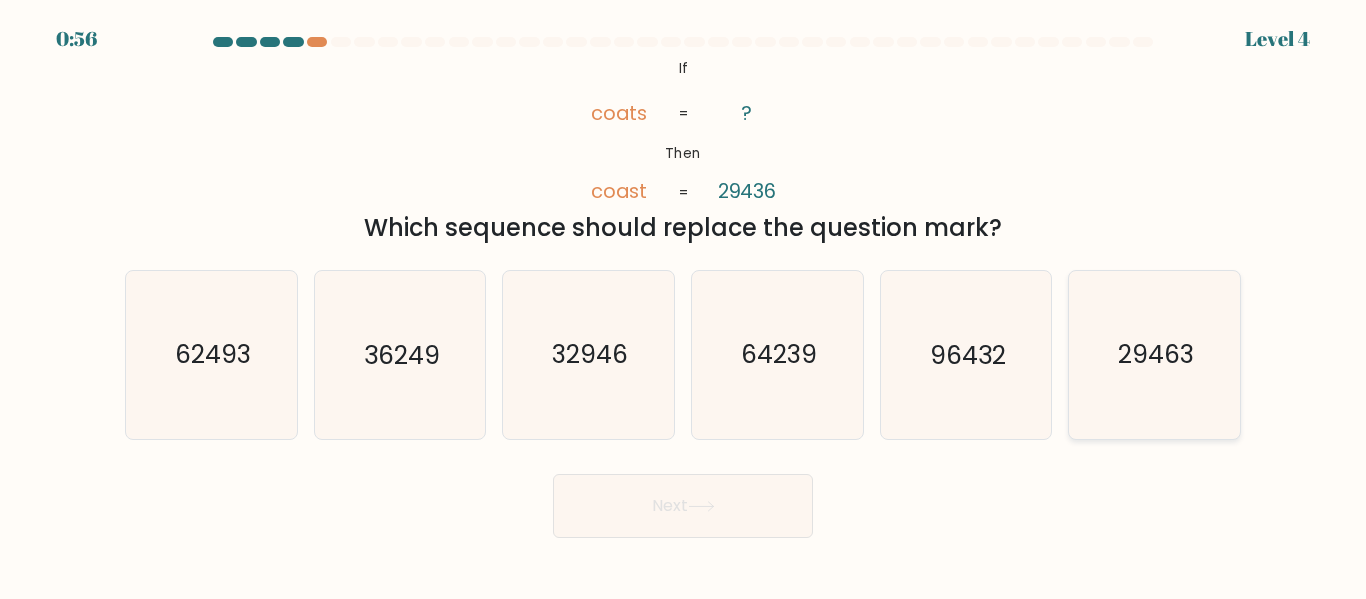 click on "29463" 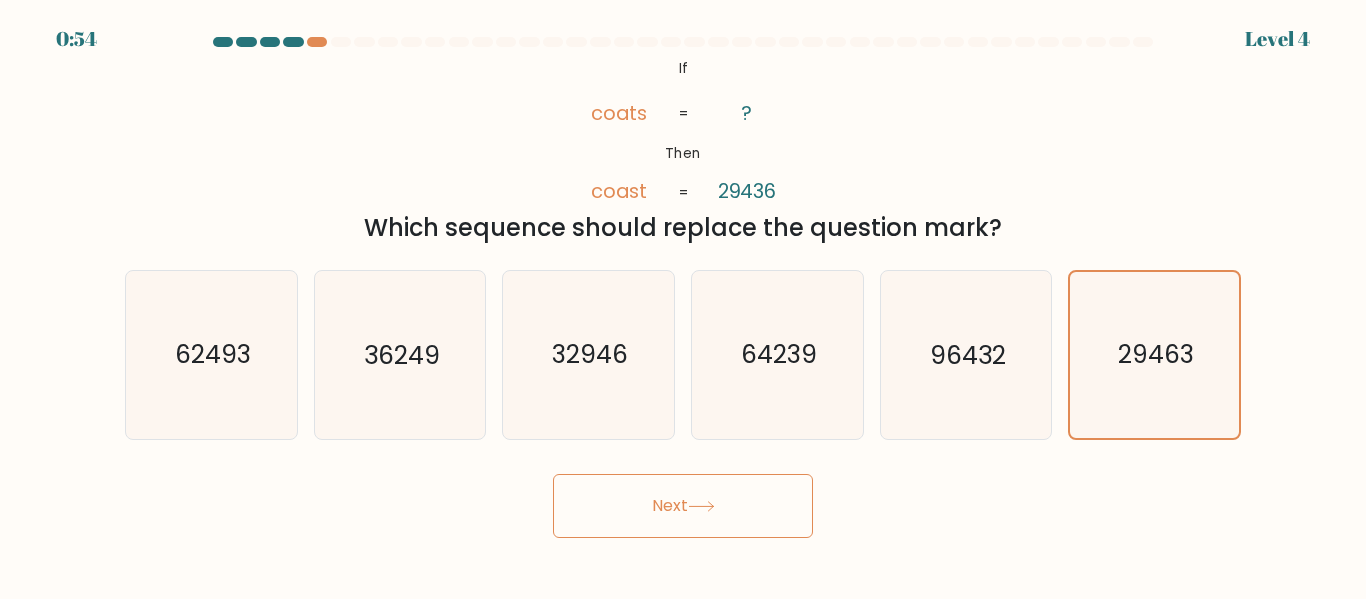 click on "Next" at bounding box center (683, 506) 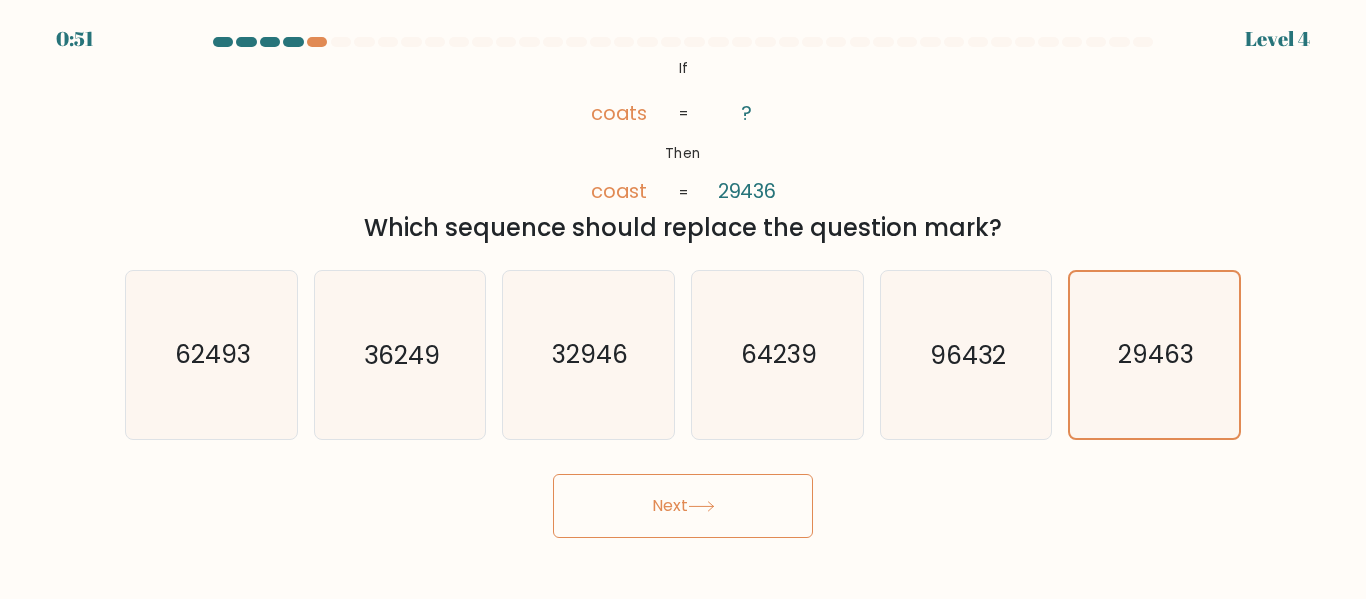 click on "Next" at bounding box center [683, 506] 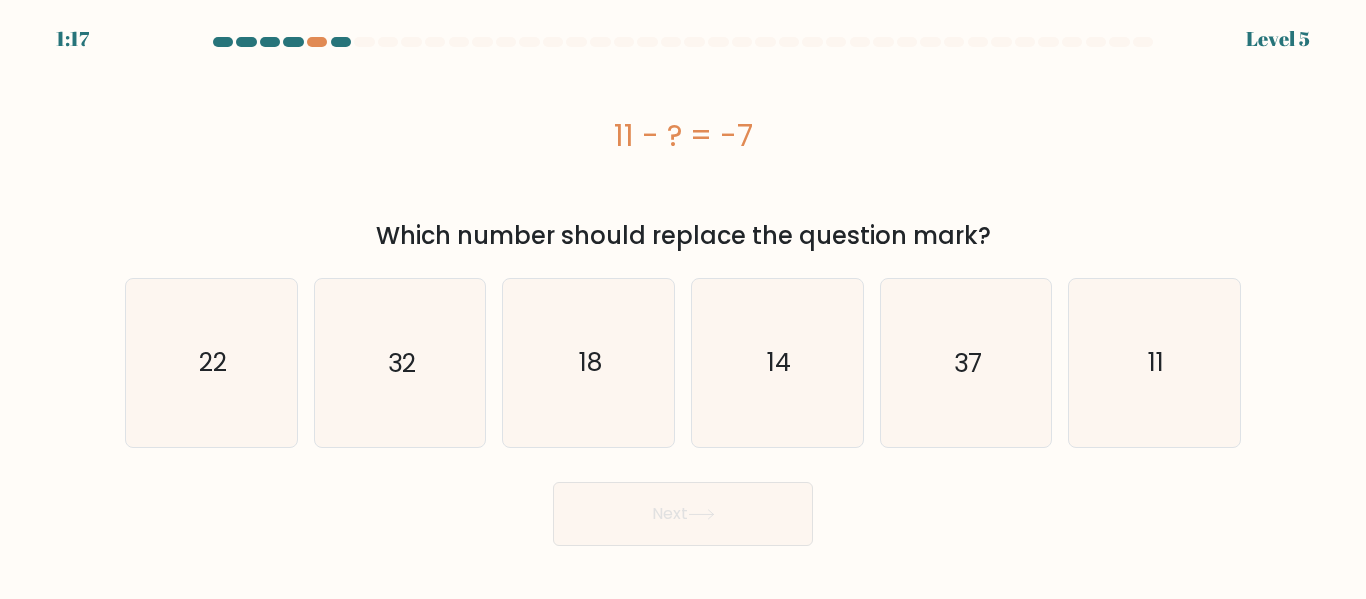 drag, startPoint x: 618, startPoint y: 129, endPoint x: 782, endPoint y: 163, distance: 167.48732 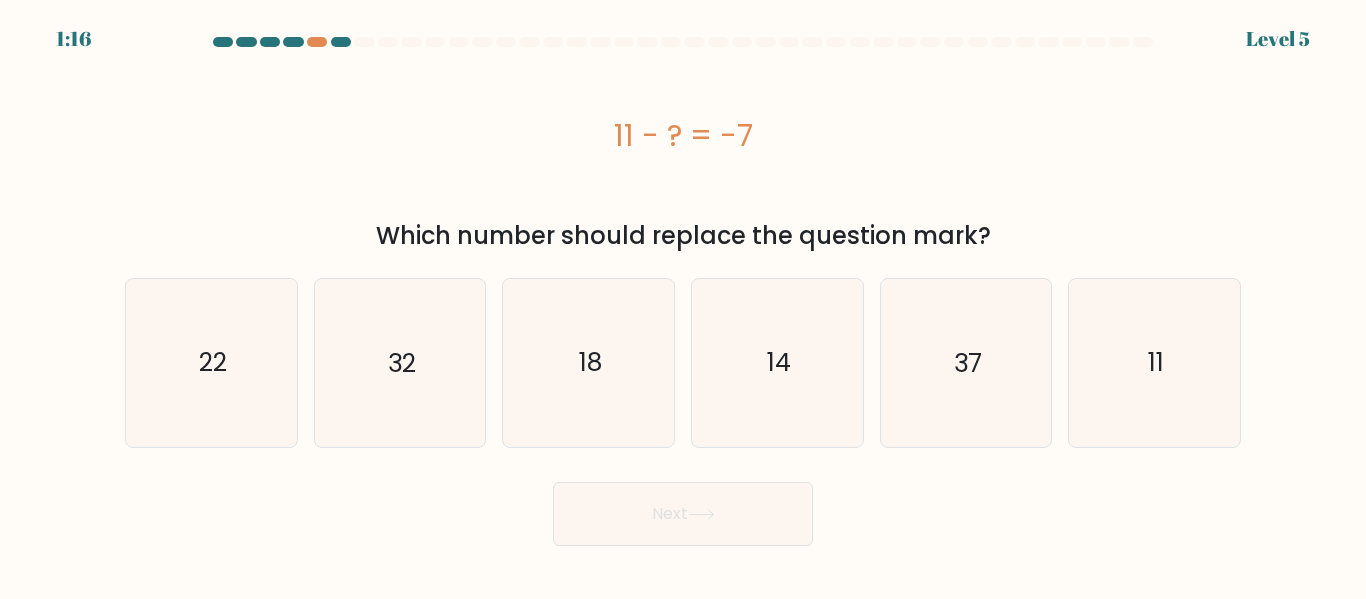 copy on "11 - ?  = -7" 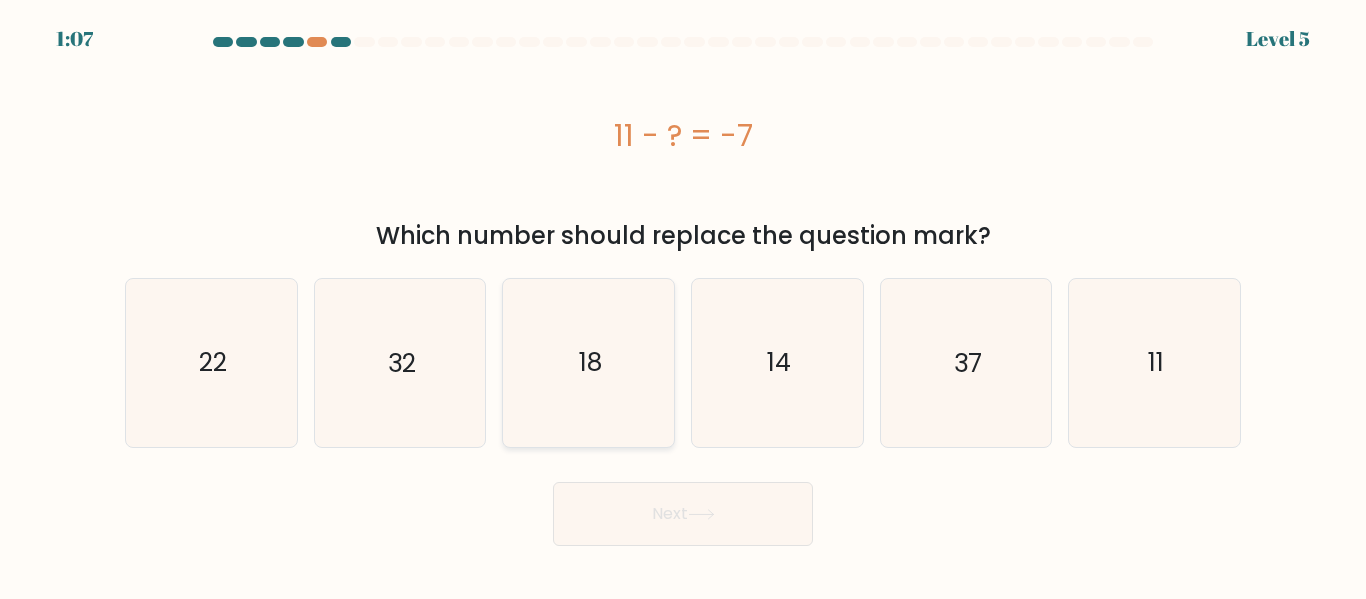 click on "18" 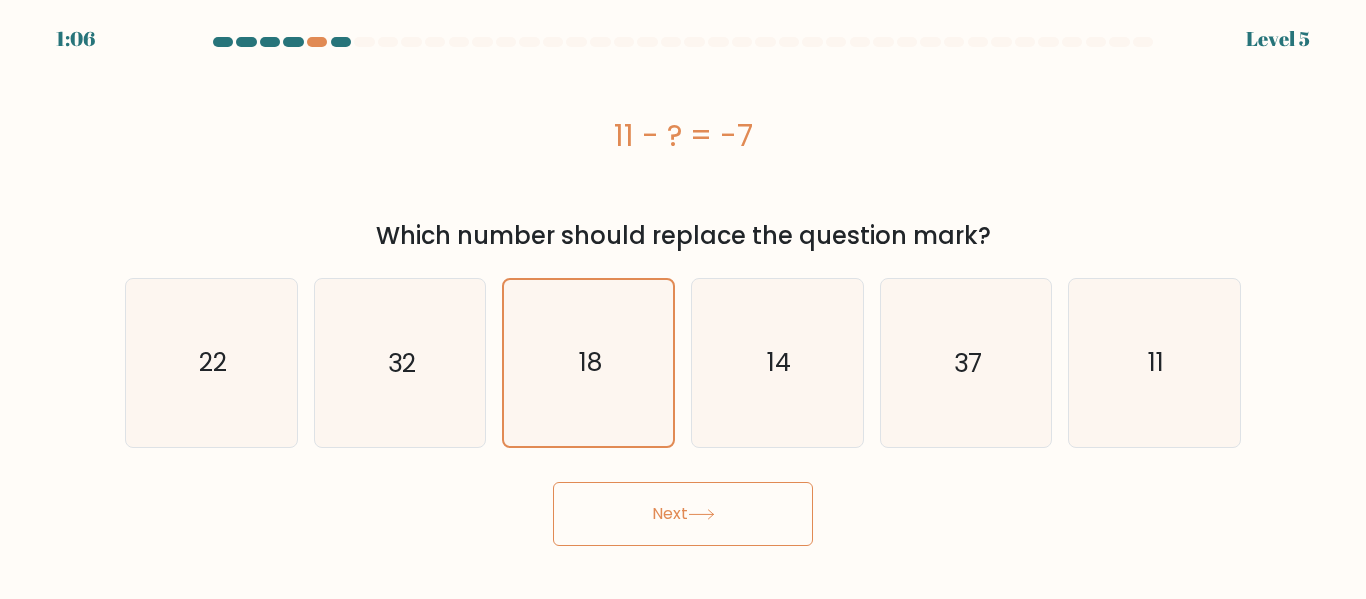 click on "Next" at bounding box center [683, 514] 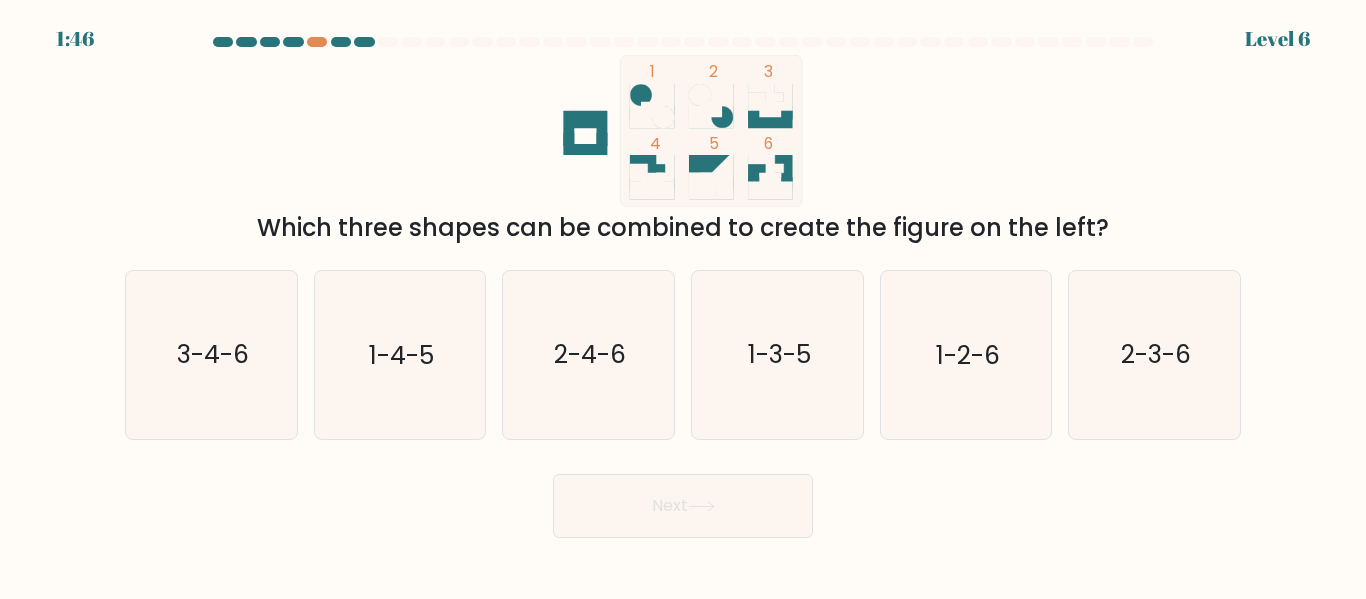drag, startPoint x: 415, startPoint y: 249, endPoint x: 427, endPoint y: 249, distance: 12 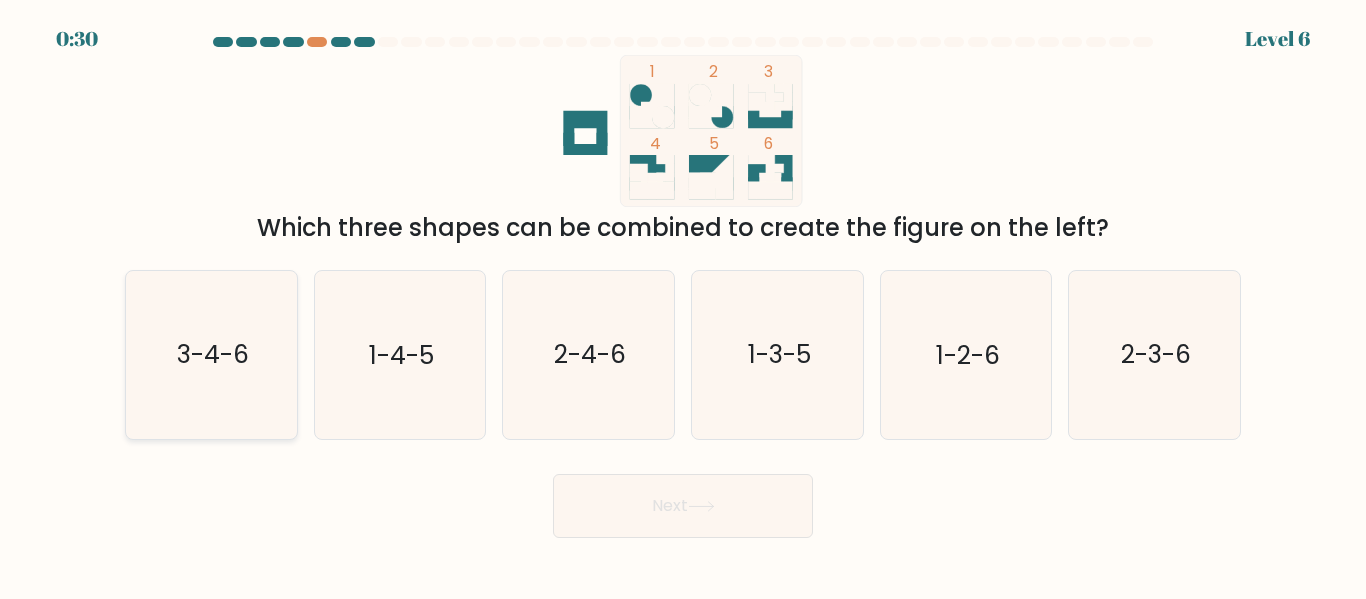 click on "3-4-6" 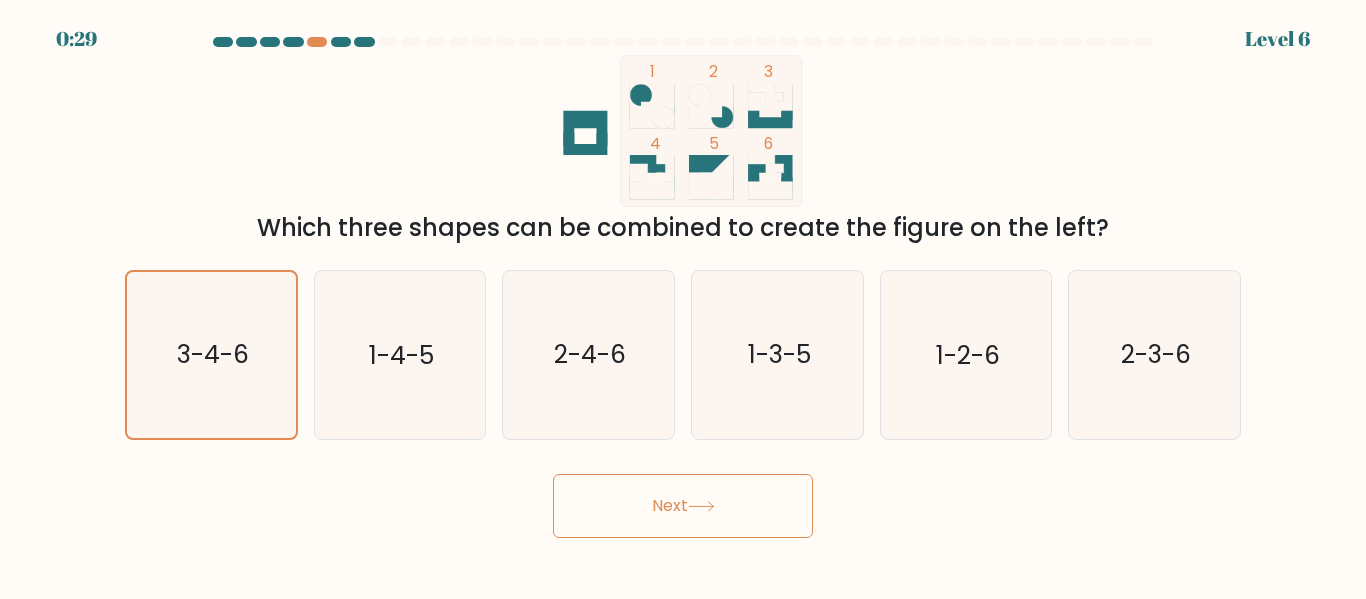 click 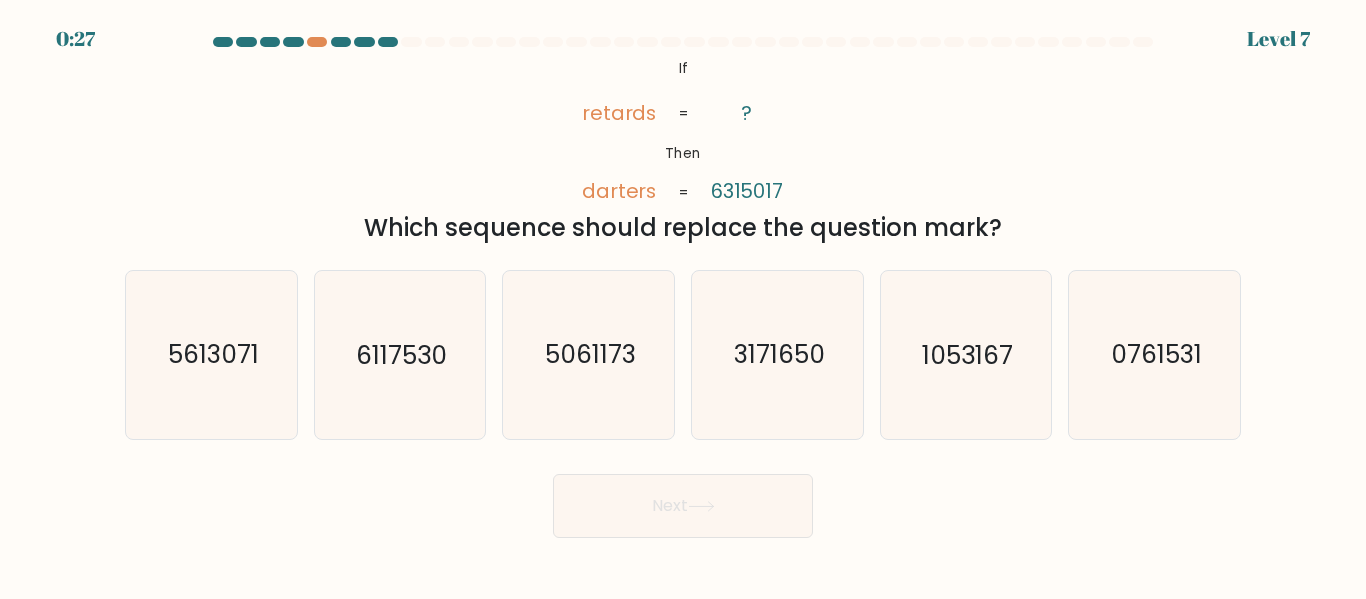 click 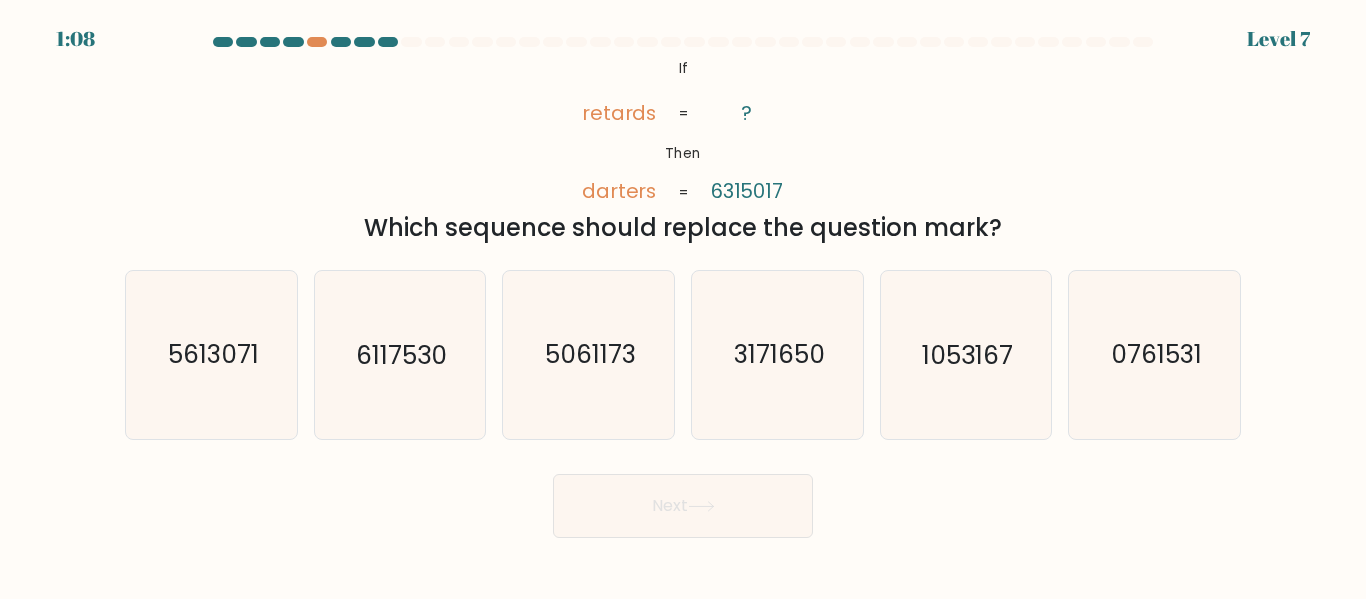 copy on "1:09
Level 7
@import url('https://fonts.googleapis.com/css?family=Abril+Fatface:400,100,100italic,300,300italic,400italic,500,500italic,700,700italic,900,900italic');           If       Then       retards       darters       ?       6315017       =       =
Which sequence should replace the question mark?
a.
5613071
b.
6117530
c.
5061173
d.
3171650
e.
1053167
f.
0761531" 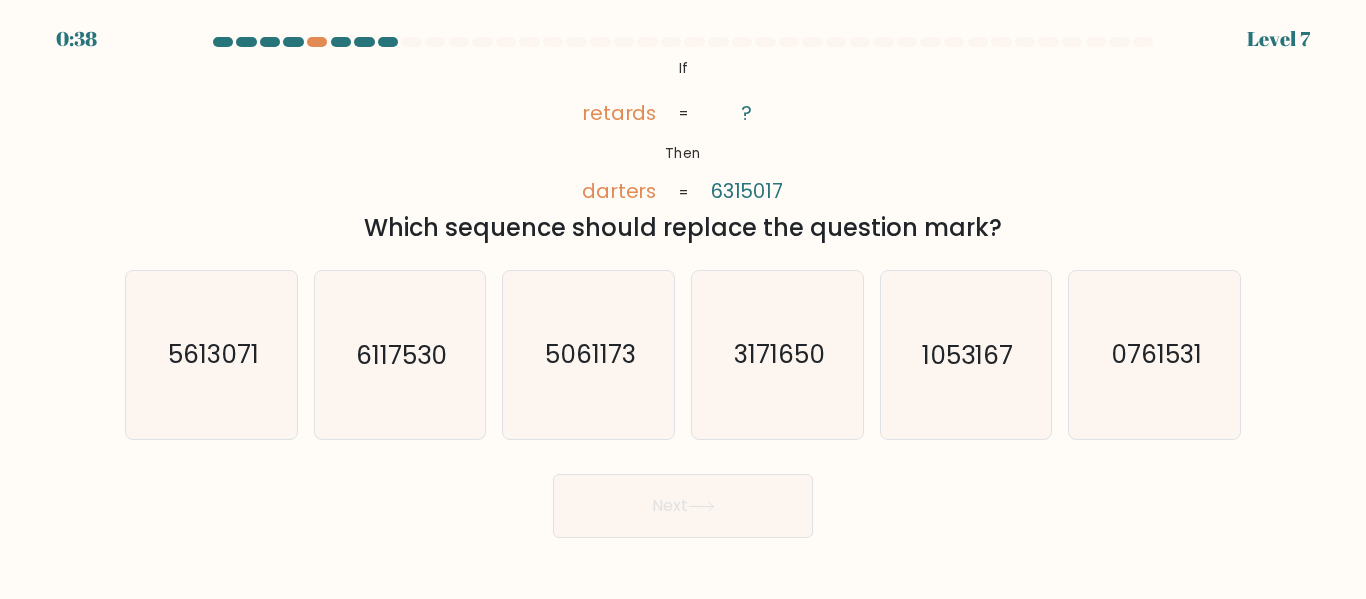 click on "Next" at bounding box center (683, 501) 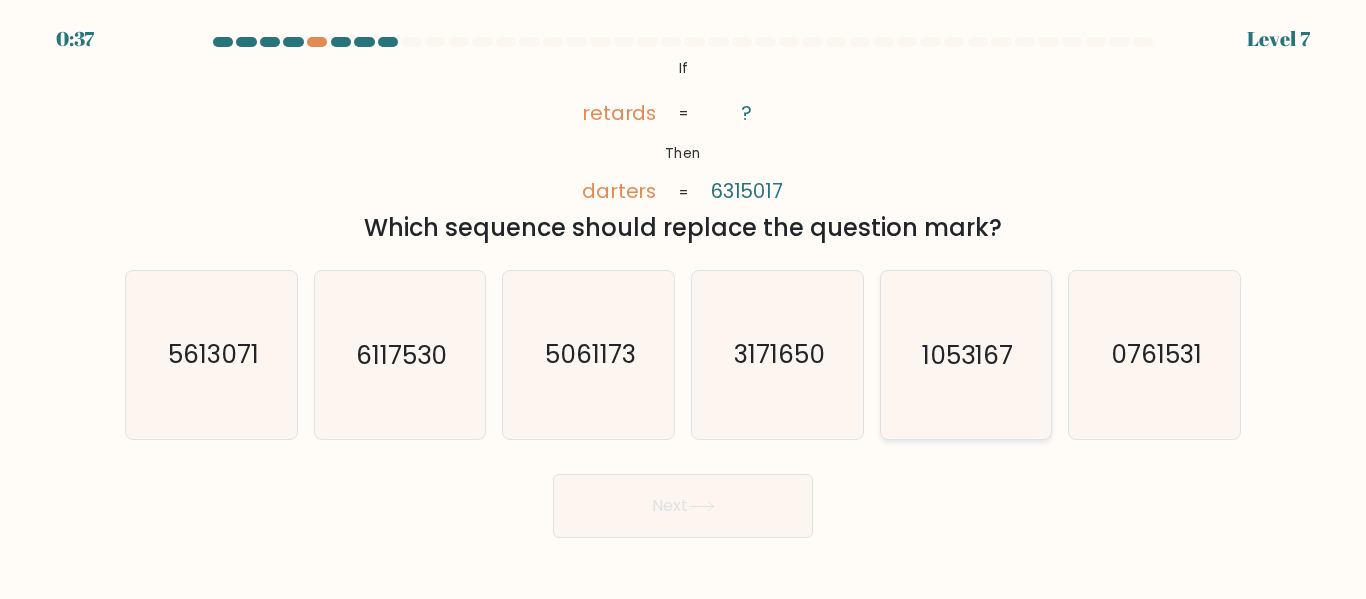 click on "1053167" 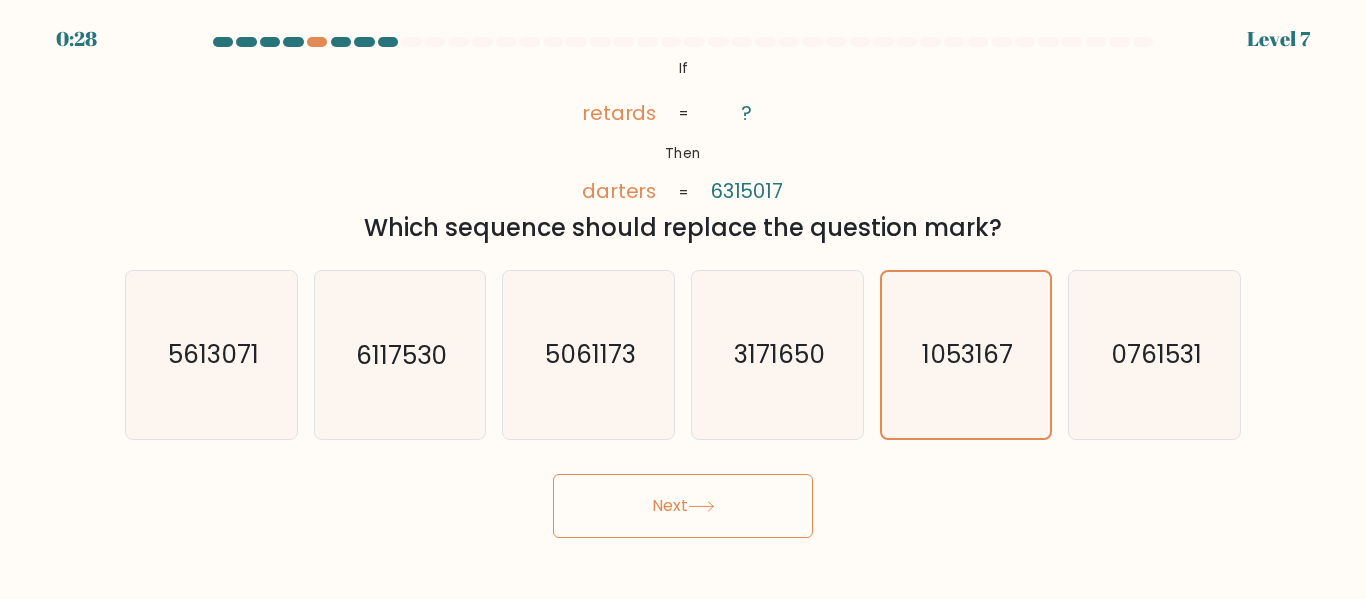 click on "Next" at bounding box center [683, 506] 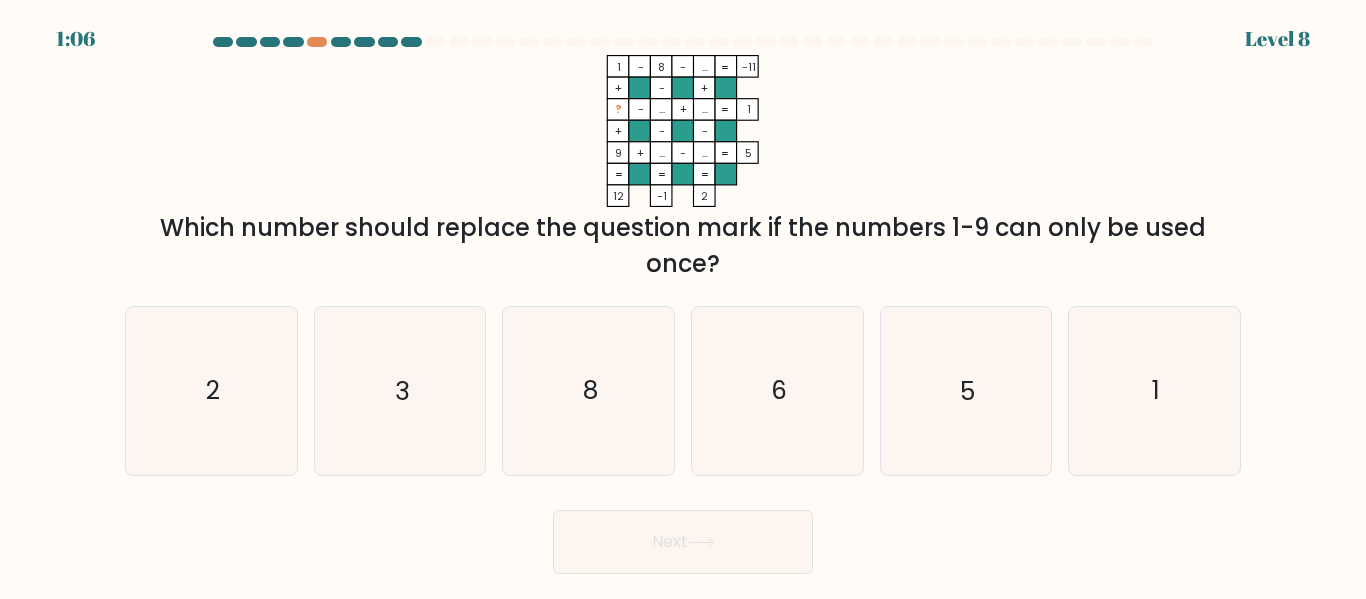 type 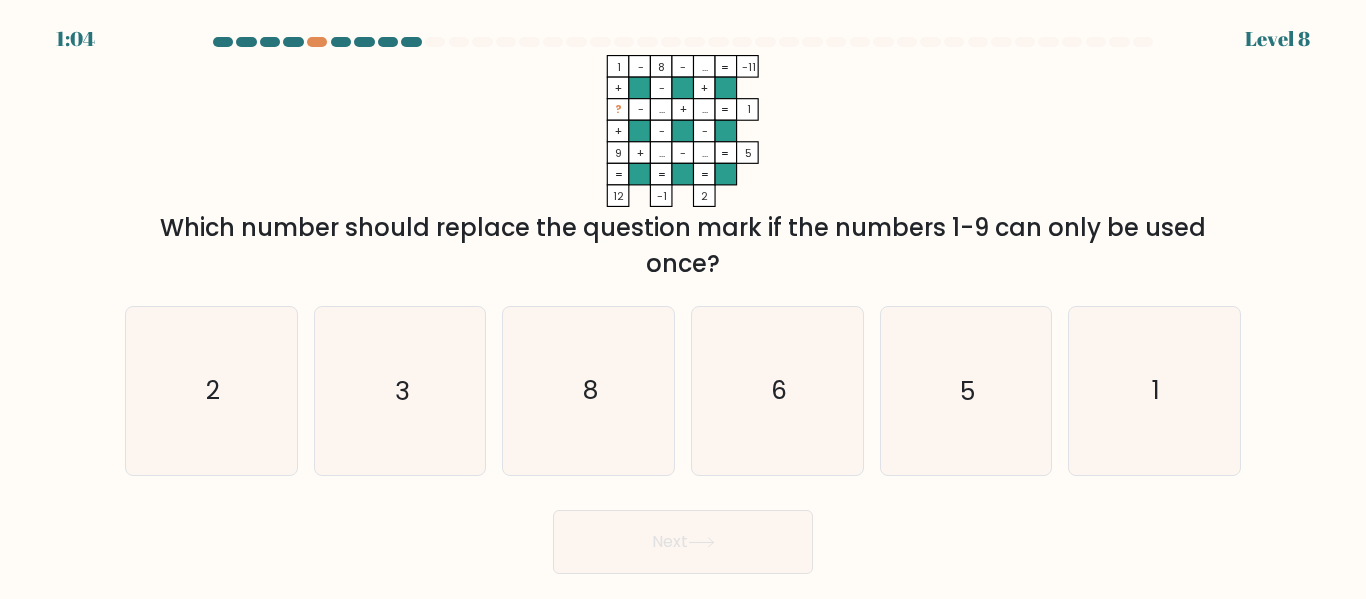 copy on "1:06
Level 8
1    -    8    -    ...    -11    +    -    +    ?    -    ...    +    ...    1    +    -    -    9    +    ...    -    ...    =   5    =   =   =   =   12    -1    2    =
Which number should replace the question mark if the numbers 1-9 can only be used once?
a.
2
b.
3
c.
8
d.
6
e.
5
f.
1" 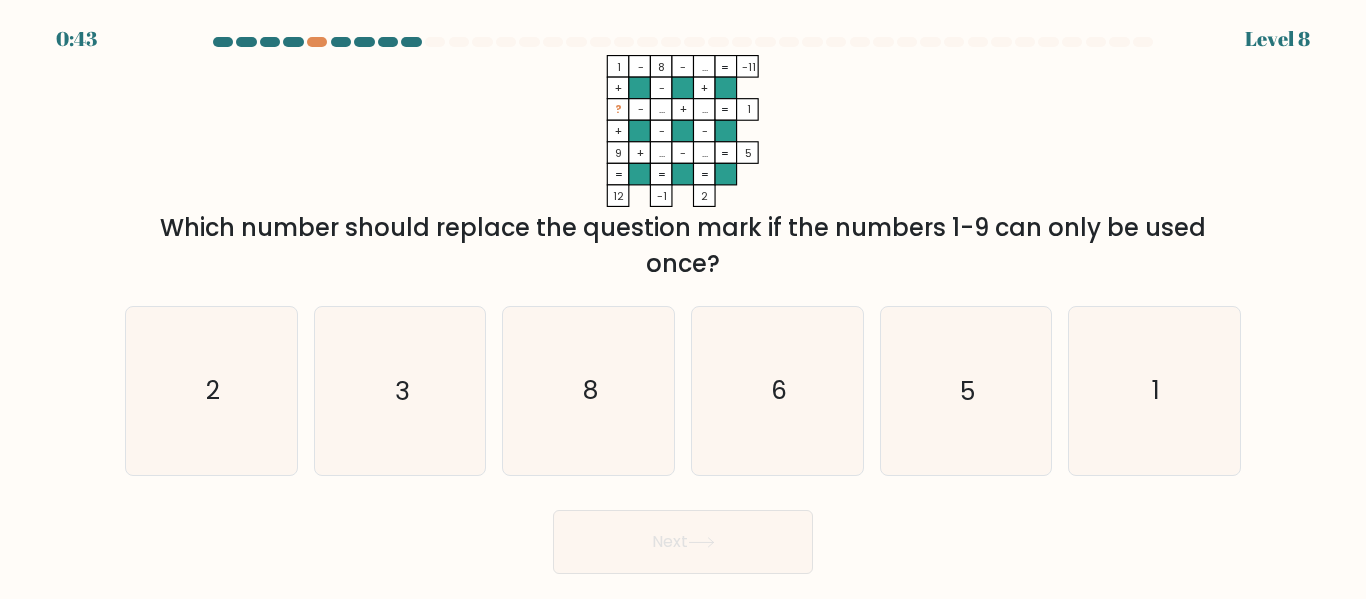 click on "0:43
Level 8" at bounding box center [683, 27] 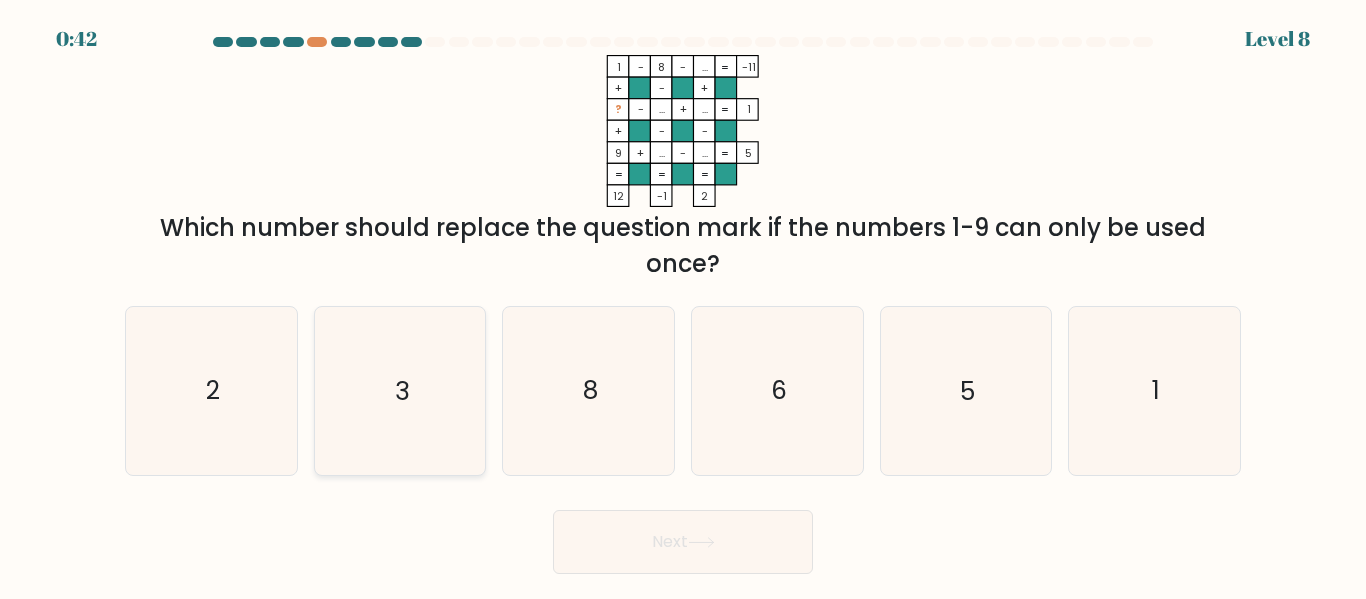 click on "3" 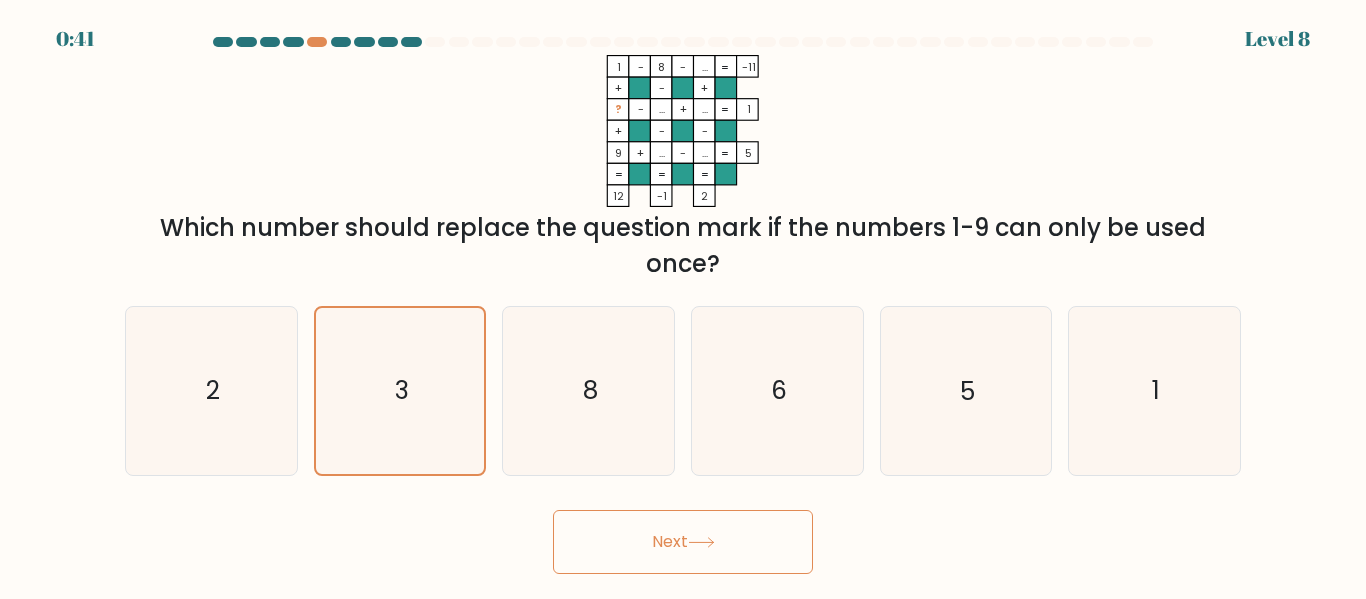 click 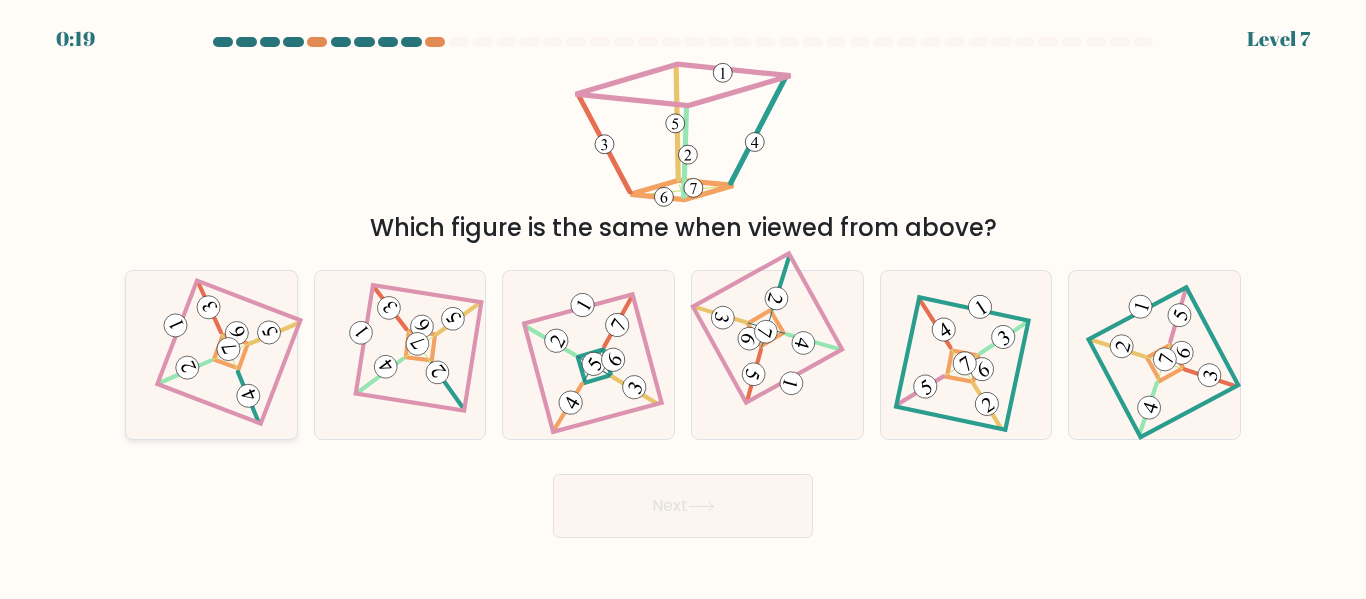 click 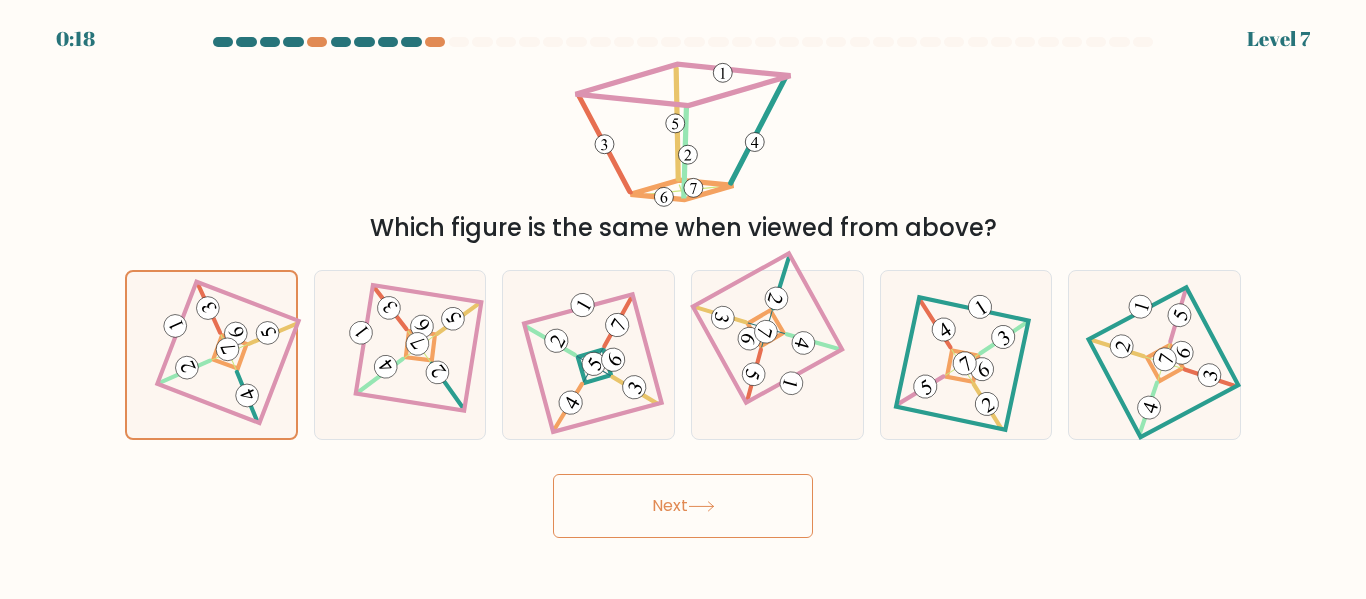 click on "Next" at bounding box center (683, 506) 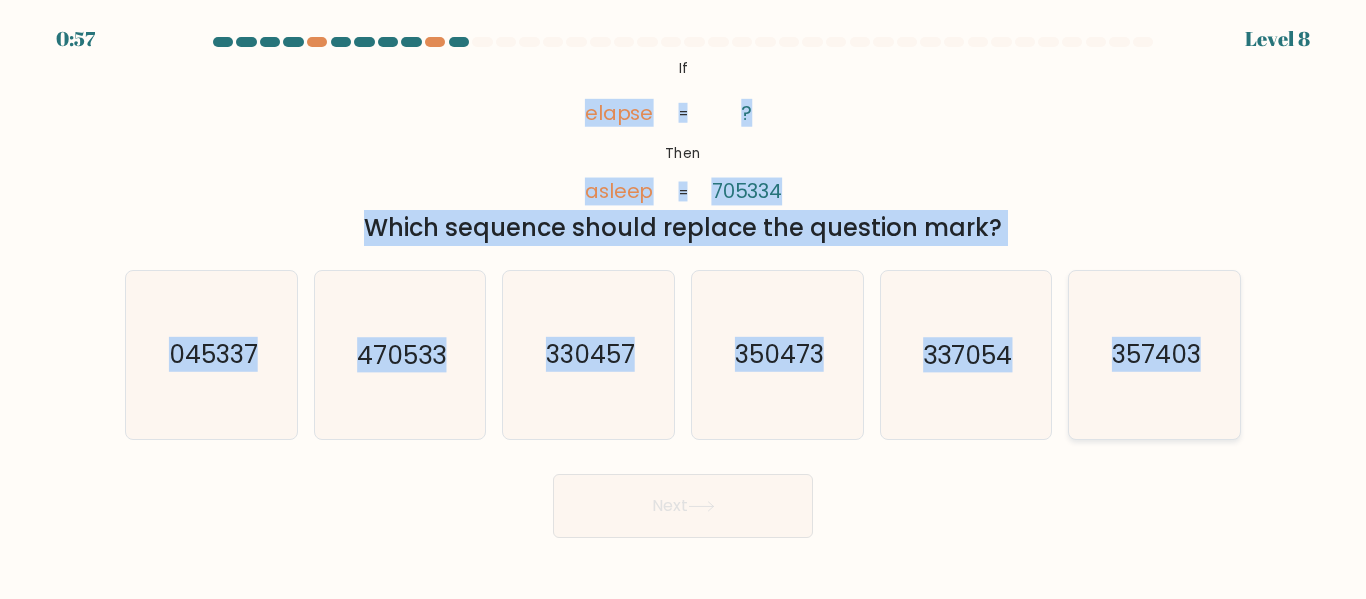 drag, startPoint x: 586, startPoint y: 109, endPoint x: 1199, endPoint y: 381, distance: 670.6363 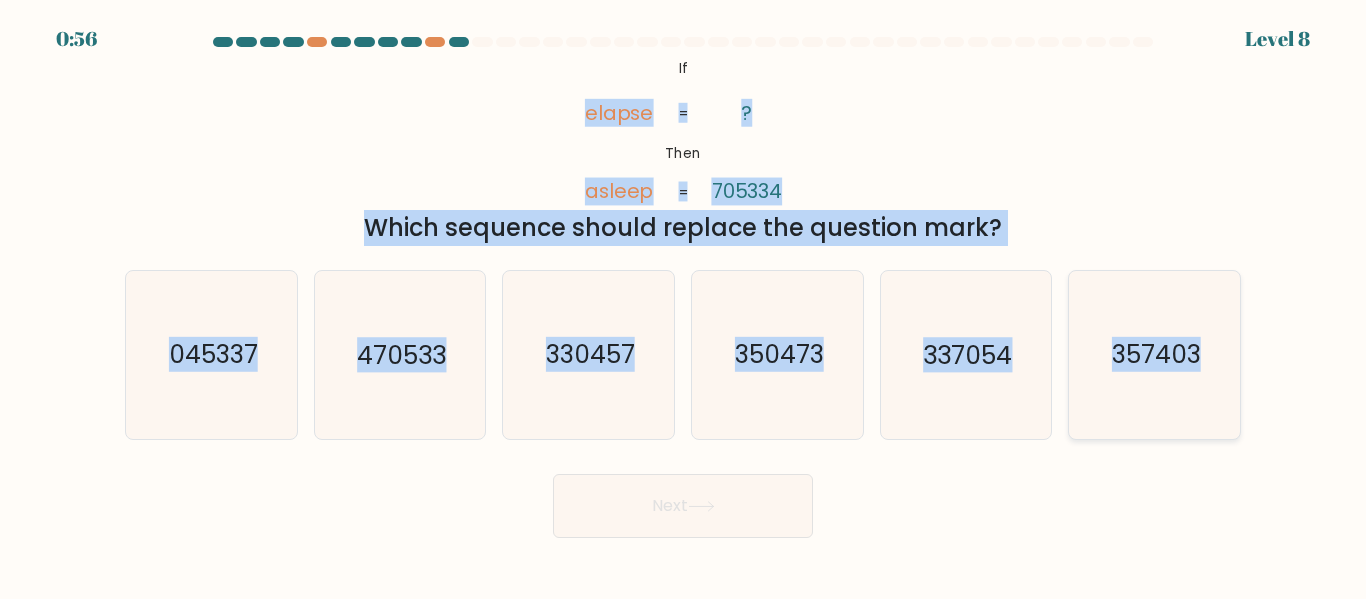copy on "elapse       asleep       ?       705334       =       =
Which sequence should replace the question mark?
a.
045337
b.
470533
c.
330457
d.
350473
e.
337054
f.
357403" 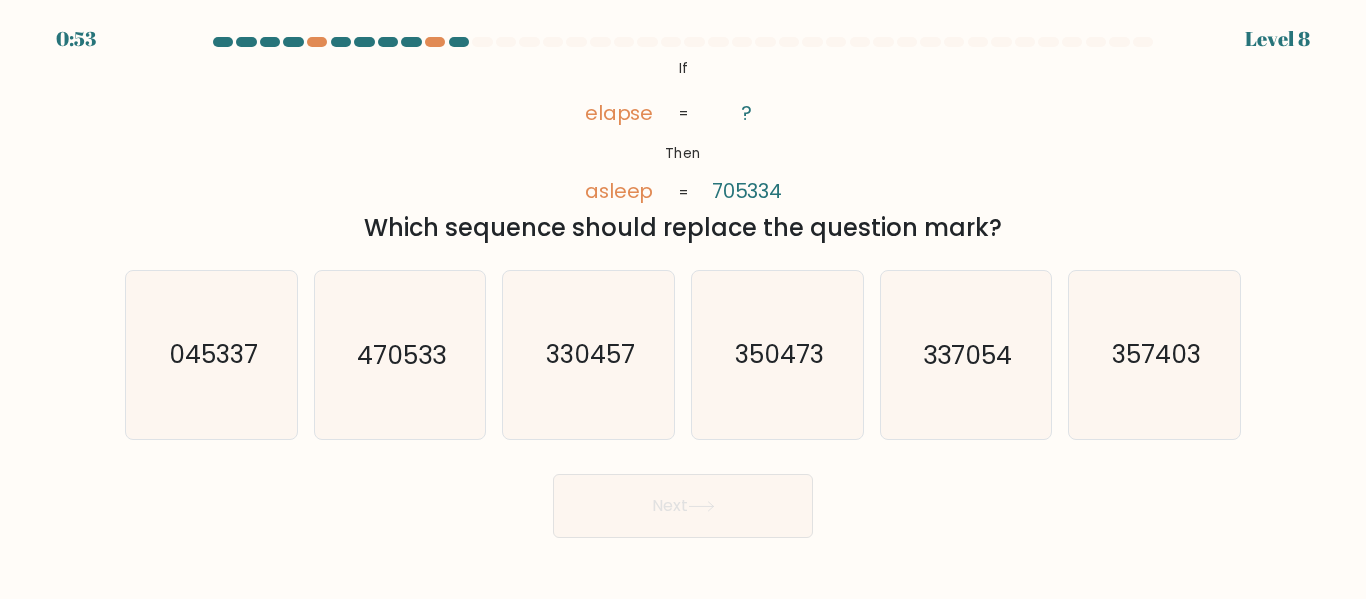 click on "@import url('https://fonts.googleapis.com/css?family=Abril+Fatface:400,100,100italic,300,300italic,400italic,500,500italic,700,700italic,900,900italic');           If       Then       elapse       asleep       ?       705334       =       =" 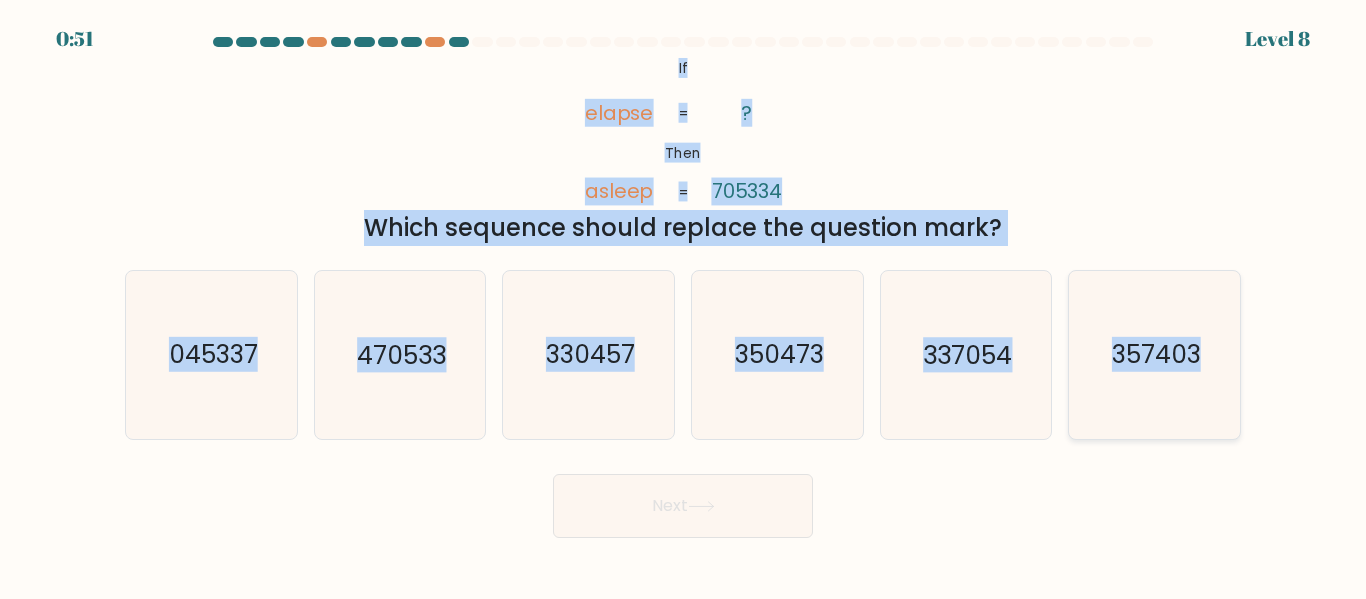 drag, startPoint x: 671, startPoint y: 61, endPoint x: 1223, endPoint y: 397, distance: 646.2198 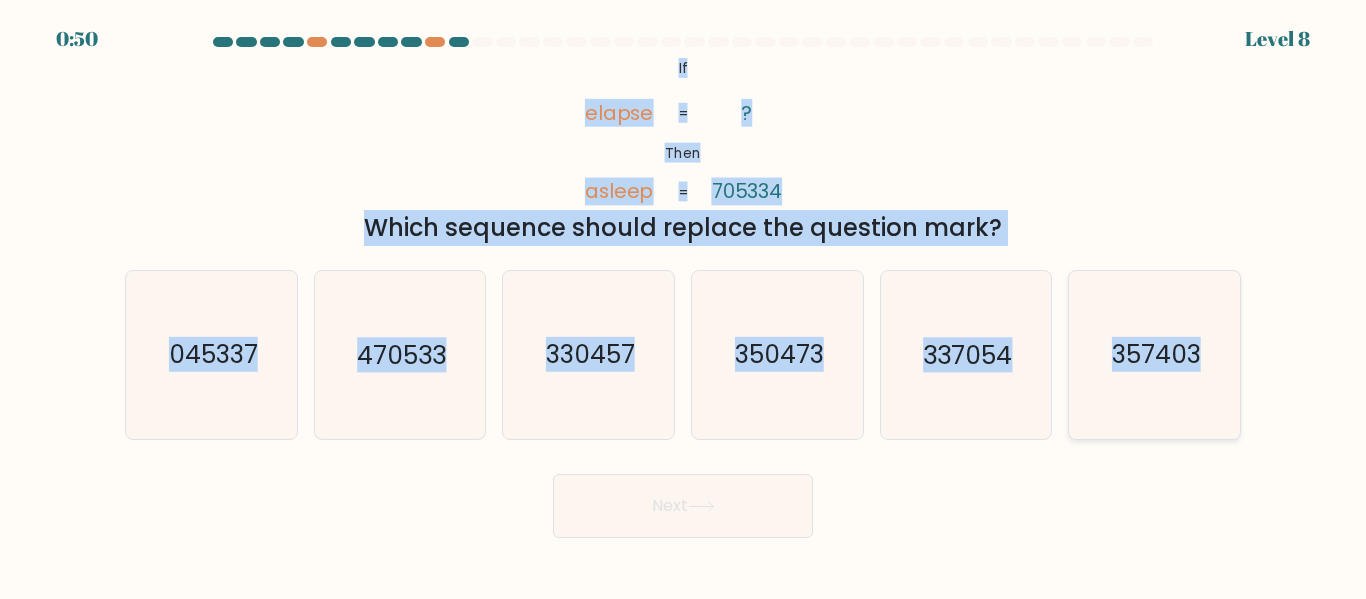 copy on "If       Then       elapse       asleep       ?       705334       =       =
Which sequence should replace the question mark?
a.
045337
b.
470533
c.
330457
d.
350473
e.
337054
f.
357403" 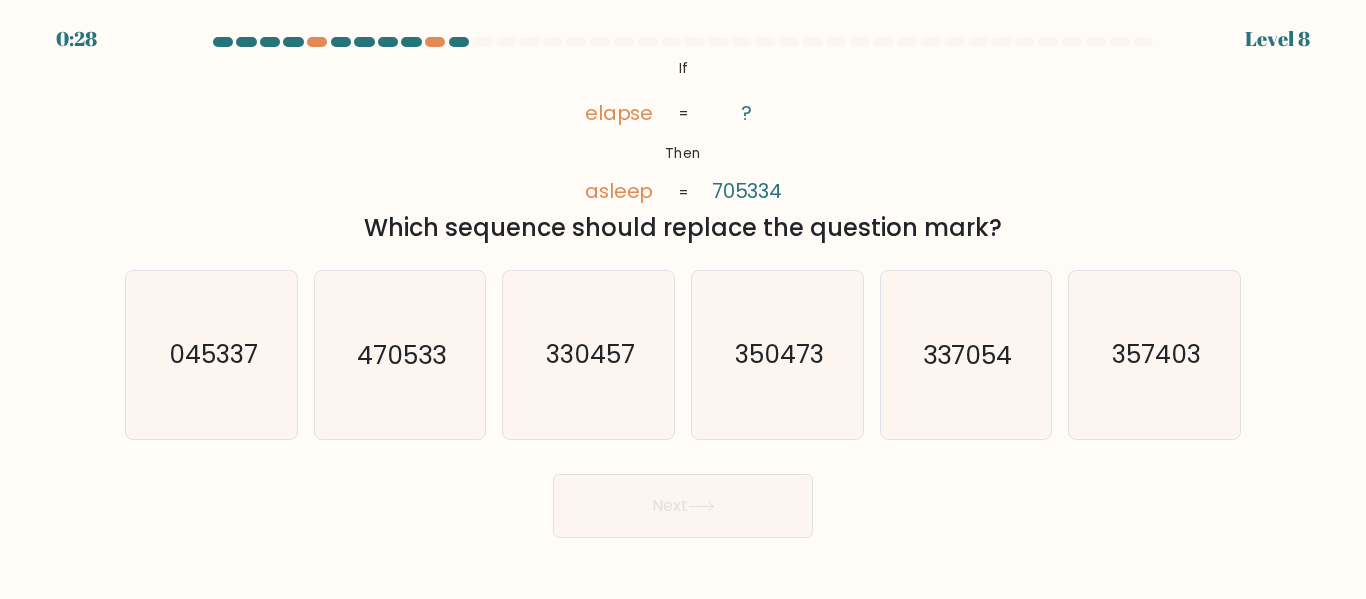 click on "Next" at bounding box center (683, 501) 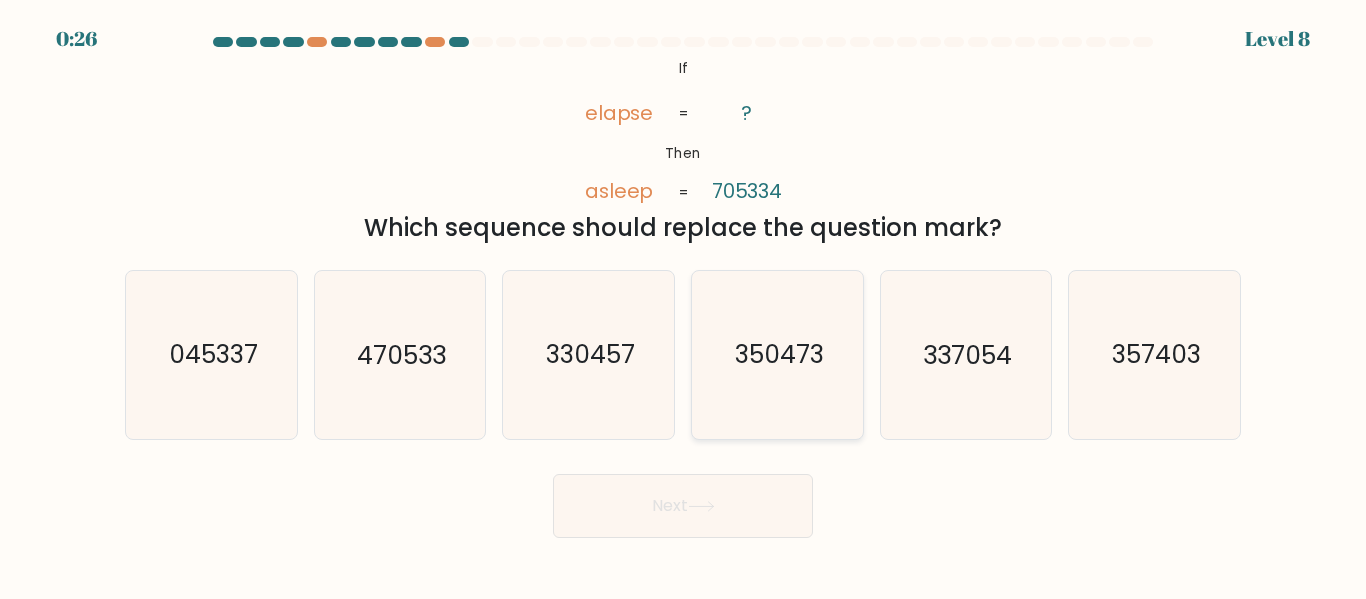 click on "350473" 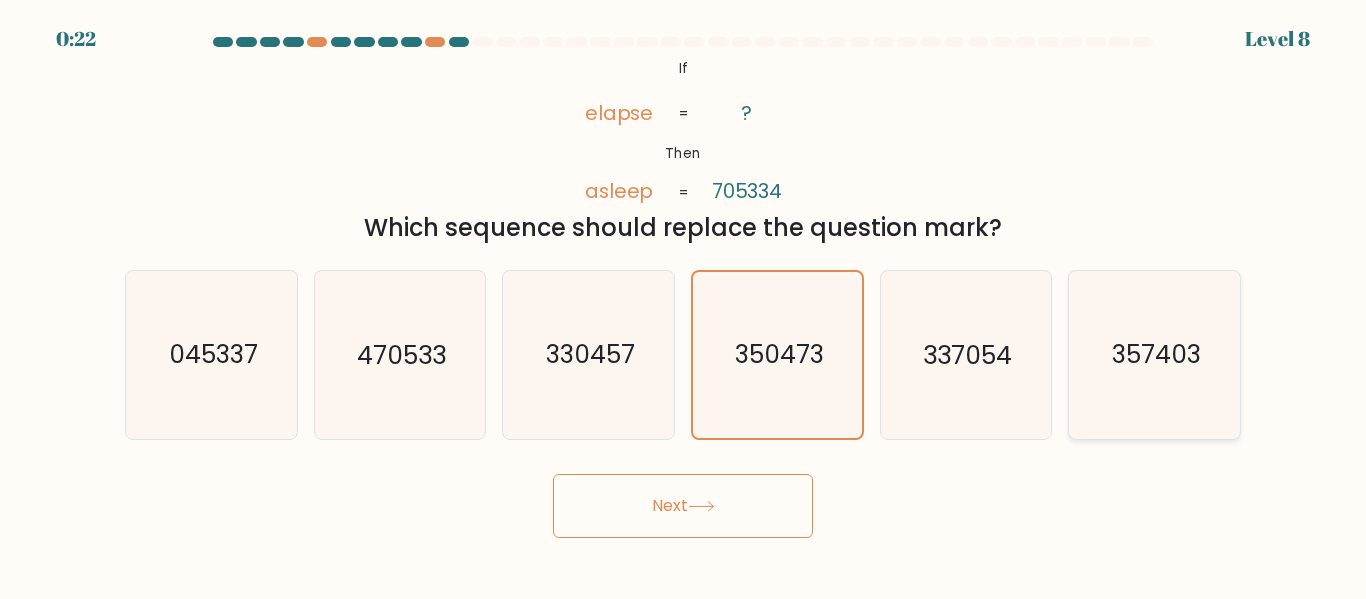 click on "357403" 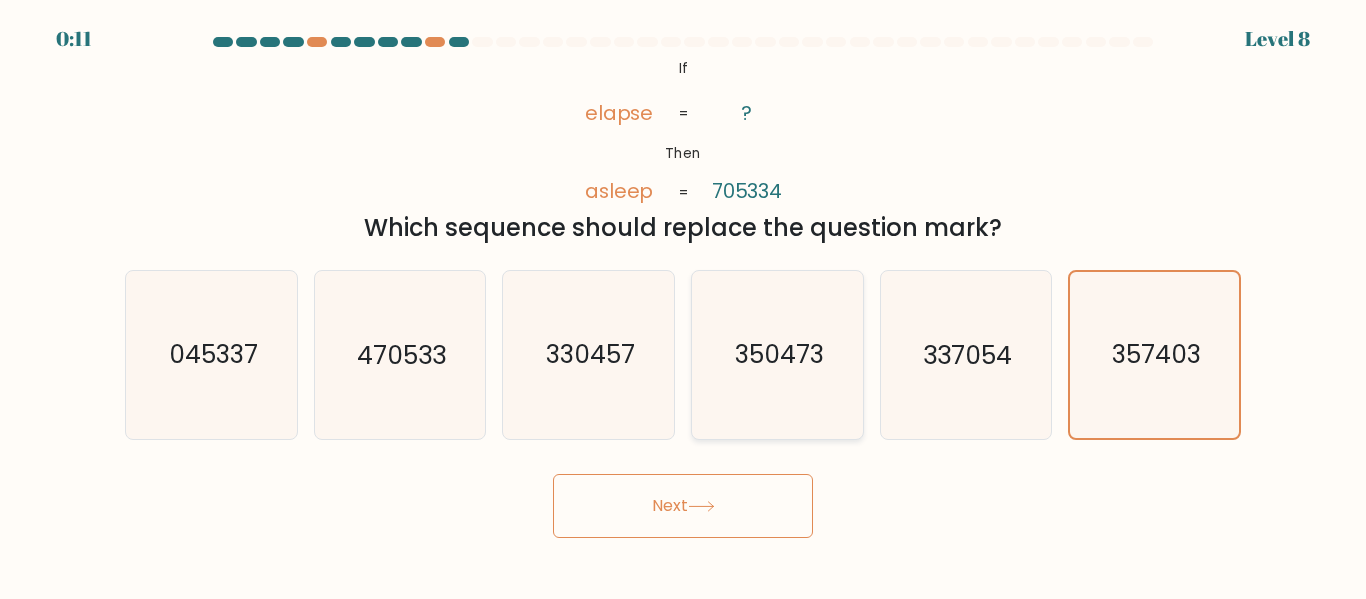 click on "350473" 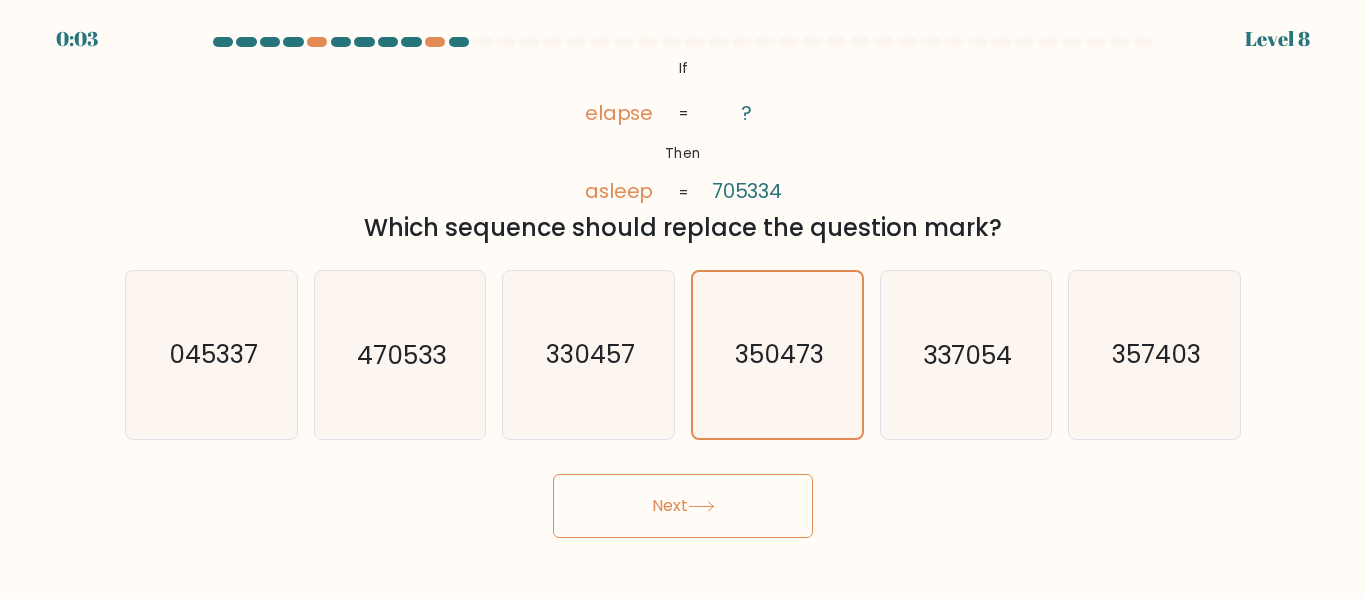 click on "Next" at bounding box center (683, 506) 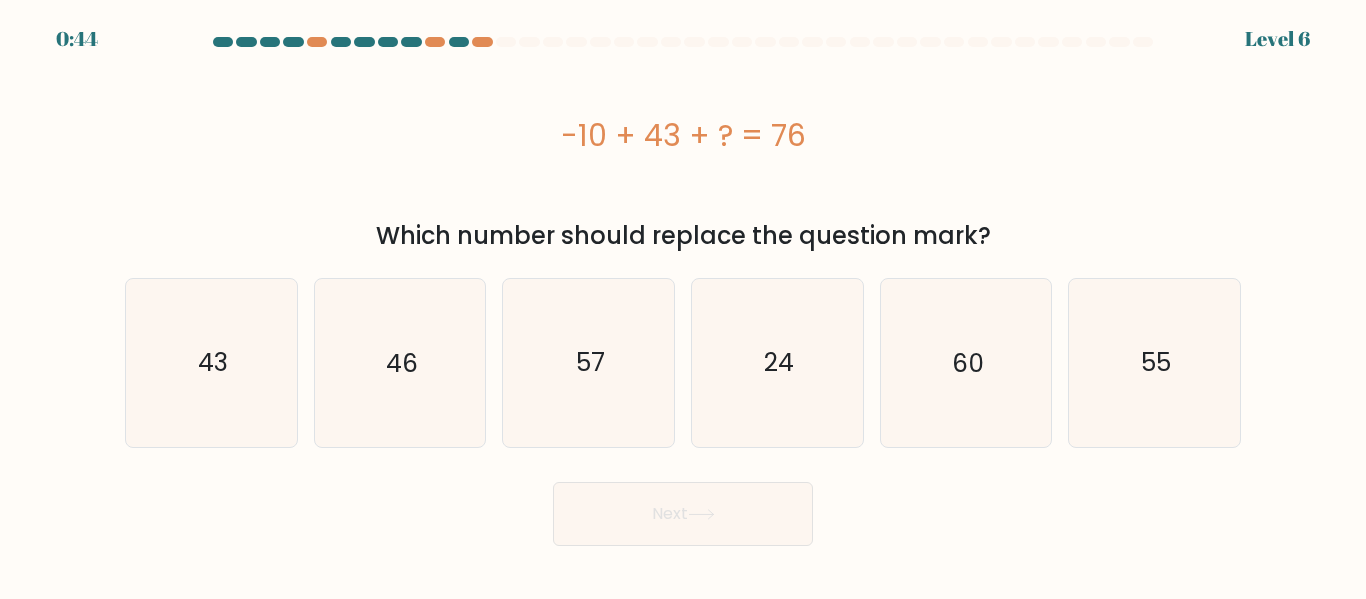 drag, startPoint x: 562, startPoint y: 134, endPoint x: 827, endPoint y: 138, distance: 265.03018 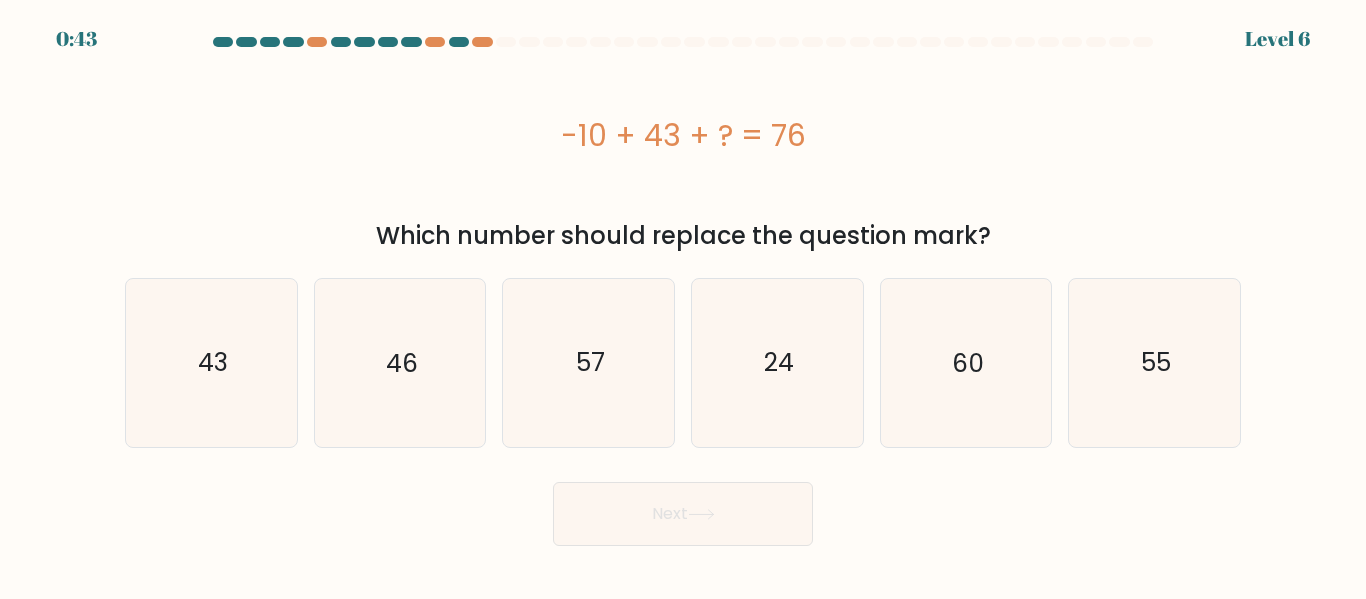 copy on "-10 + 43 + ? = 76" 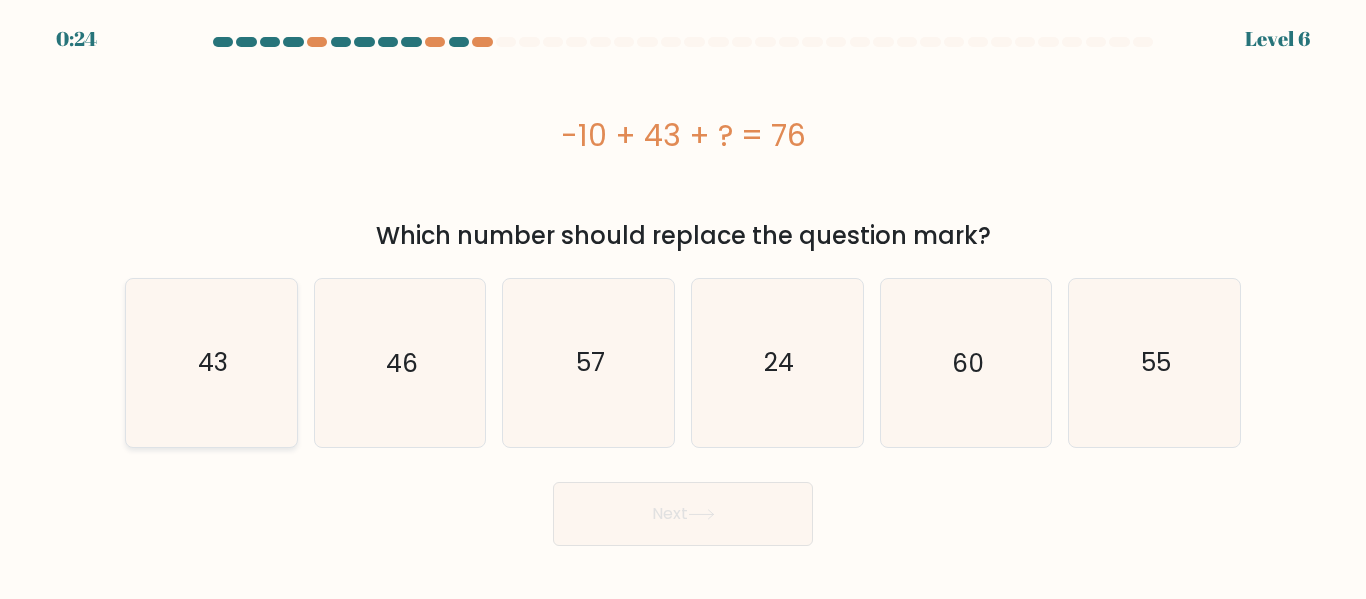 click on "43" 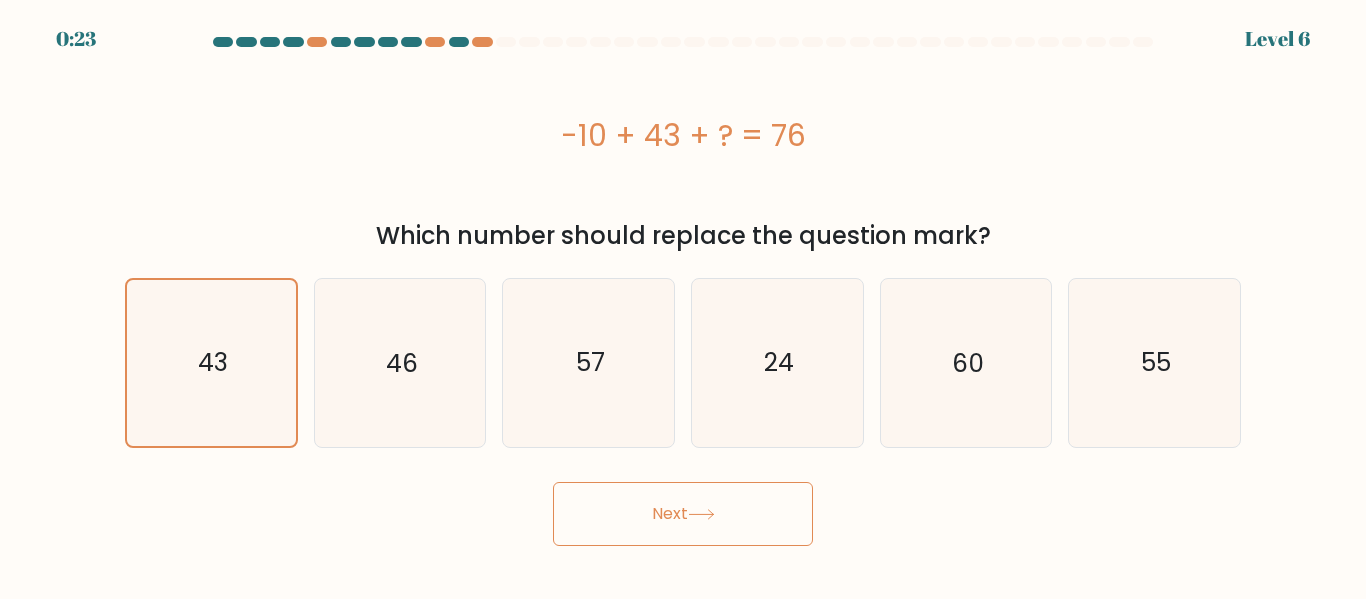 click 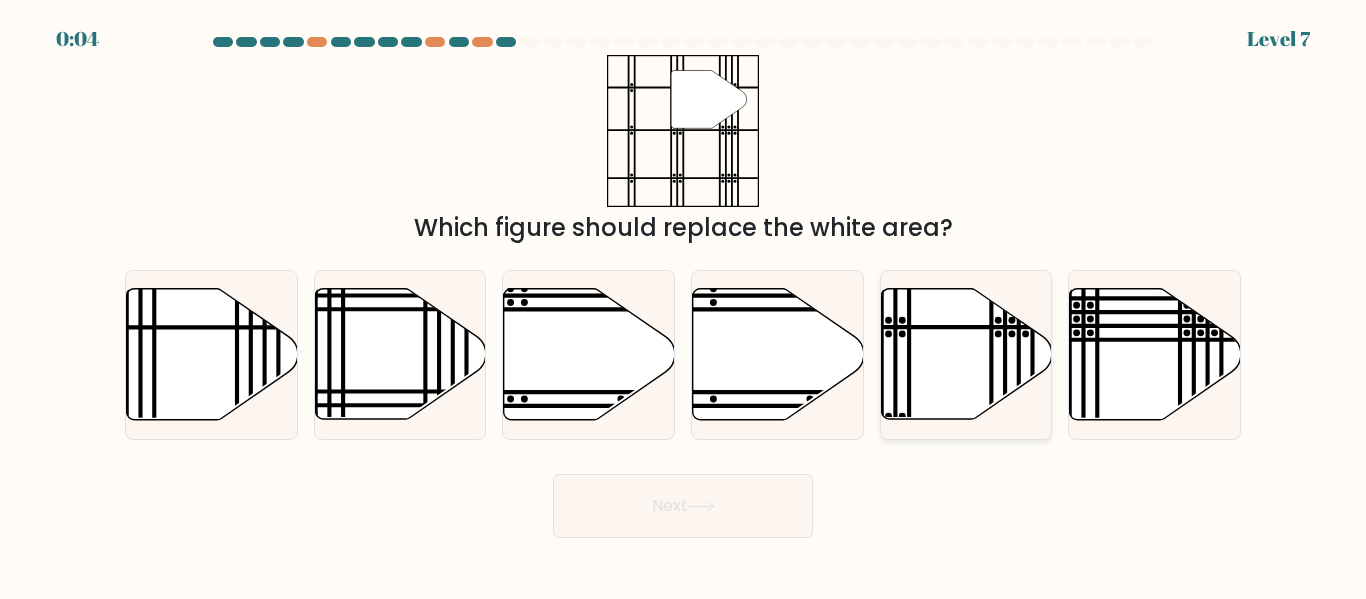 click 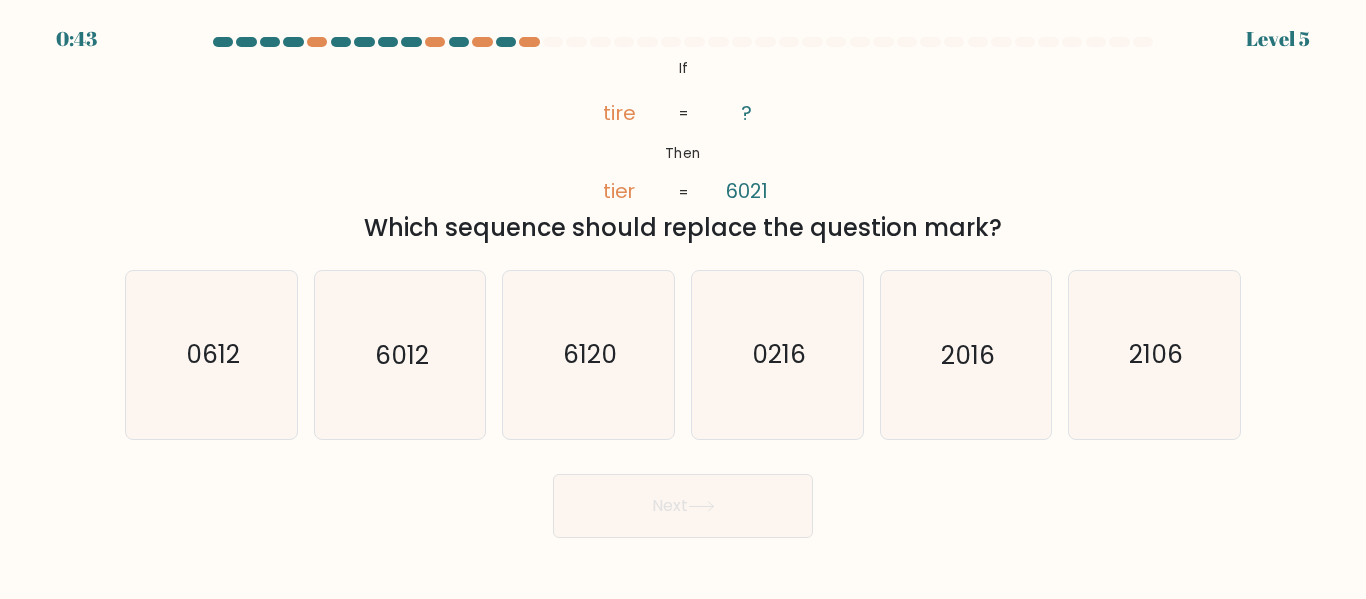 scroll, scrollTop: 0, scrollLeft: 0, axis: both 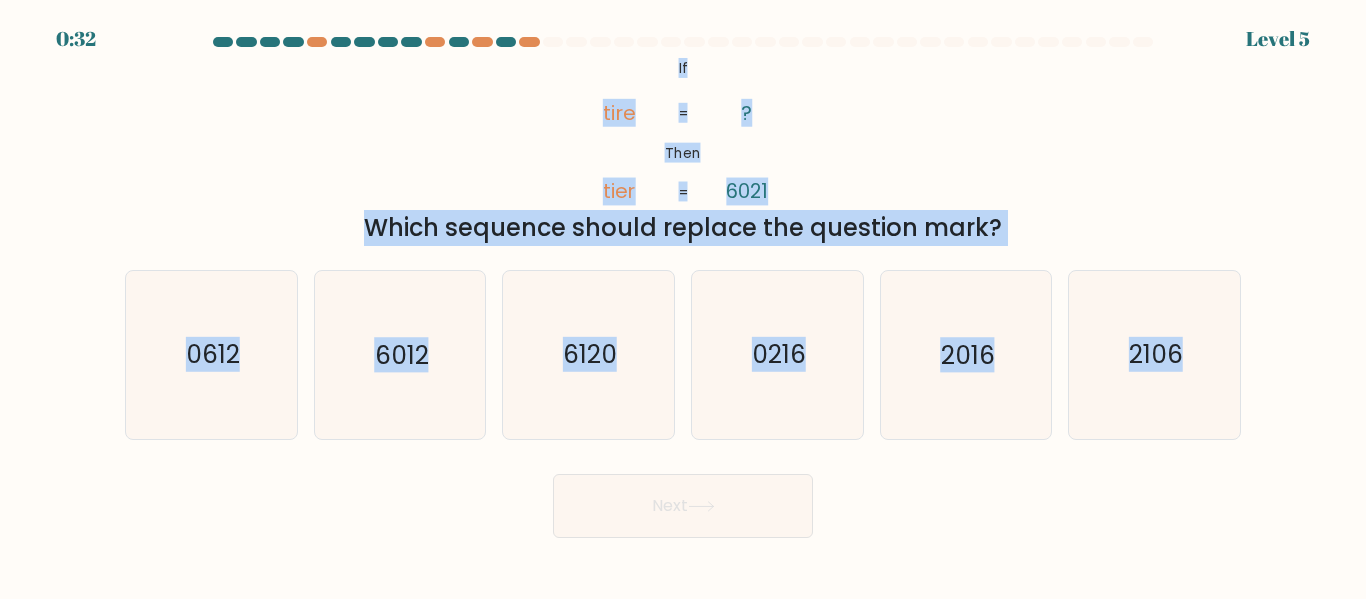 drag, startPoint x: 674, startPoint y: 74, endPoint x: 1254, endPoint y: 391, distance: 660.97577 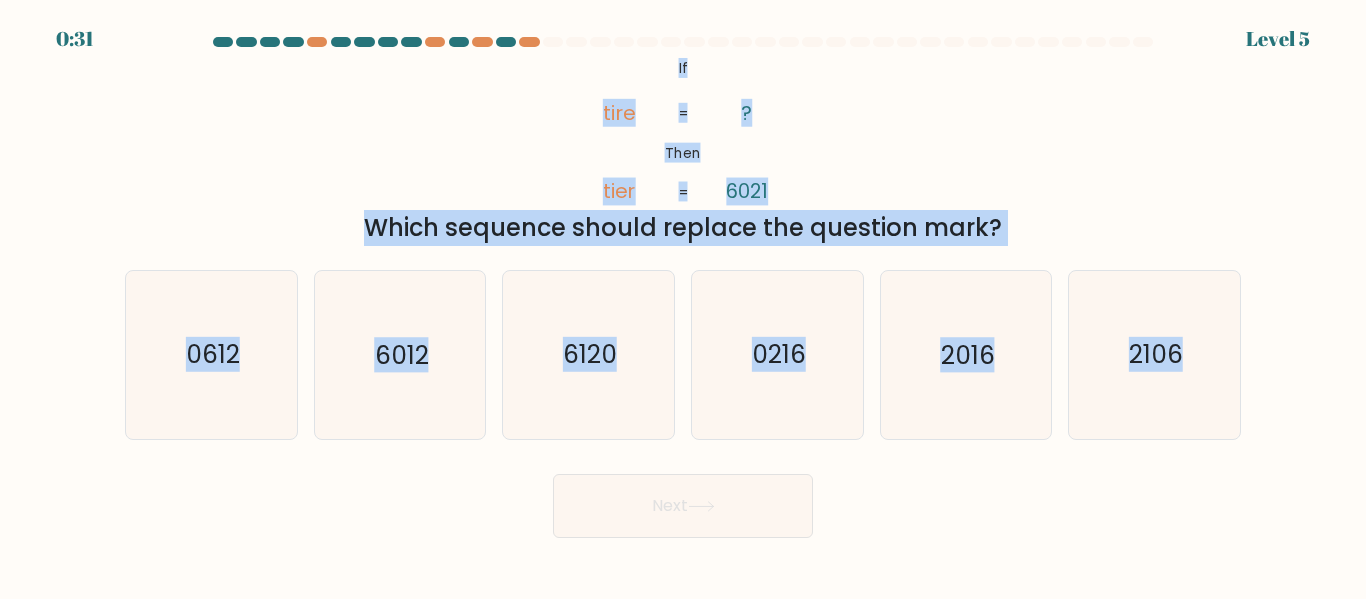 copy on "If       Then       tire       tier       ?       [NUMBER][NUMBER][NUMBER][NUMBER]       =       =
Which sequence should replace the question mark?
a.
[NUMBER][NUMBER][NUMBER][NUMBER]
b.
[NUMBER][NUMBER][NUMBER][NUMBER]
c.
[NUMBER][NUMBER][NUMBER][NUMBER]
d.
[NUMBER][NUMBER][NUMBER][NUMBER]
e.
[NUMBER][NUMBER][NUMBER][NUMBER]
f.
[NUMBER][NUMBER][NUMBER][NUMBER]" 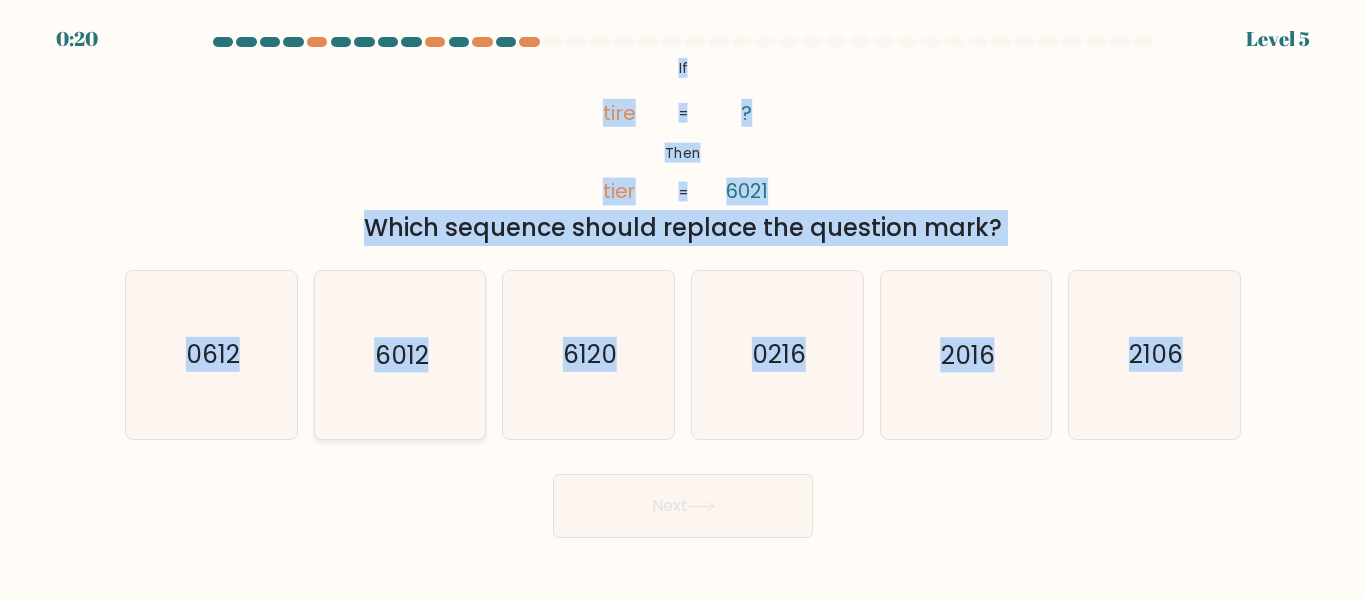 click on "6012" 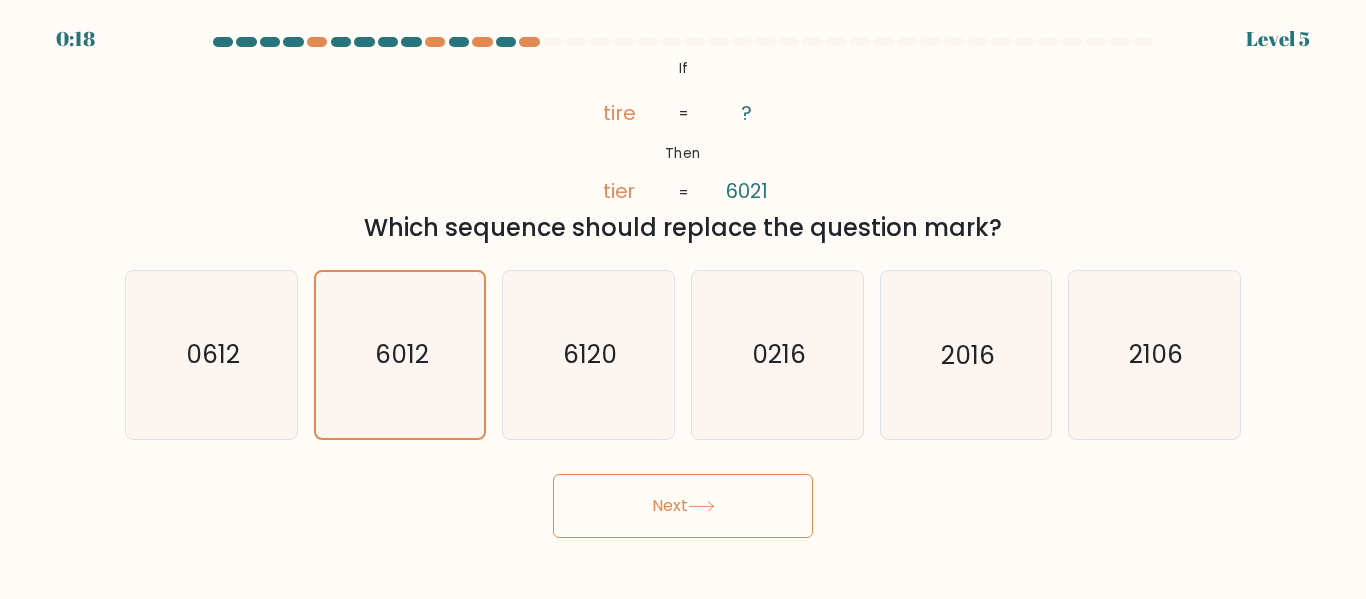 click on "Next" at bounding box center [683, 506] 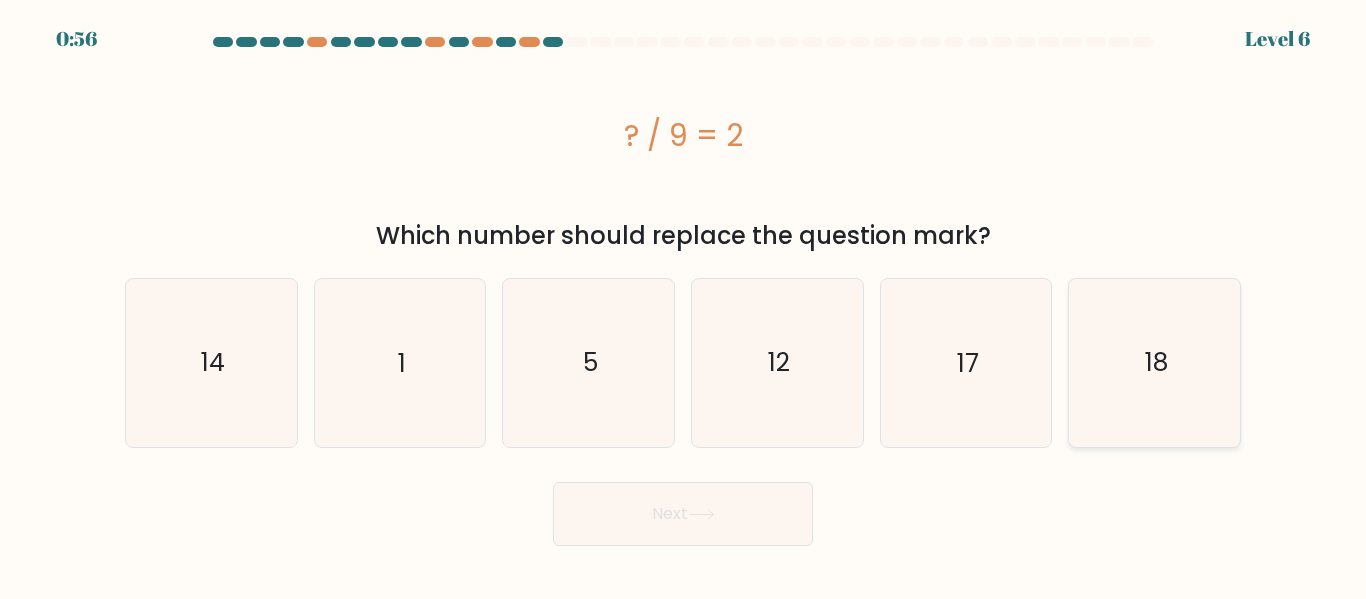 click on "18" 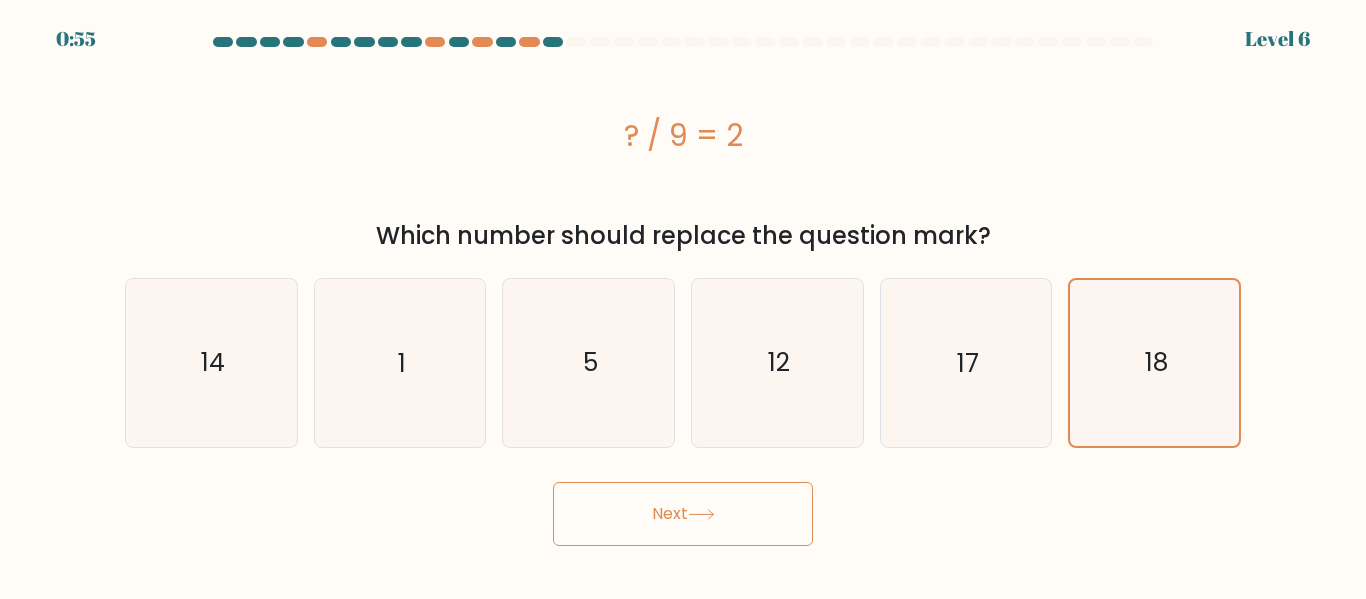 click on "Next" at bounding box center [683, 514] 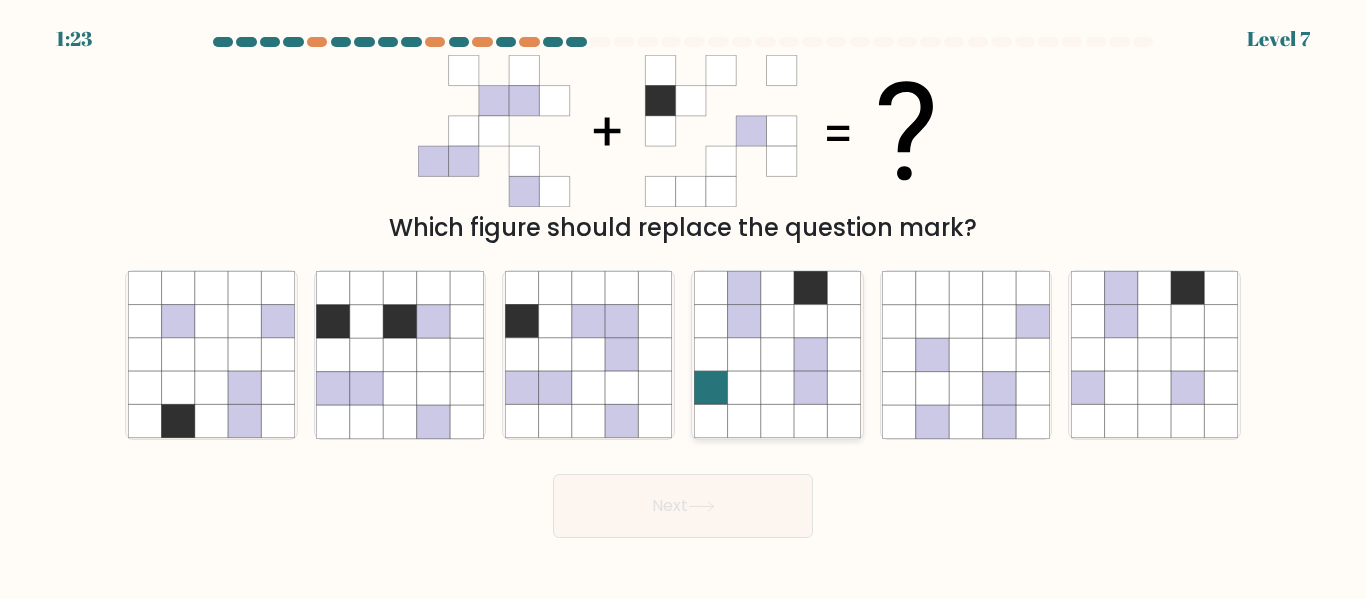 click 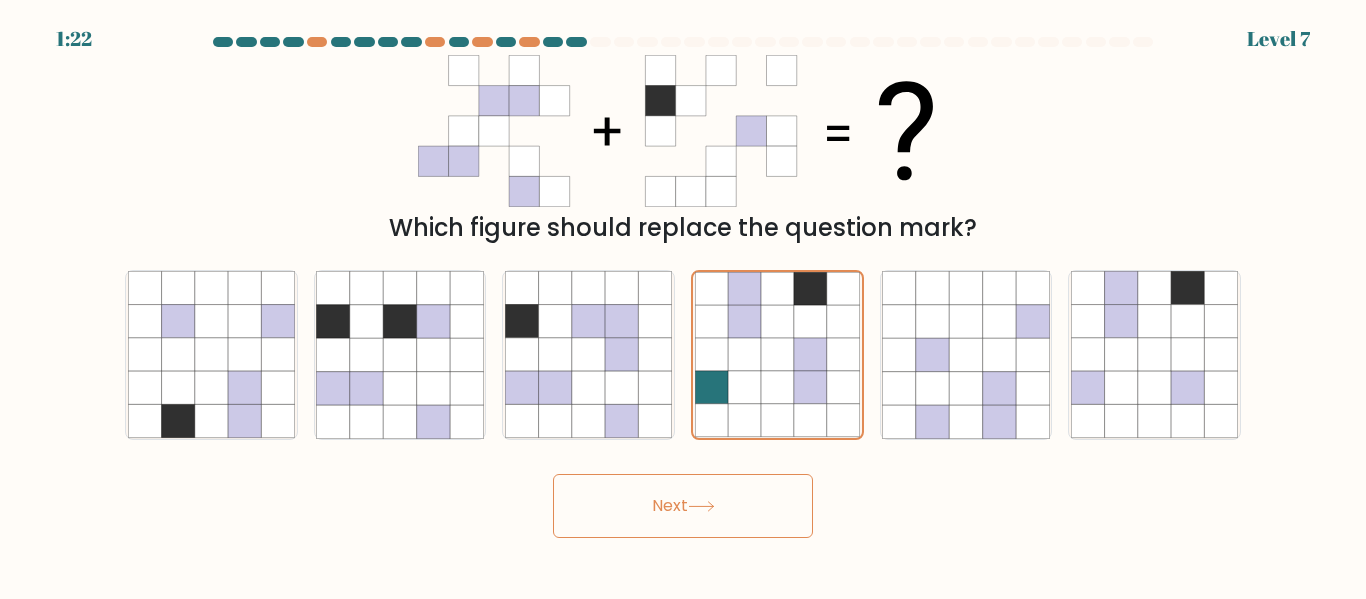 click on "Next" at bounding box center [683, 506] 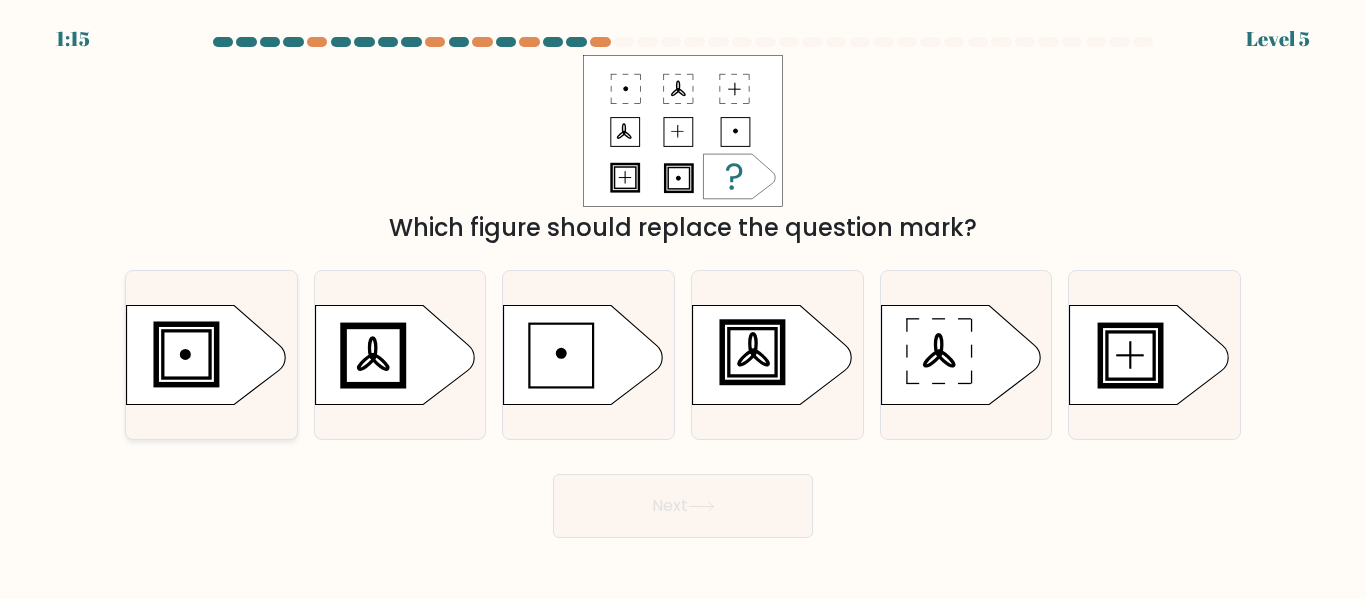 click 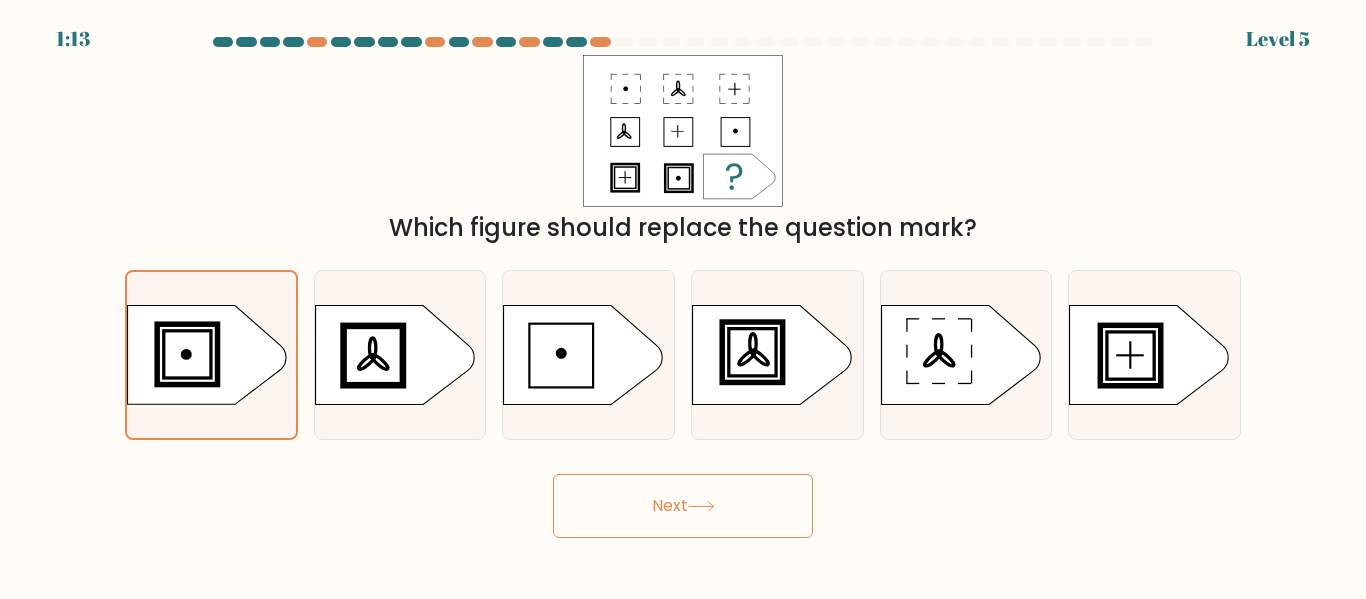 click on "Next" at bounding box center (683, 506) 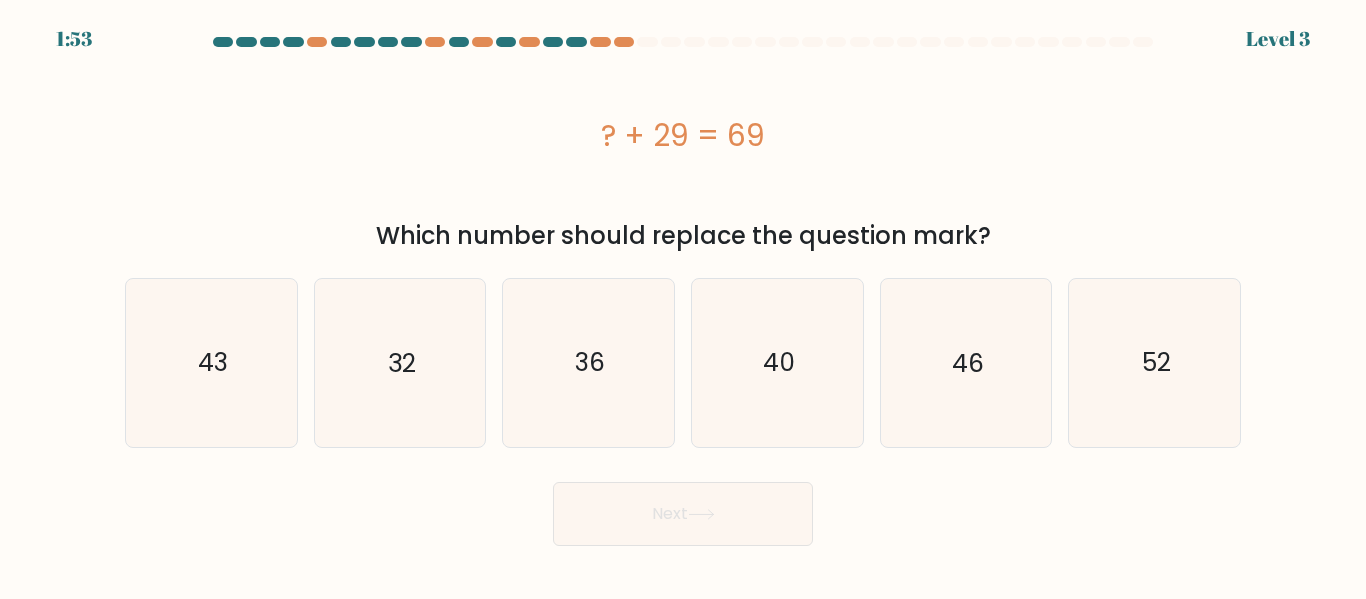 drag, startPoint x: 594, startPoint y: 130, endPoint x: 826, endPoint y: 148, distance: 232.69724 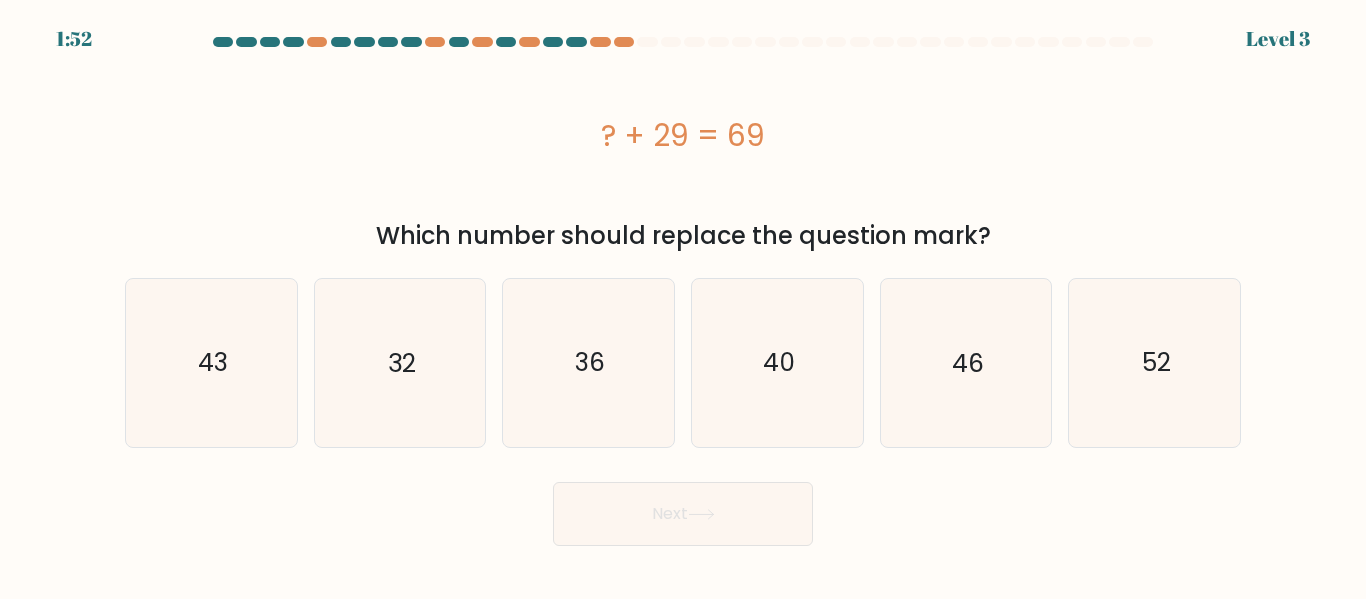 copy on "? + 29 = 69" 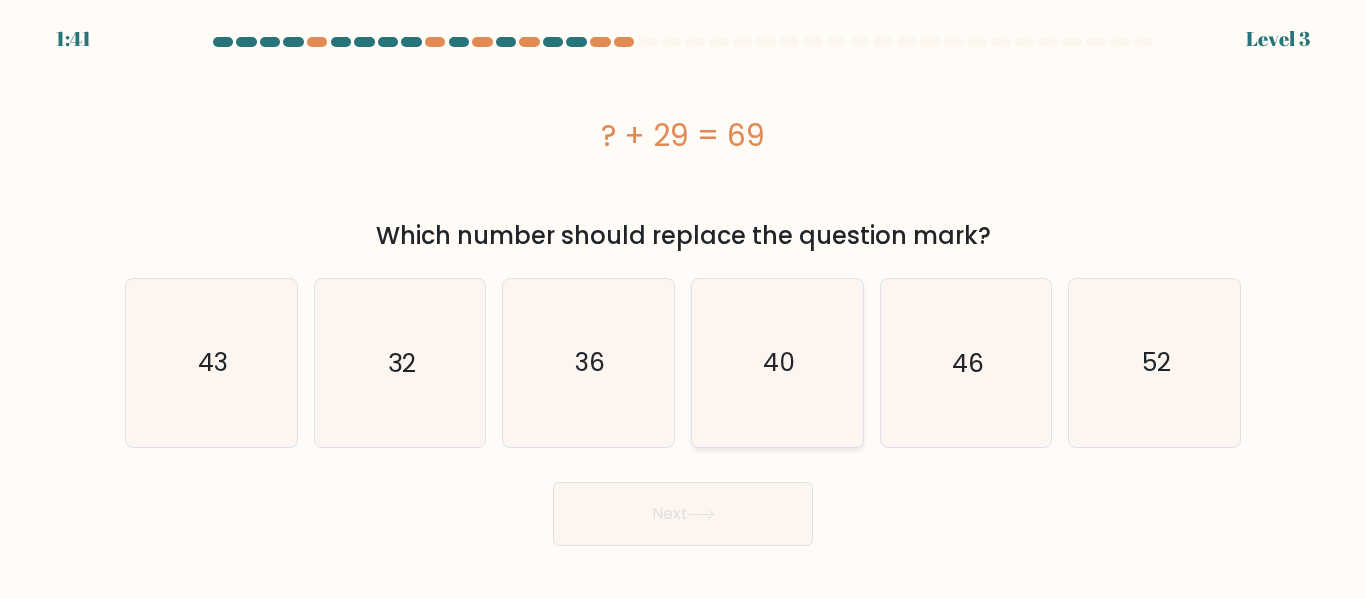 click on "40" 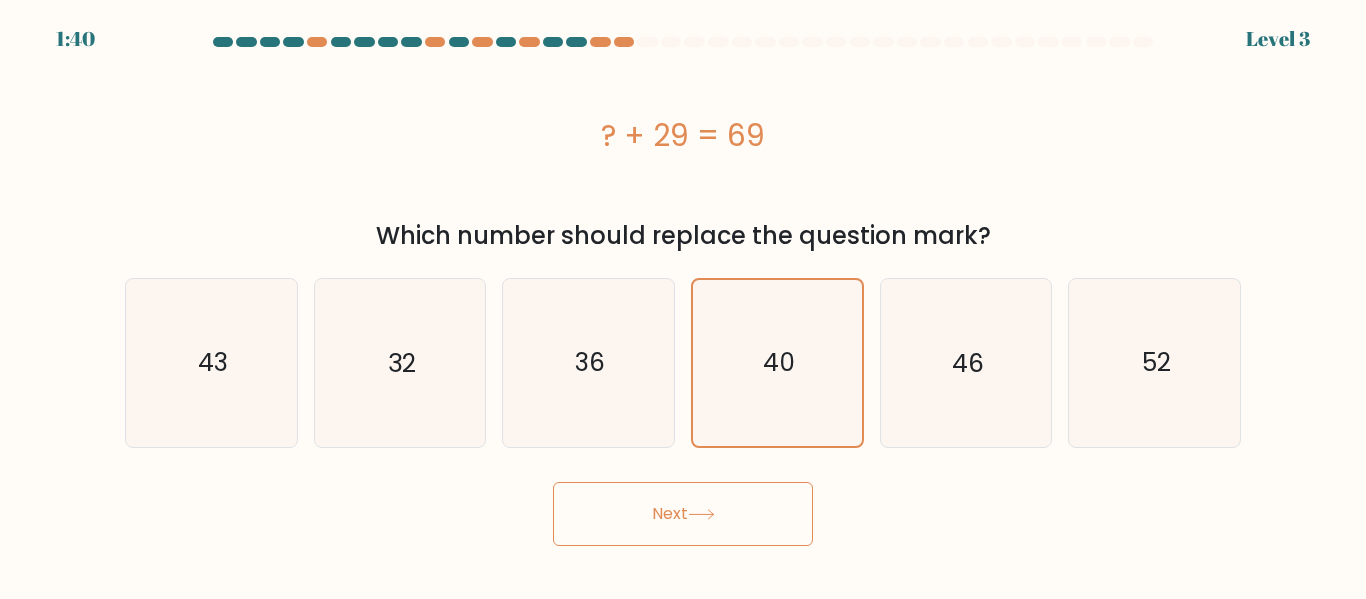 click on "Next" at bounding box center [683, 514] 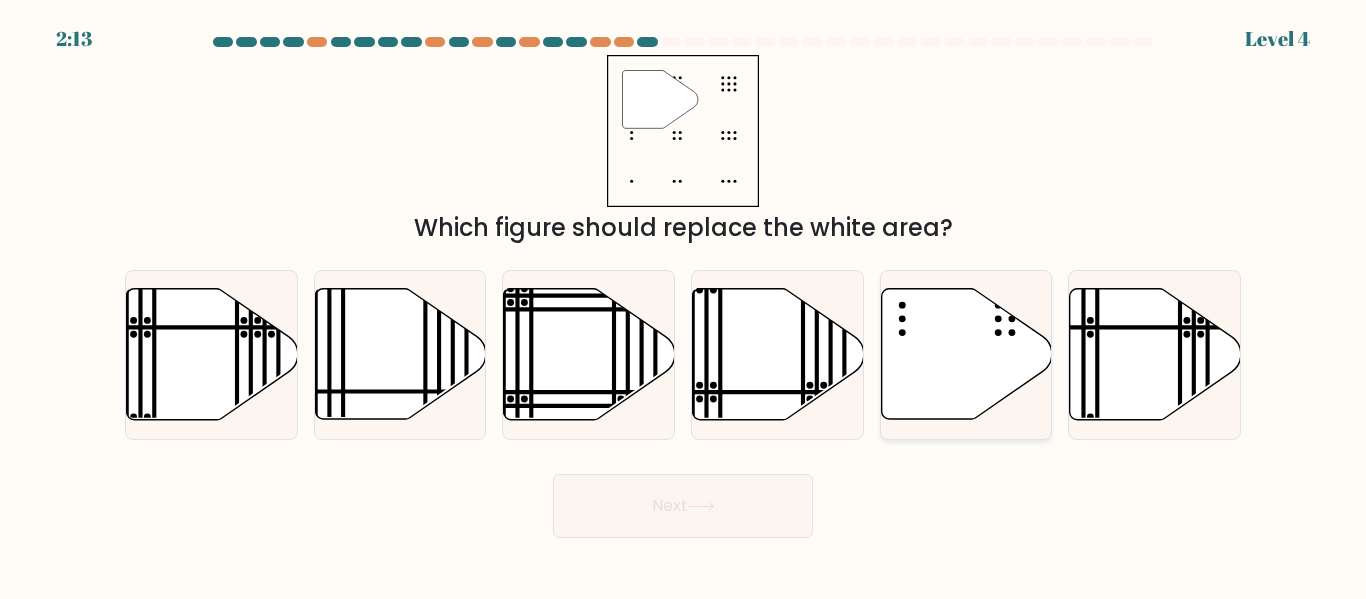click 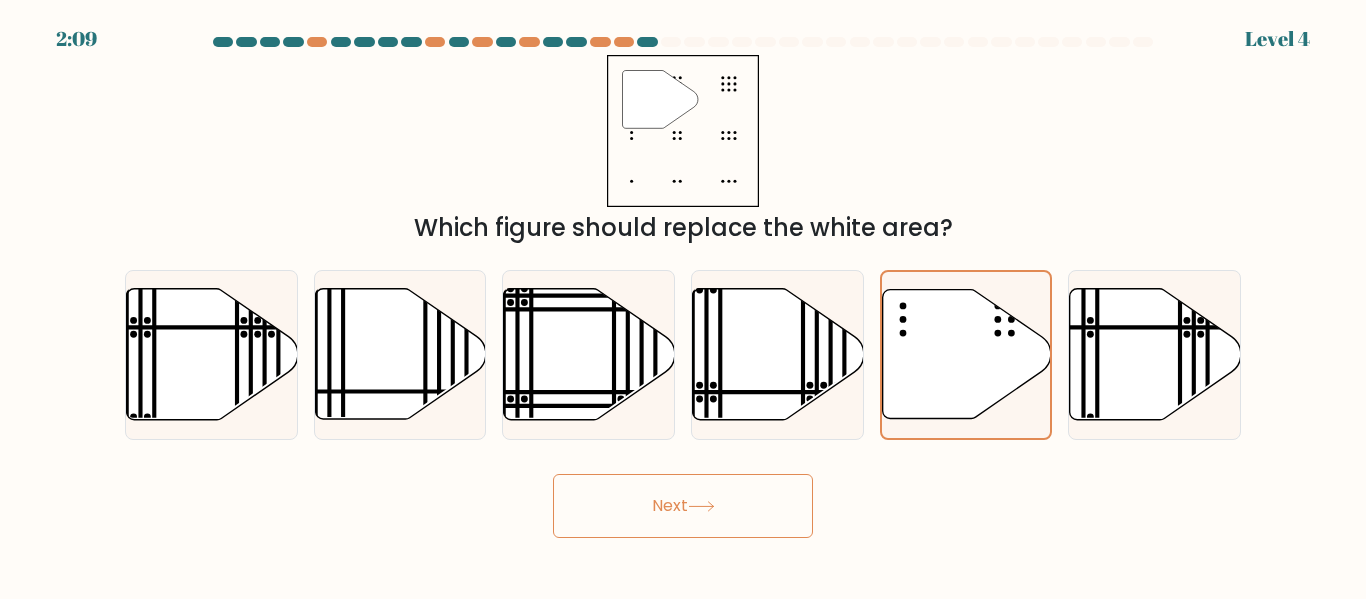 click on "Next" at bounding box center [683, 506] 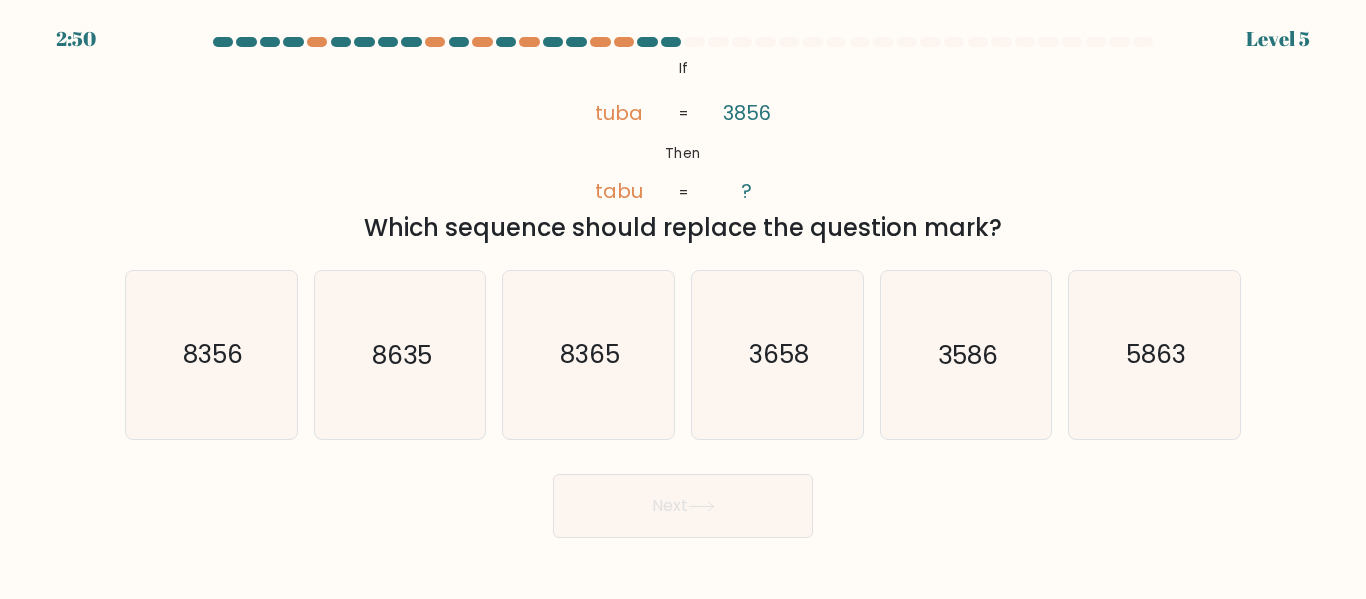 drag, startPoint x: 660, startPoint y: 70, endPoint x: 1007, endPoint y: 238, distance: 385.5295 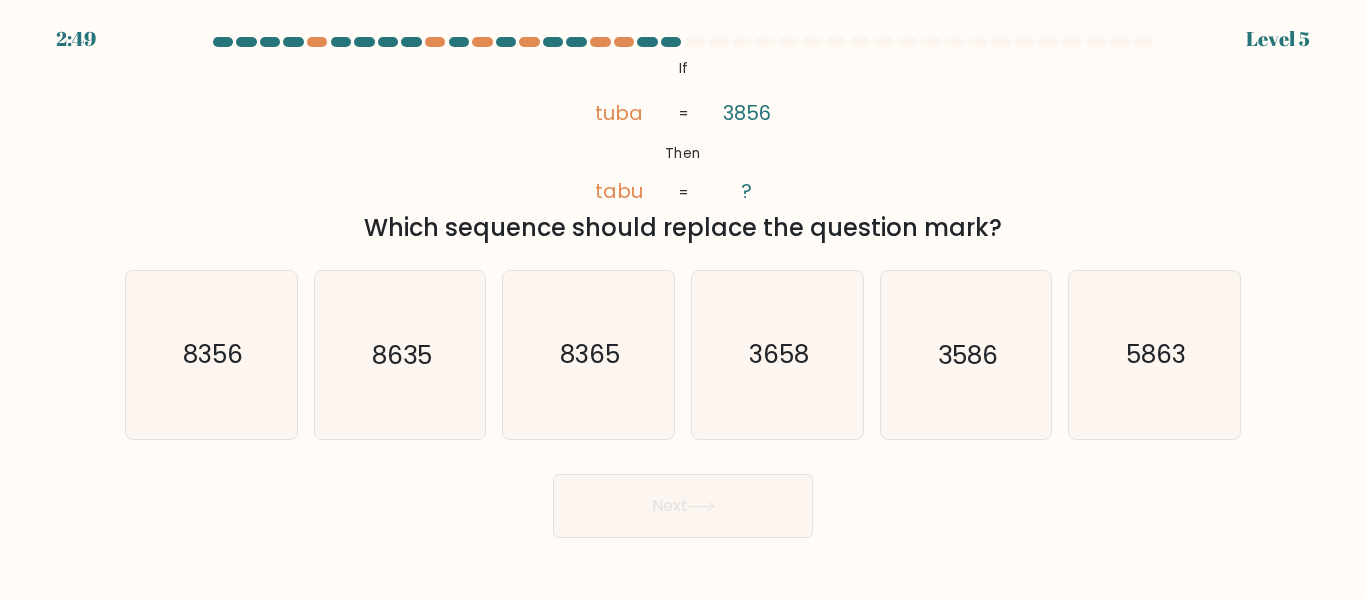 copy on "If       Then       tuba       tabu       [NUMBER][NUMBER][NUMBER][NUMBER]       ?       =       =
Which sequence should replace the question mark?" 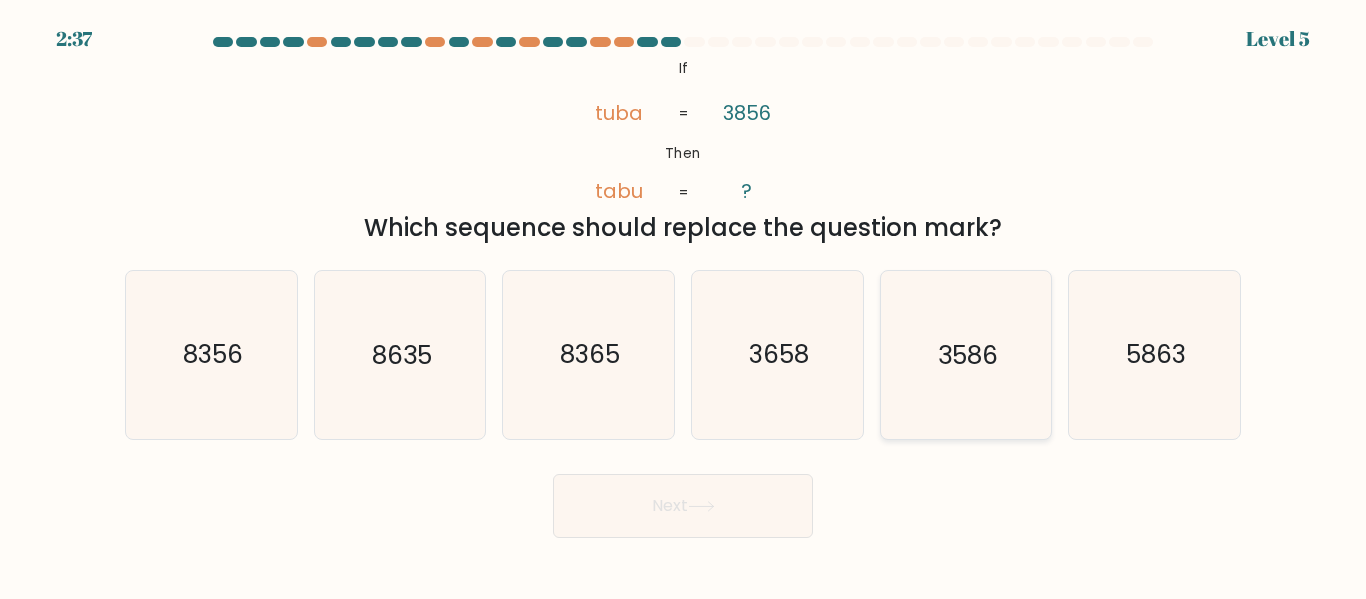 click on "3586" 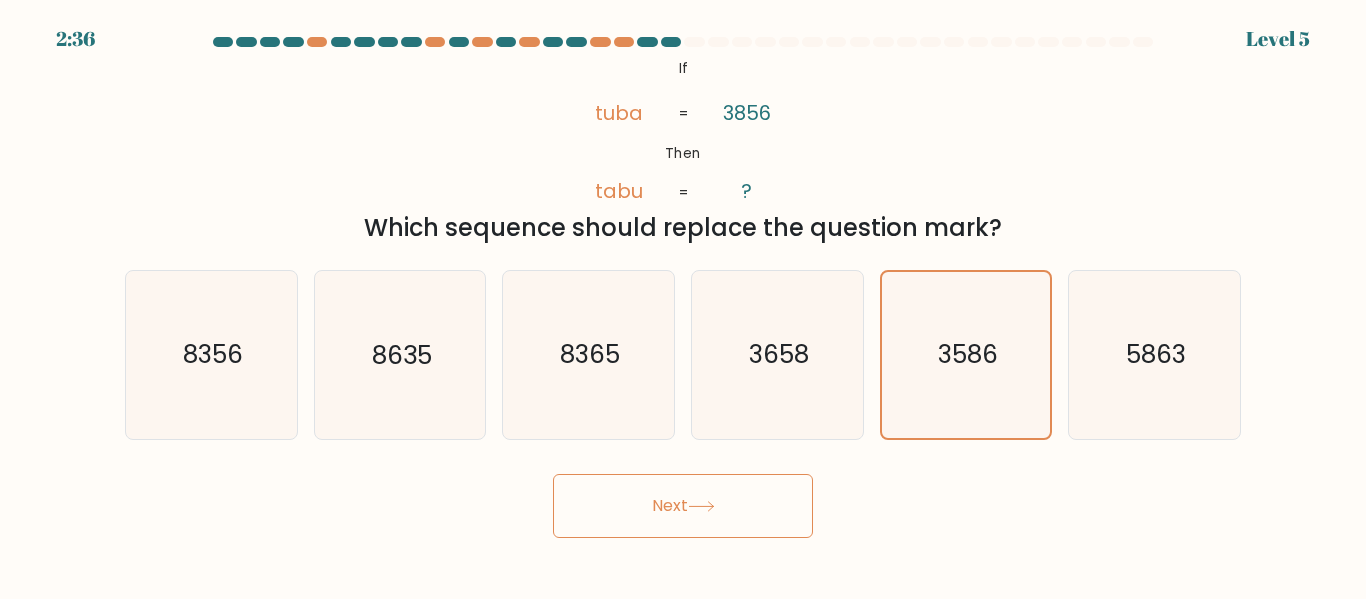 click on "Next" at bounding box center (683, 506) 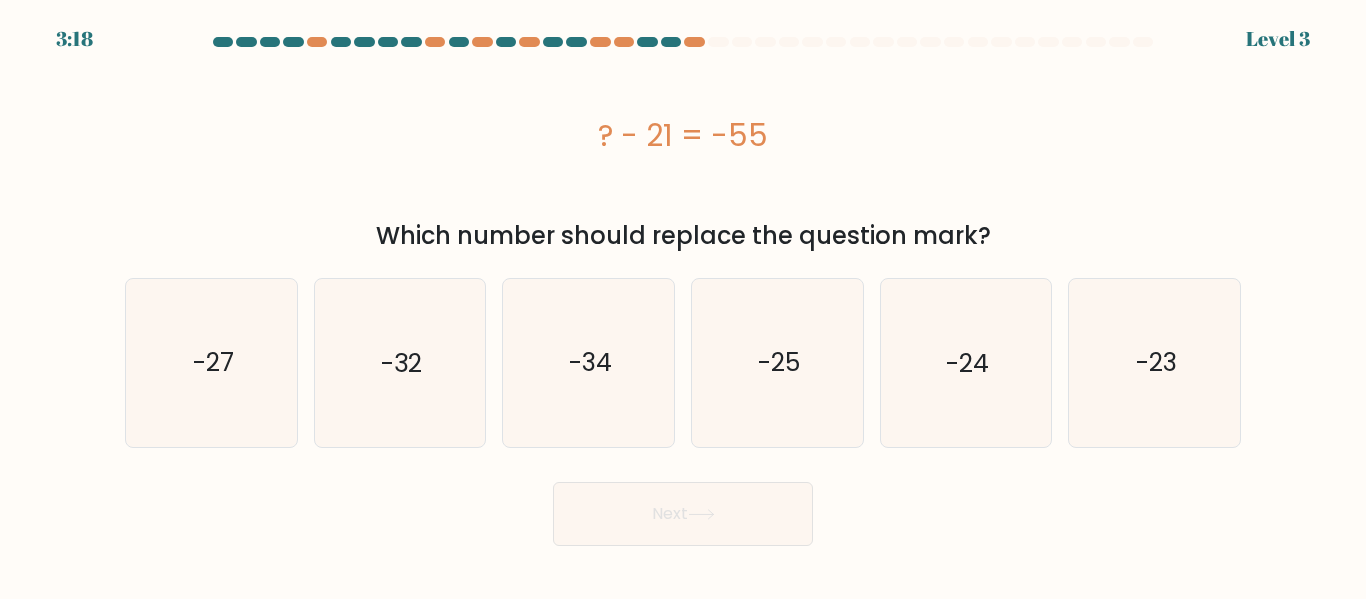 drag, startPoint x: 590, startPoint y: 137, endPoint x: 983, endPoint y: 232, distance: 404.31918 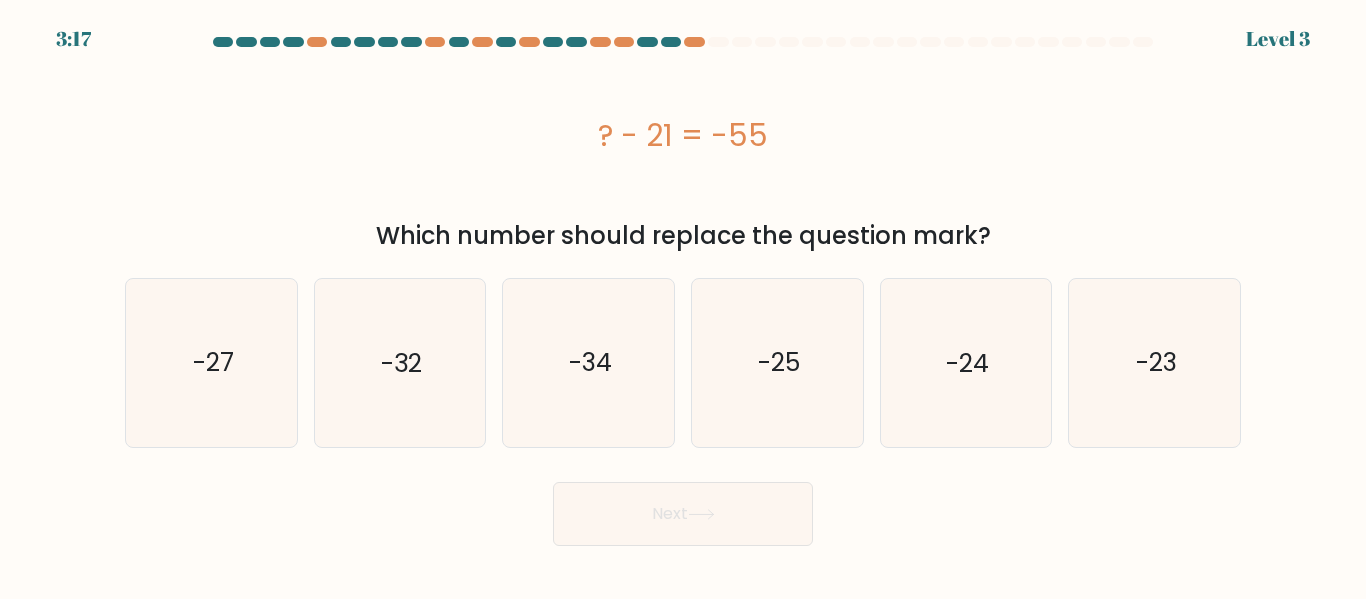 copy on "? - [NUMBER][NUMBER] = -[NUMBER][NUMBER]
Which number should replace the question mark?" 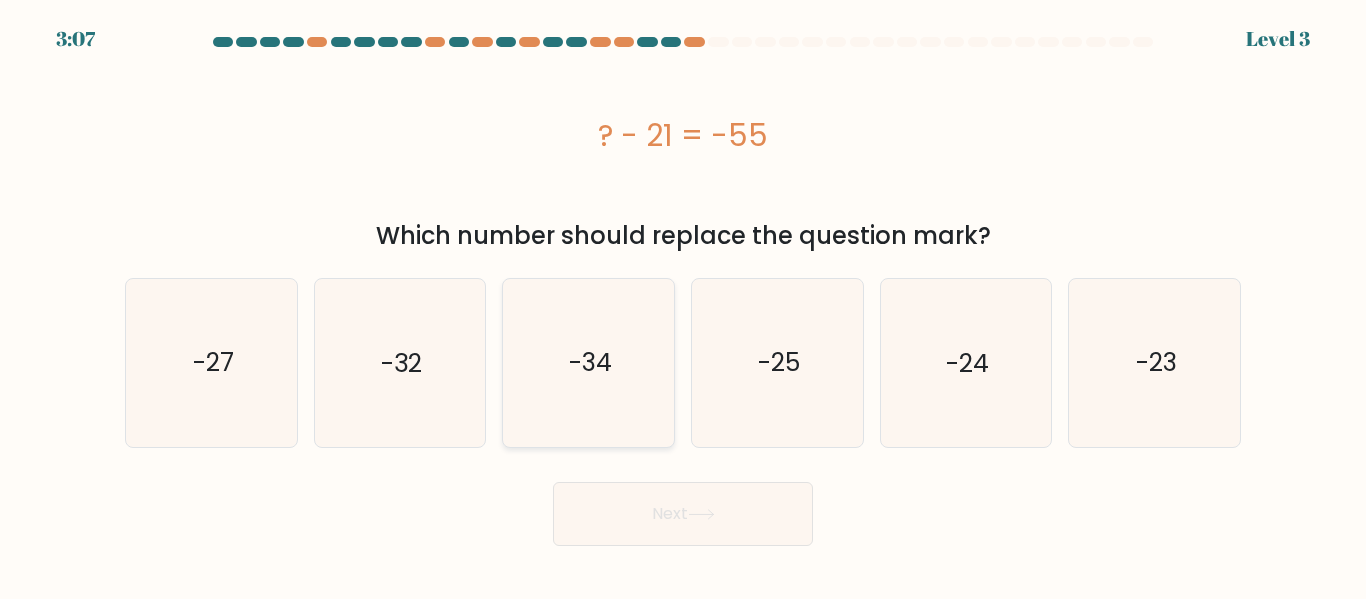 click on "-34" 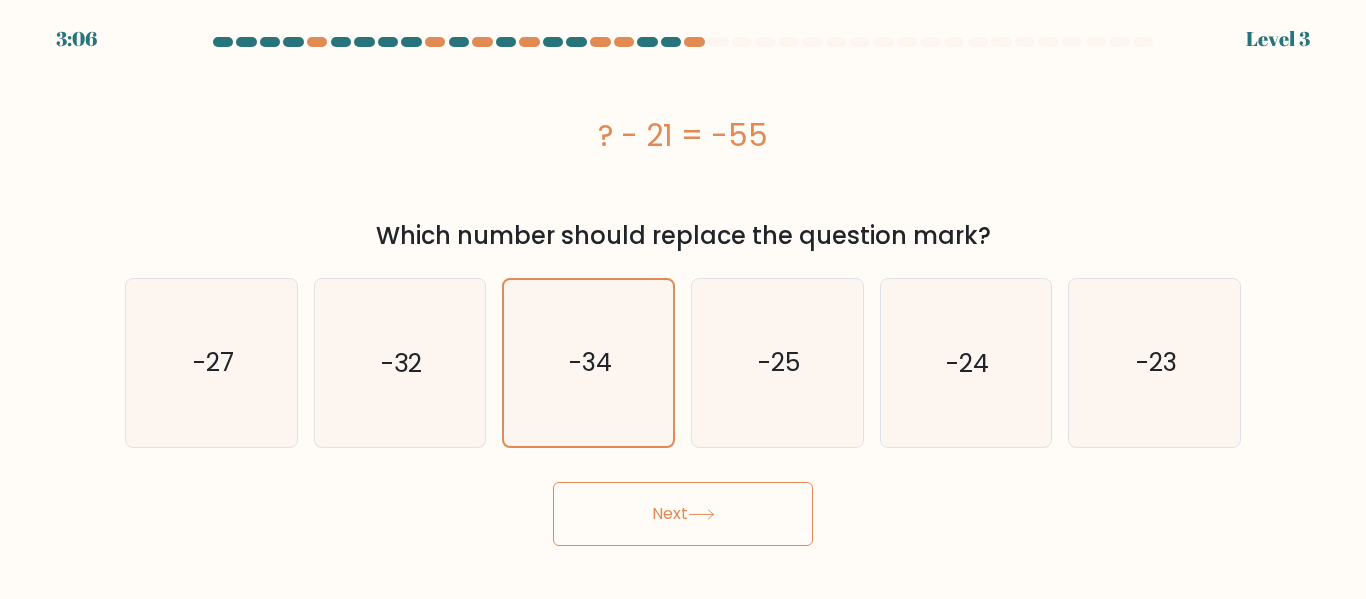 click on "Next" at bounding box center (683, 514) 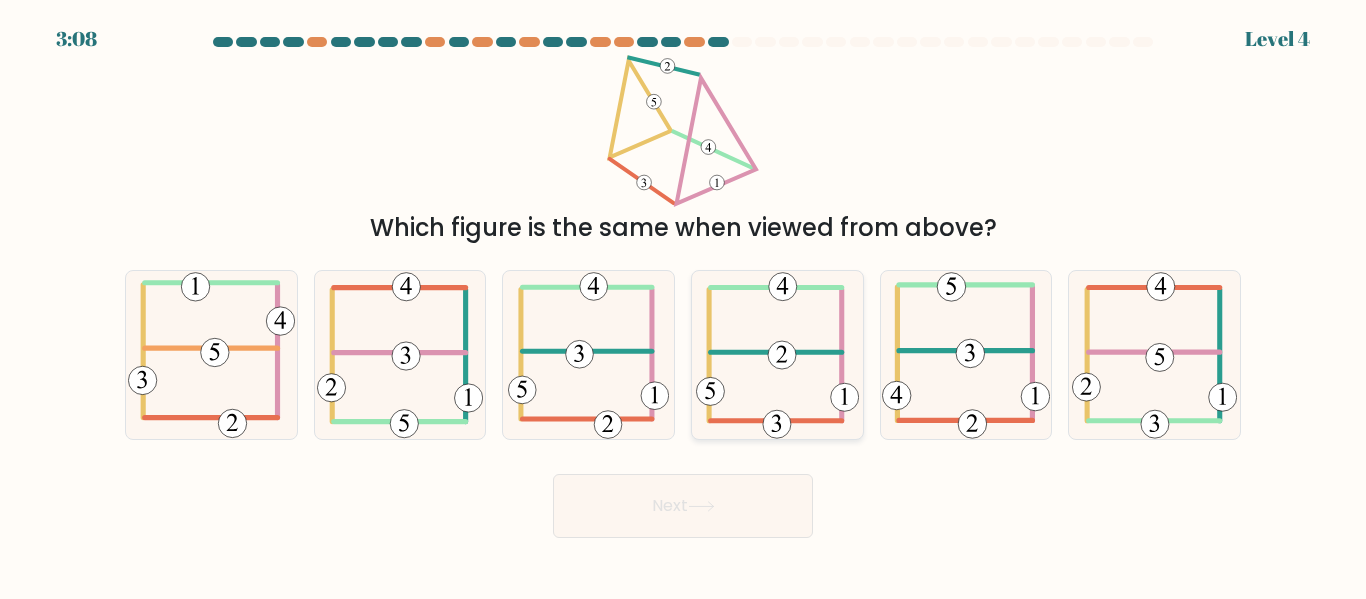 click 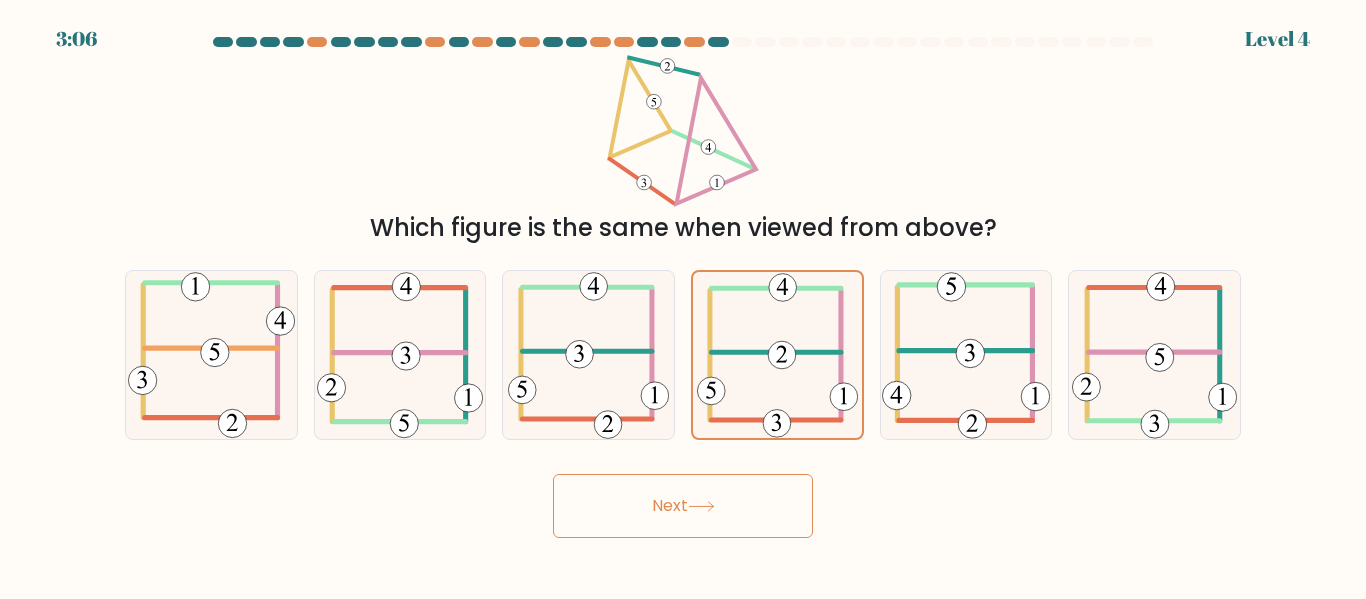 click on "Next" at bounding box center (683, 506) 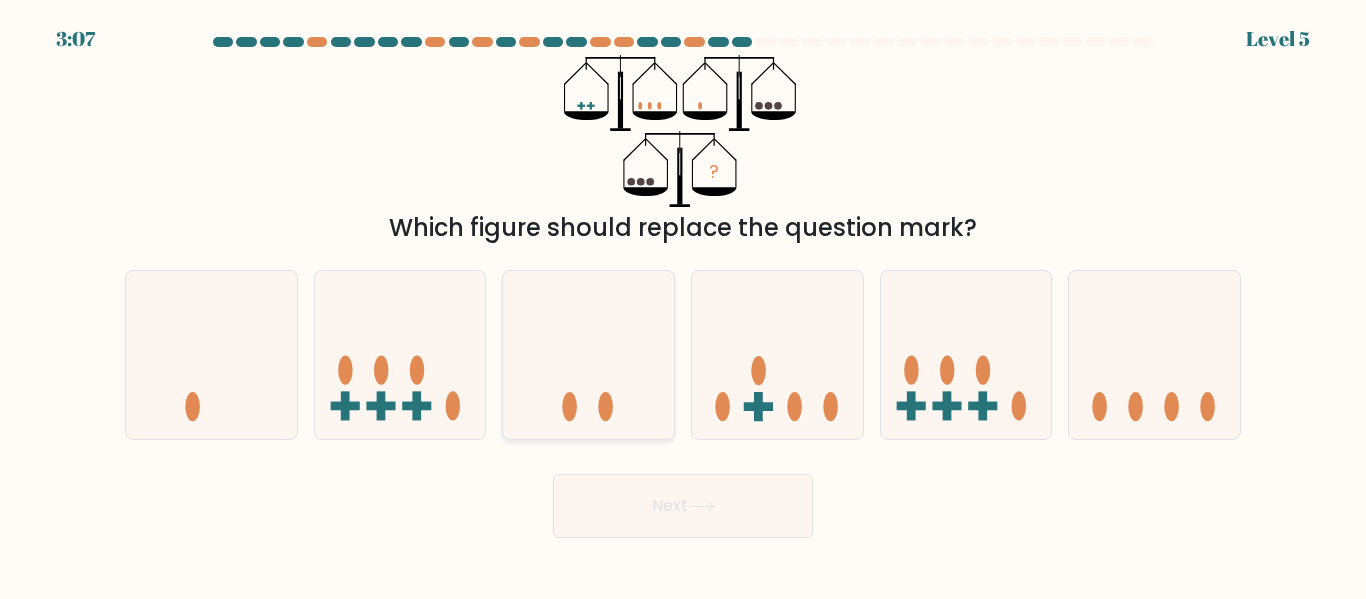 click 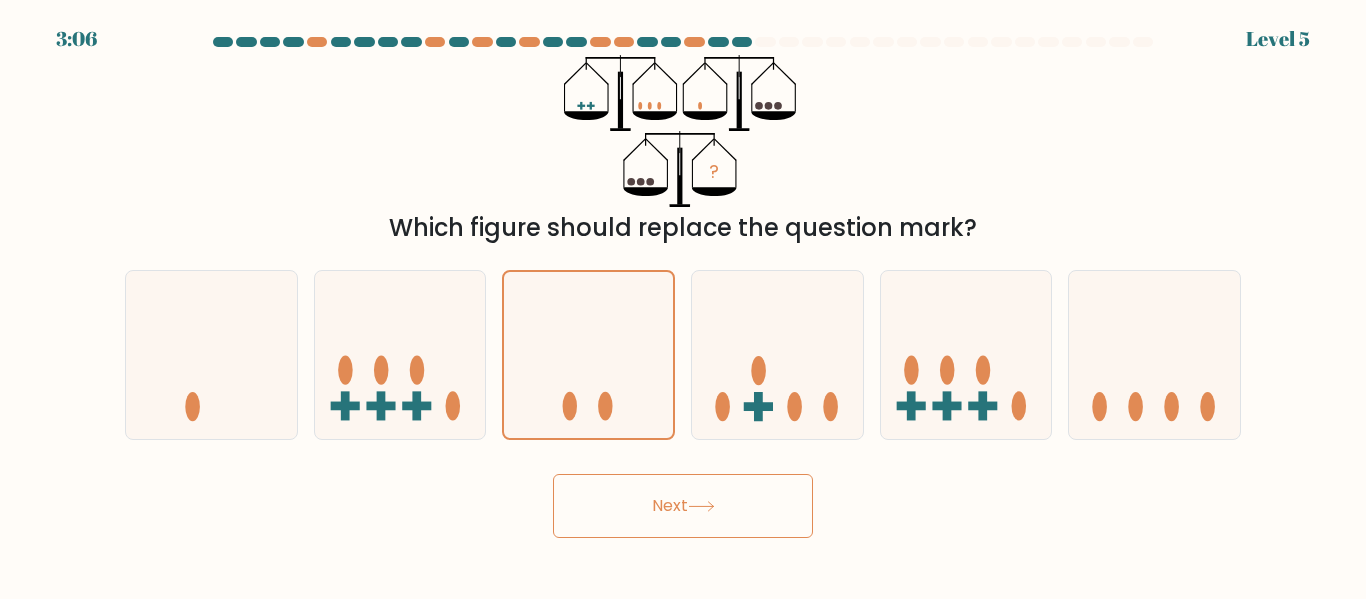 click on "Next" at bounding box center [683, 506] 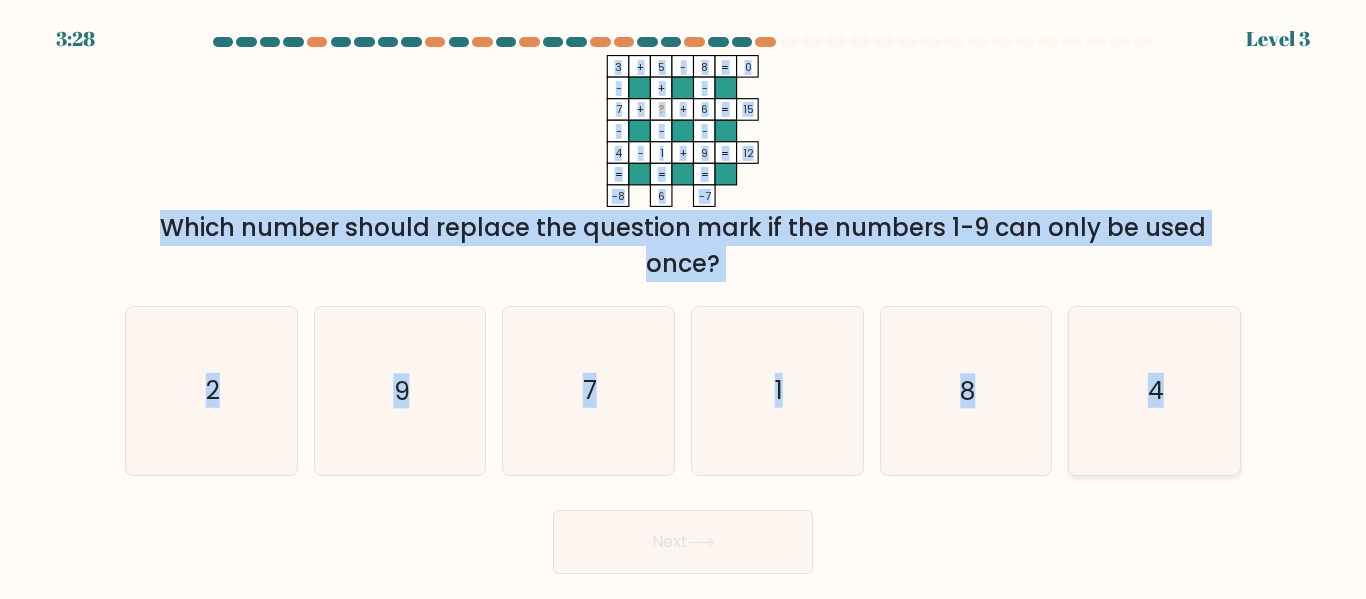 drag, startPoint x: 602, startPoint y: 60, endPoint x: 1193, endPoint y: 409, distance: 686.3541 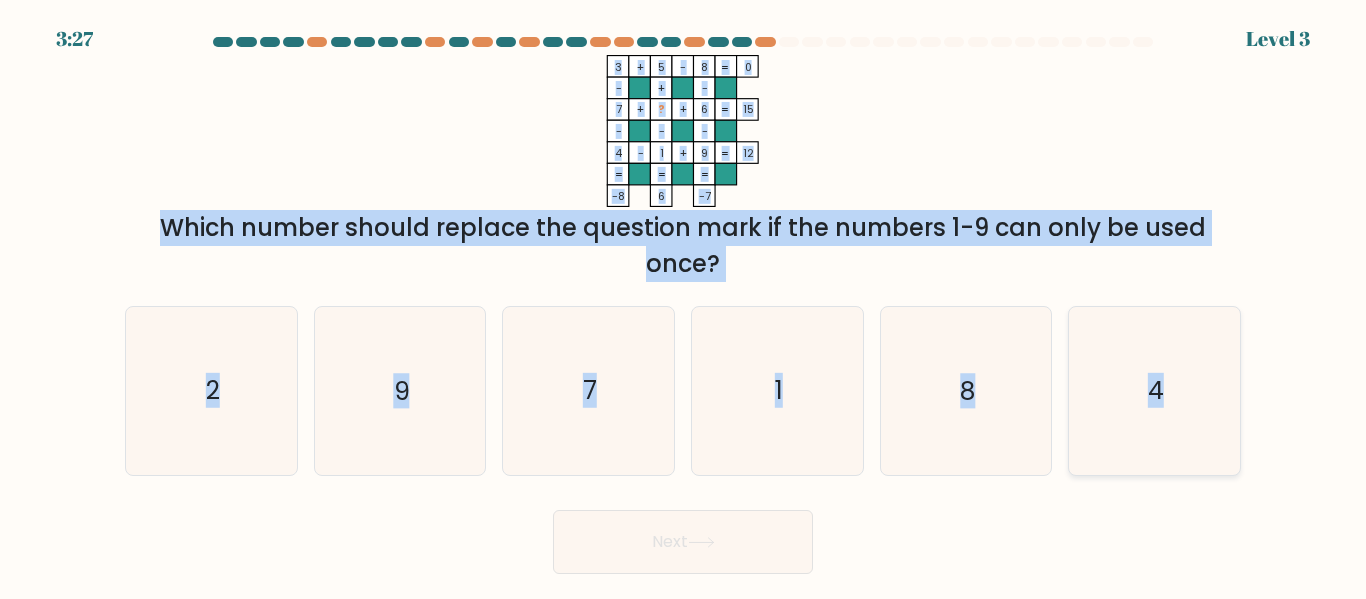 copy on "[NUMBER] + [NUMBER] - [NUMBER] - [NUMBER] - [NUMBER] + ? + [NUMBER] - [NUMBER] - [NUMBER] - [NUMBER] - [NUMBER] = [NUMBER] = = = = -[NUMBER] [NUMBER] -[NUMBER] =
Which number should replace the question mark if the numbers 1-9 can only be used once?
a.
[NUMBER]
b.
[NUMBER]
c.
[NUMBER]
d.
[NUMBER]
e.
[NUMBER]
f.
[NUMBER]" 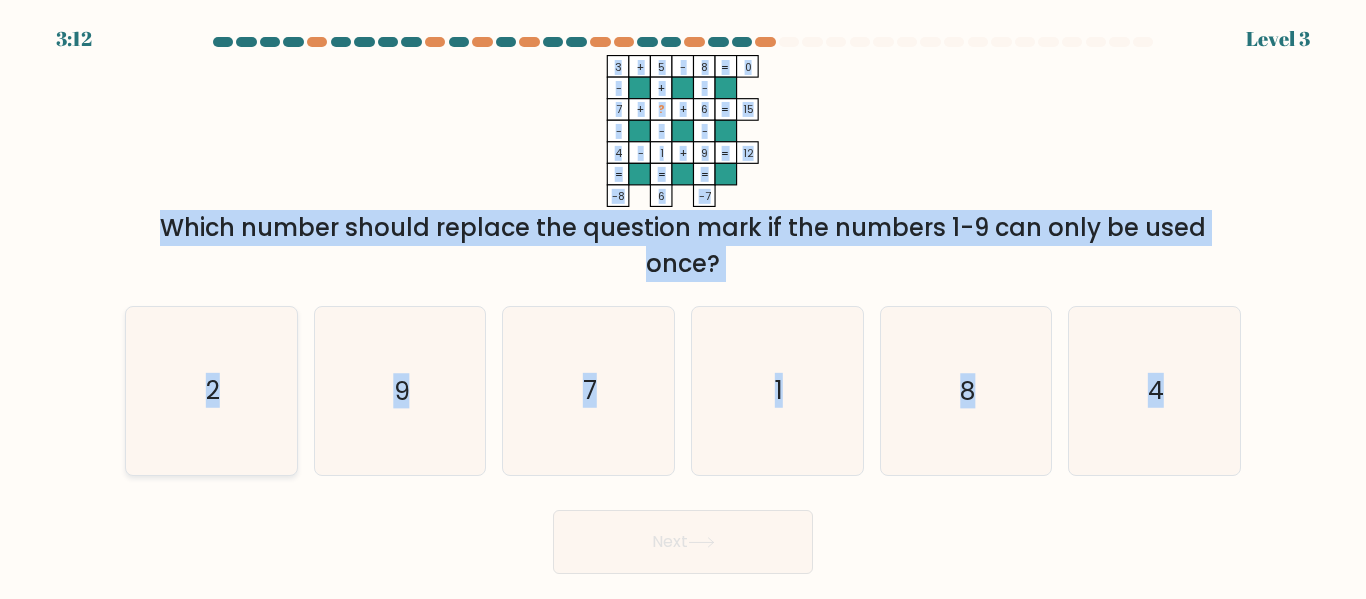 click on "2" 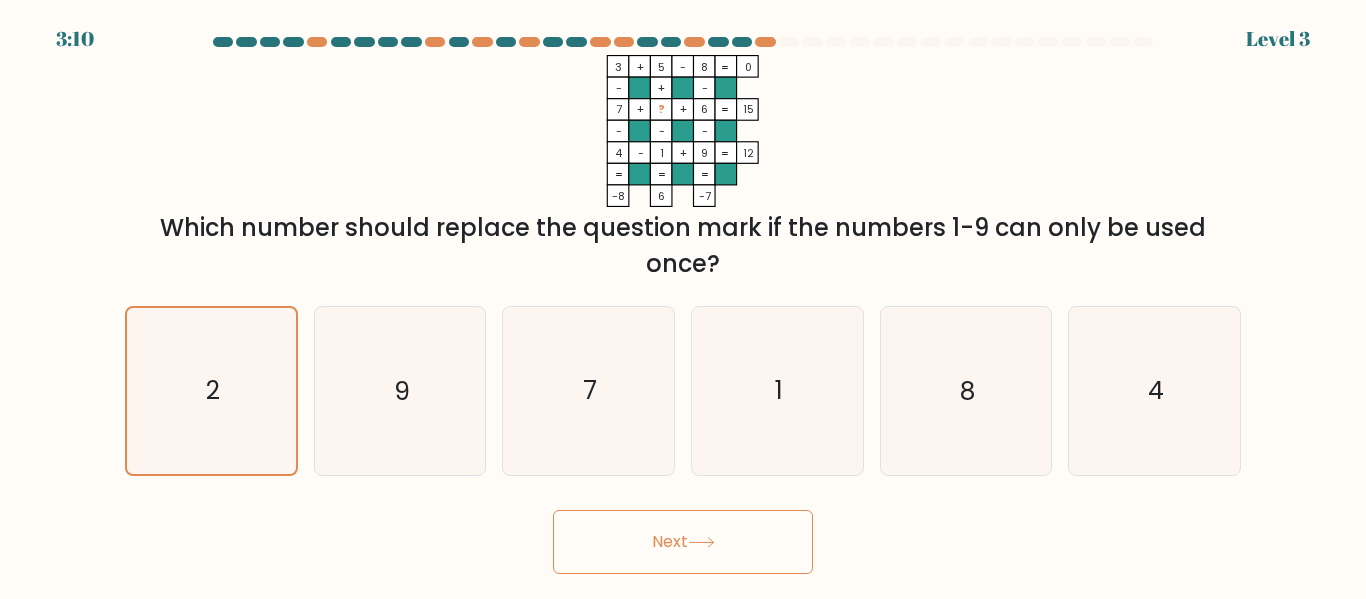 click on "Next" at bounding box center [683, 542] 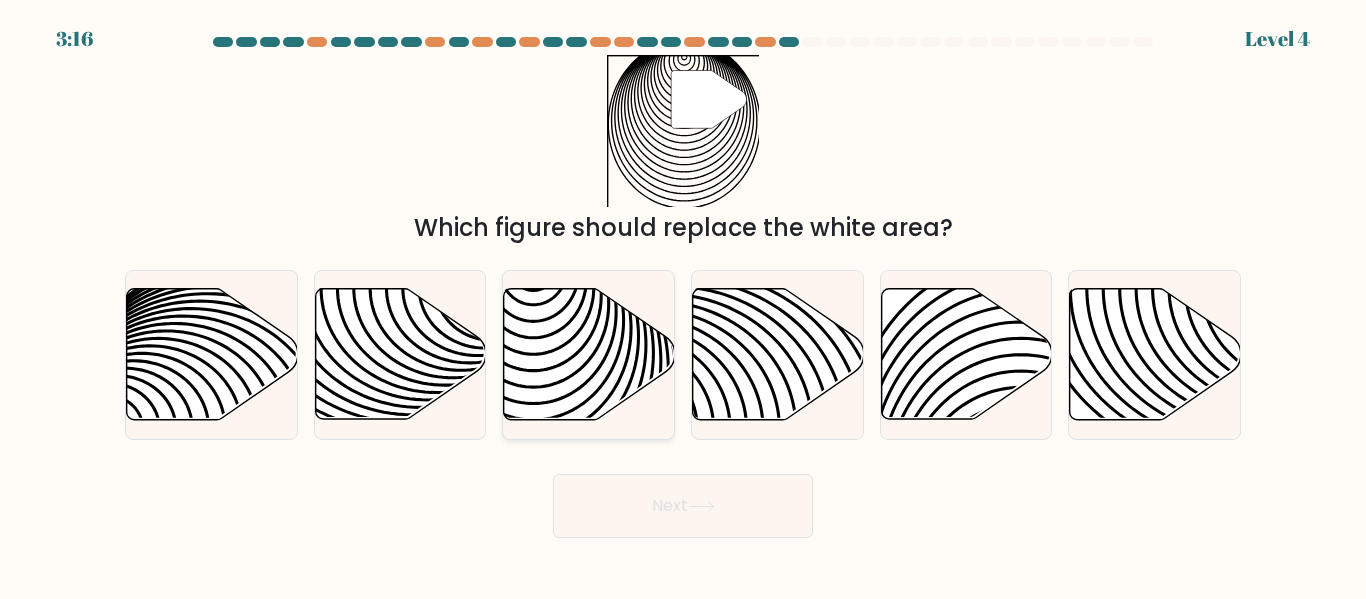 click 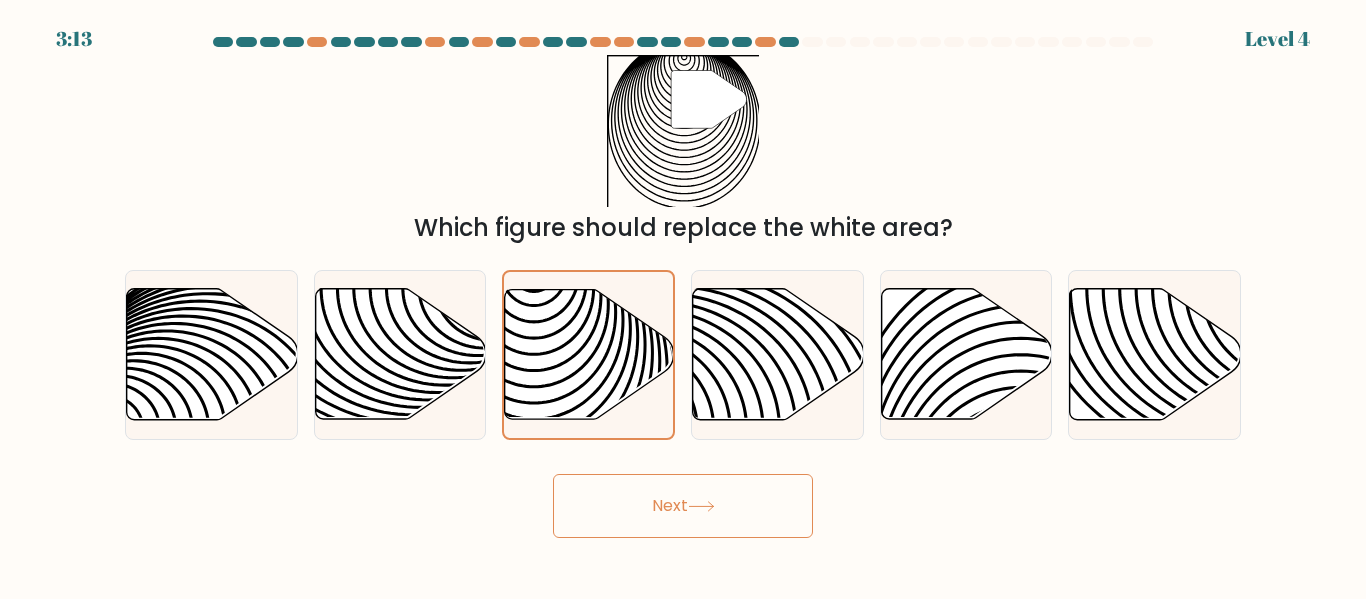 click on "Next" at bounding box center [683, 506] 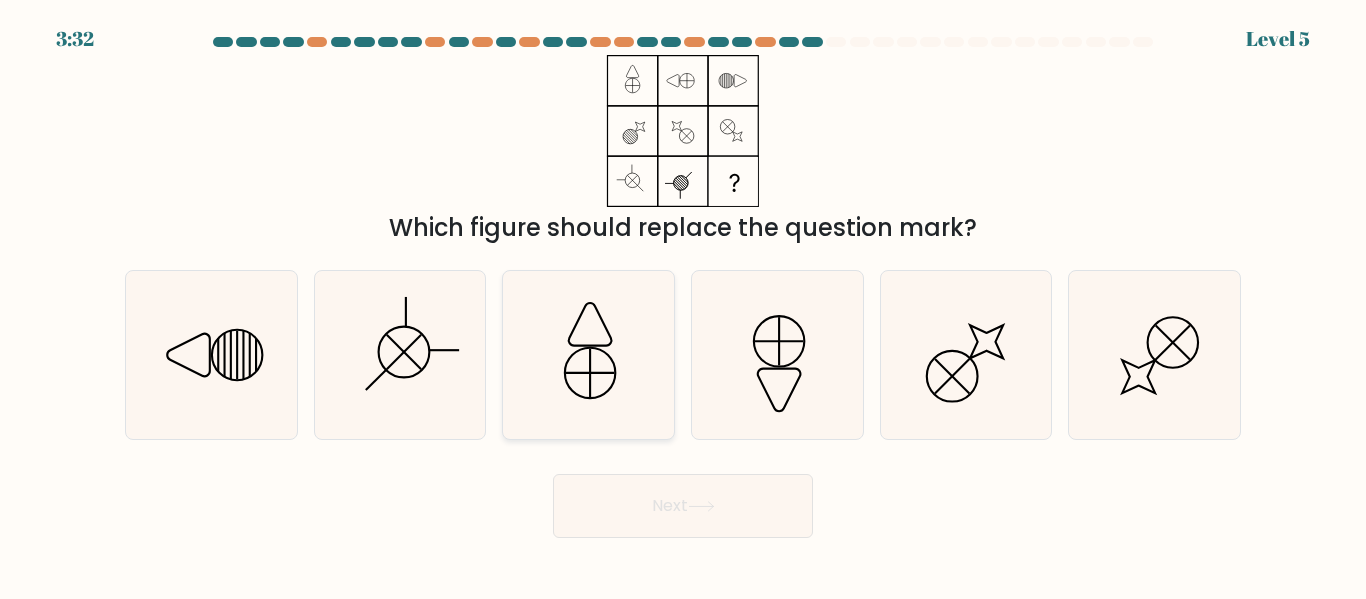 click 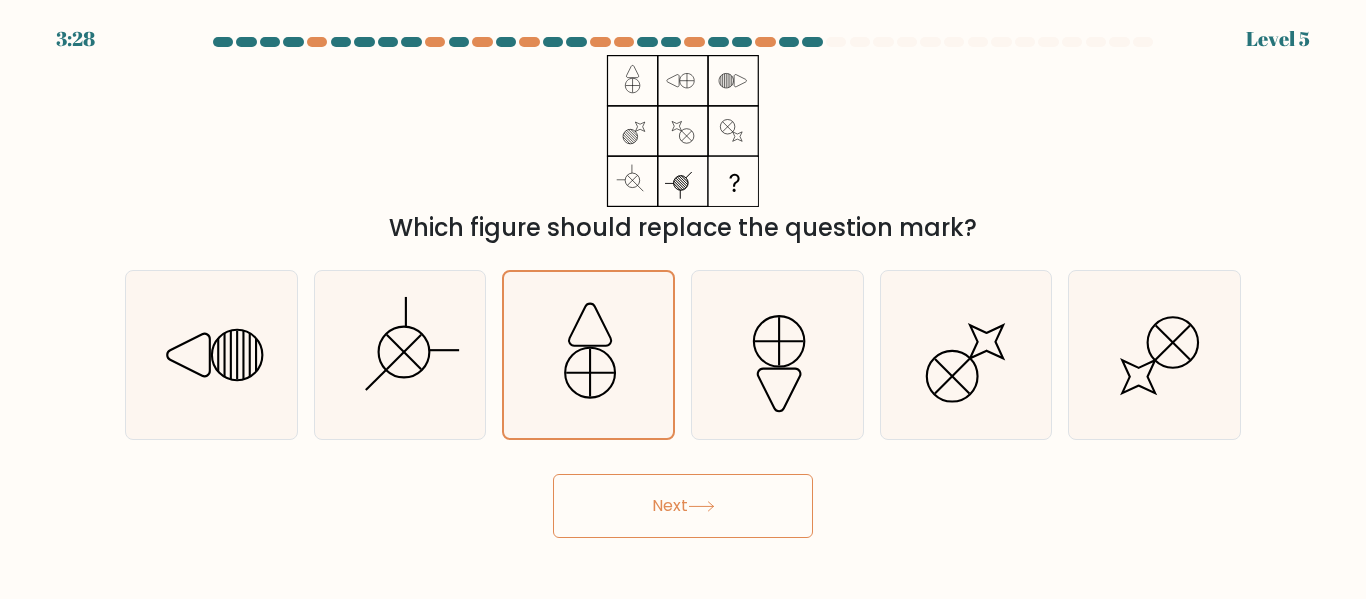 click on "Next" at bounding box center (683, 506) 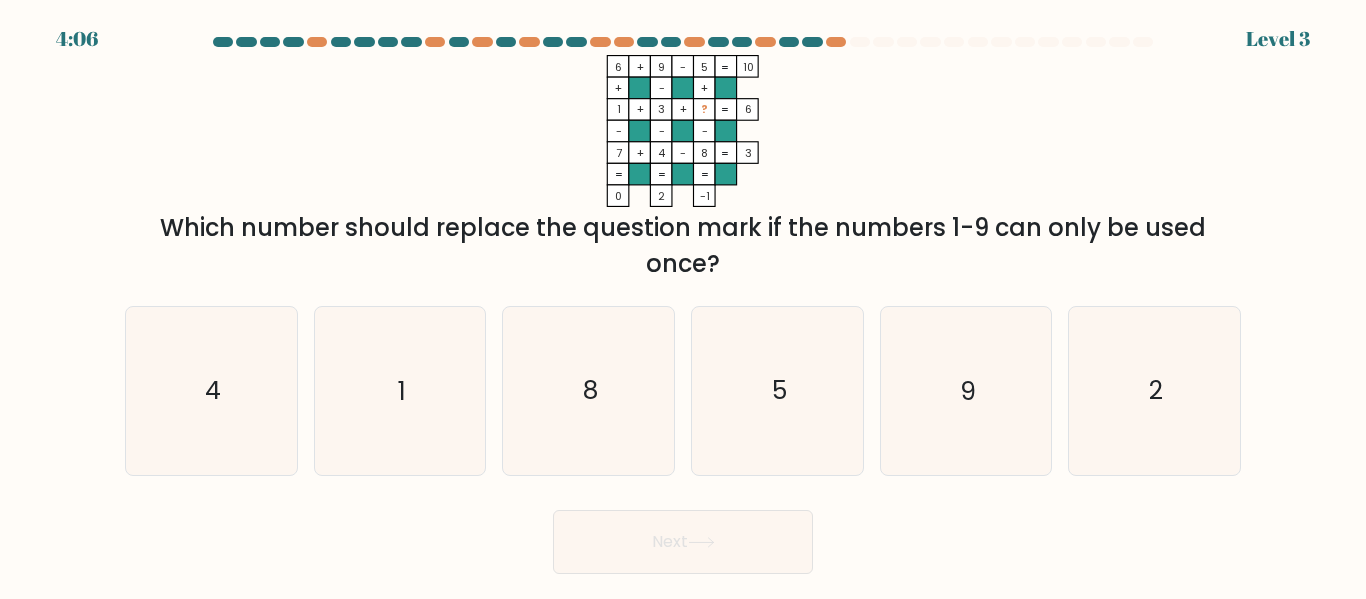 drag, startPoint x: 608, startPoint y: 60, endPoint x: 771, endPoint y: 258, distance: 256.46246 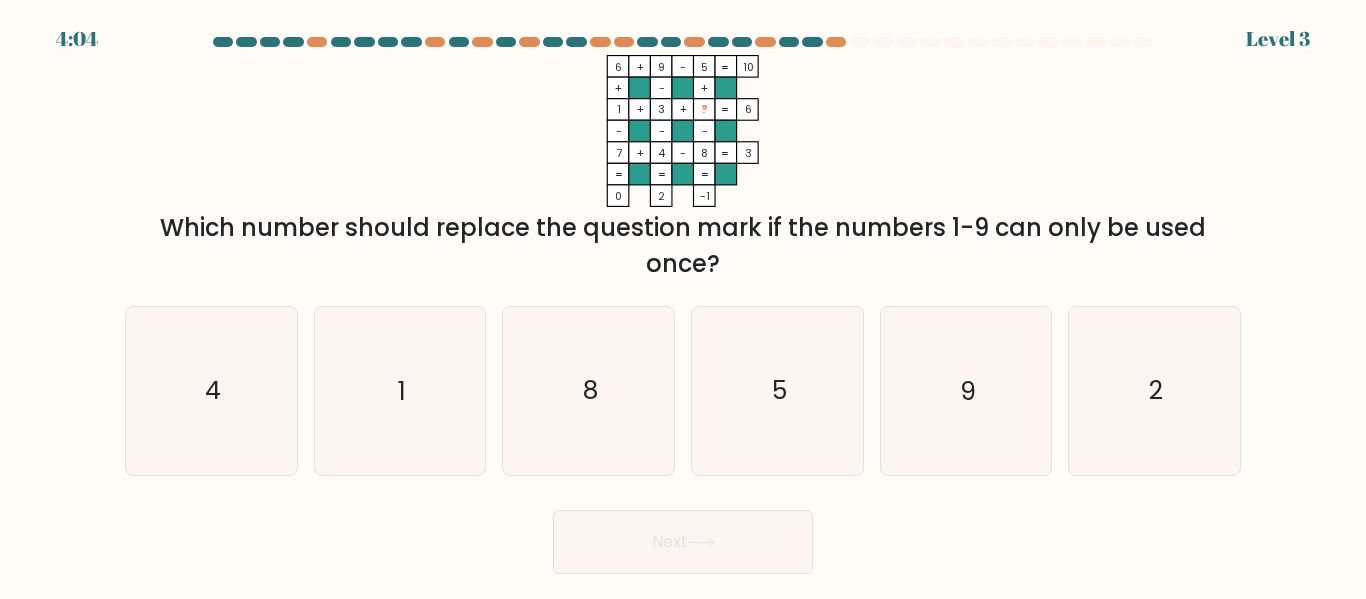 copy on "[NUMBER] + [NUMBER] - [NUMBER] [NUMBER] + - + [NUMBER] + [NUMBER] + ? [NUMBER] - - - [NUMBER] + [NUMBER] - [NUMBER] = [NUMBER] = = = = [NUMBER] [NUMBER] -[NUMBER] =
Which number should replace the question mark if the numbers 1-9 can only be used once?" 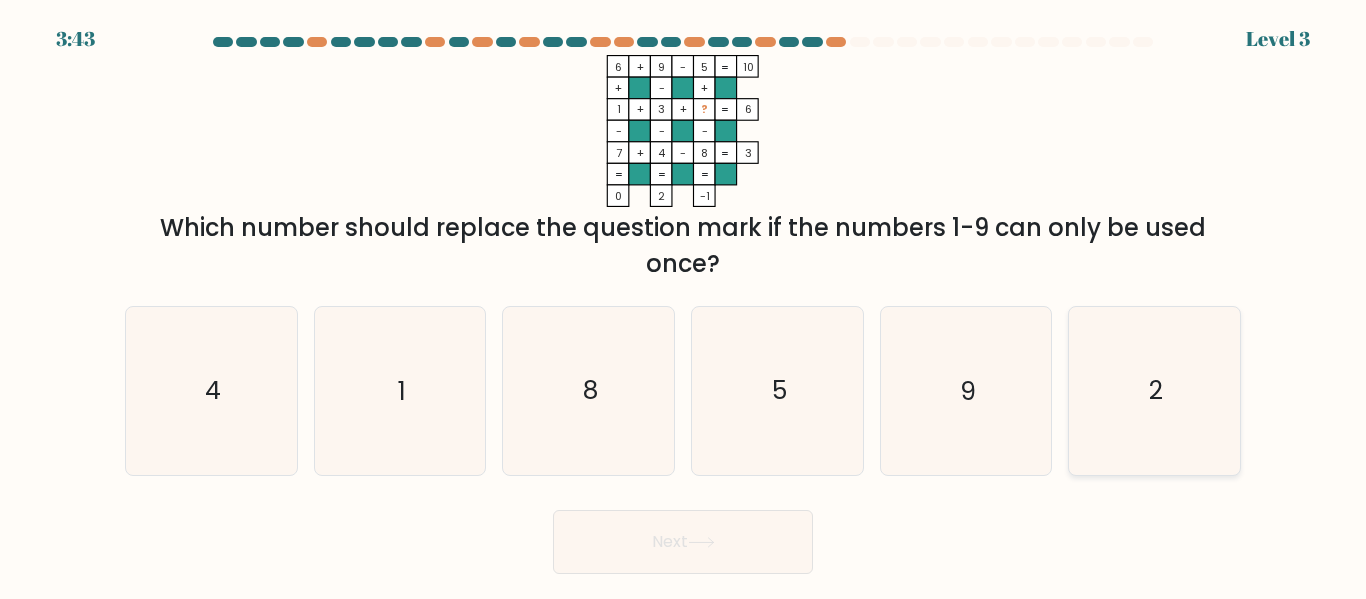 click on "2" 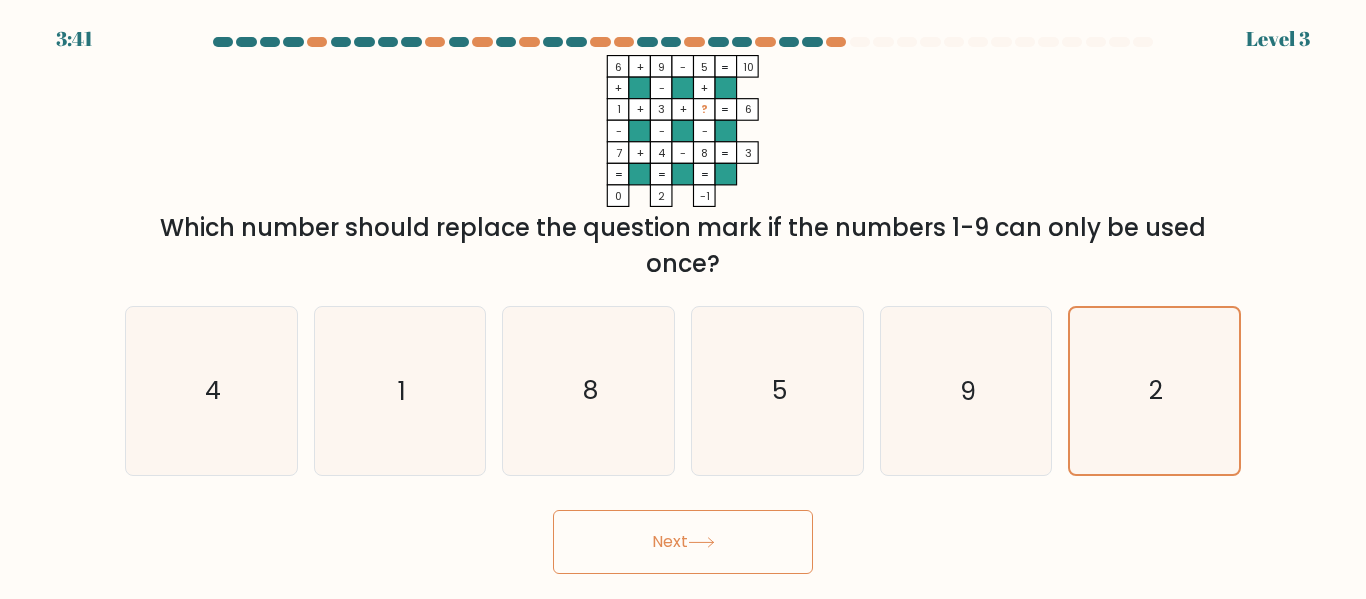 click on "Next" at bounding box center [683, 542] 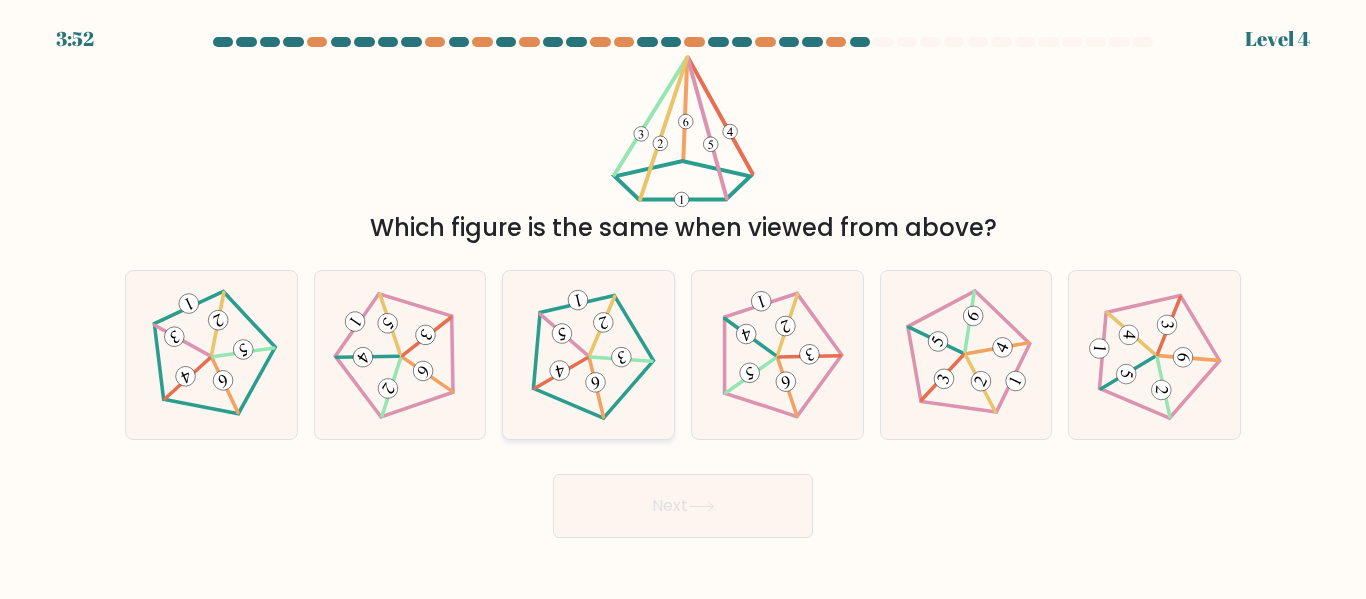 click 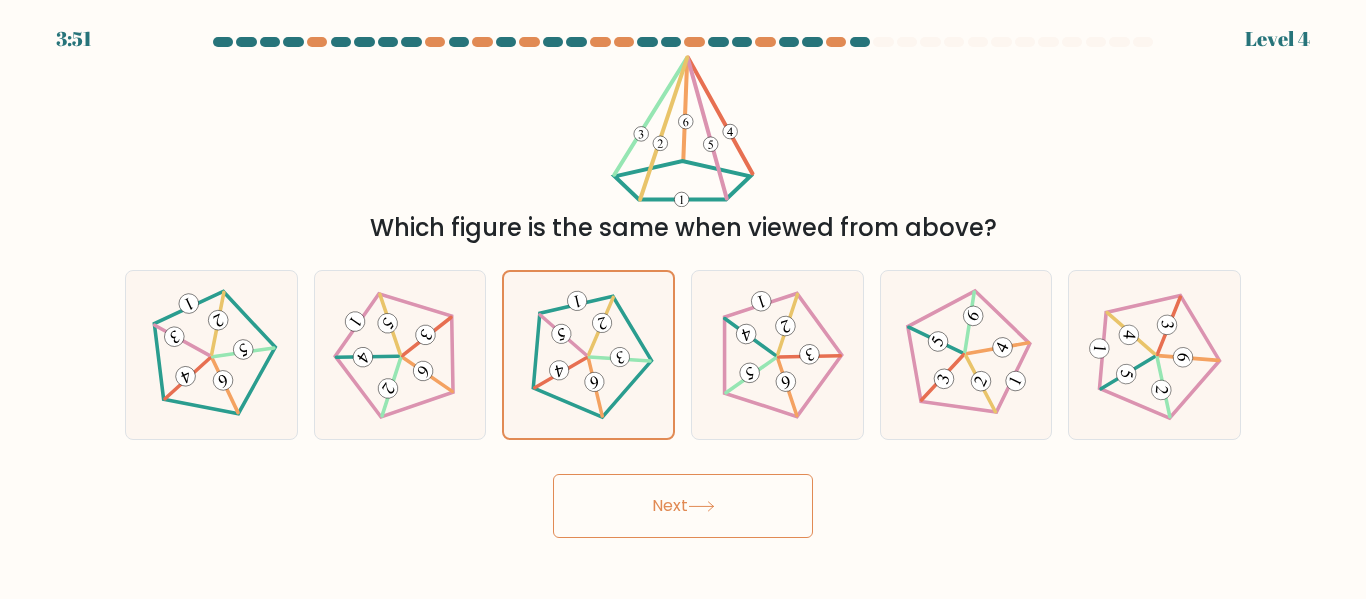 click 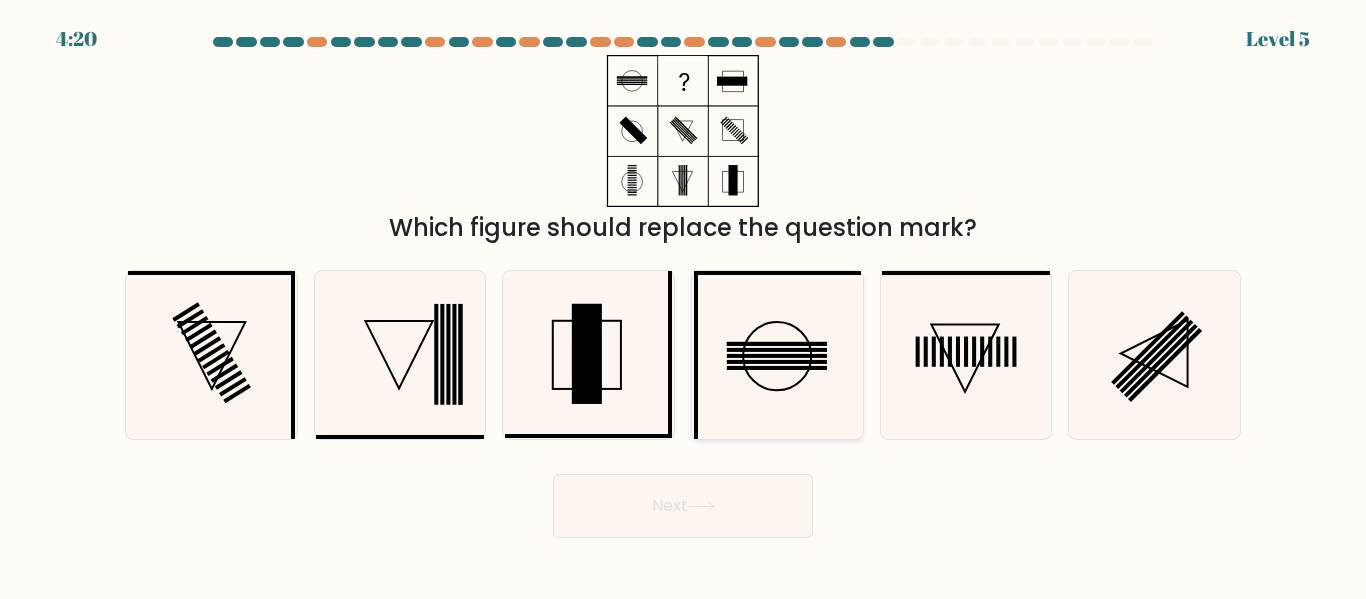 click 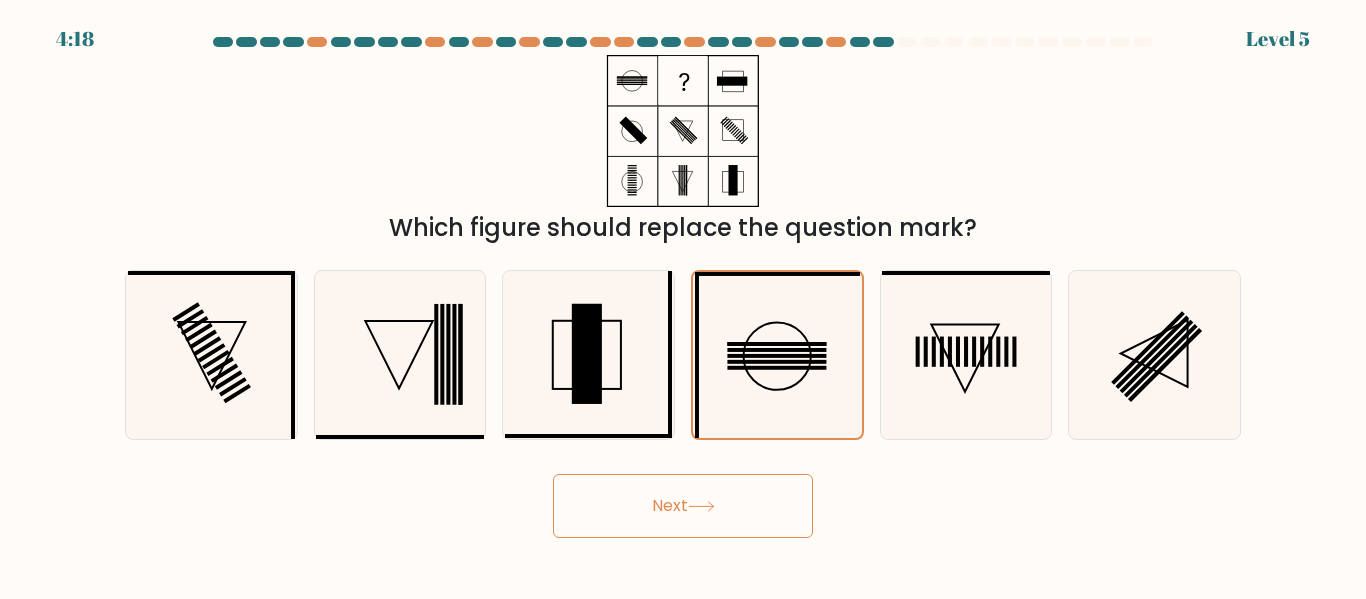 click on "Next" at bounding box center [683, 506] 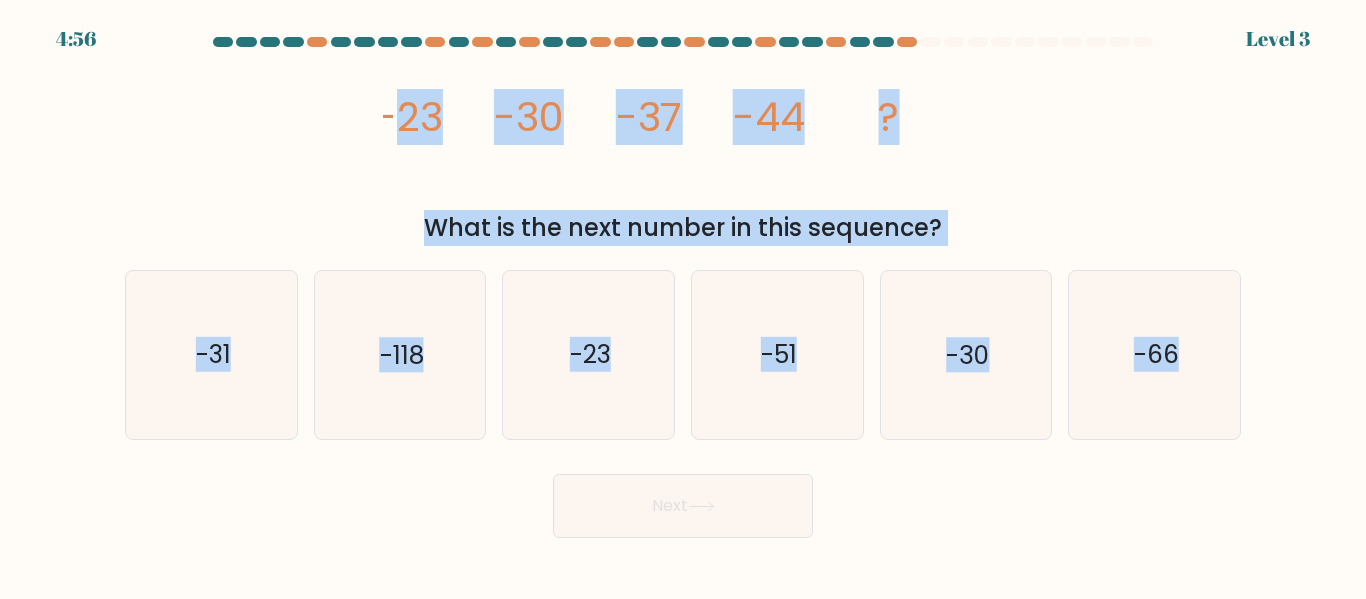 drag, startPoint x: 387, startPoint y: 118, endPoint x: 1281, endPoint y: 391, distance: 934.75397 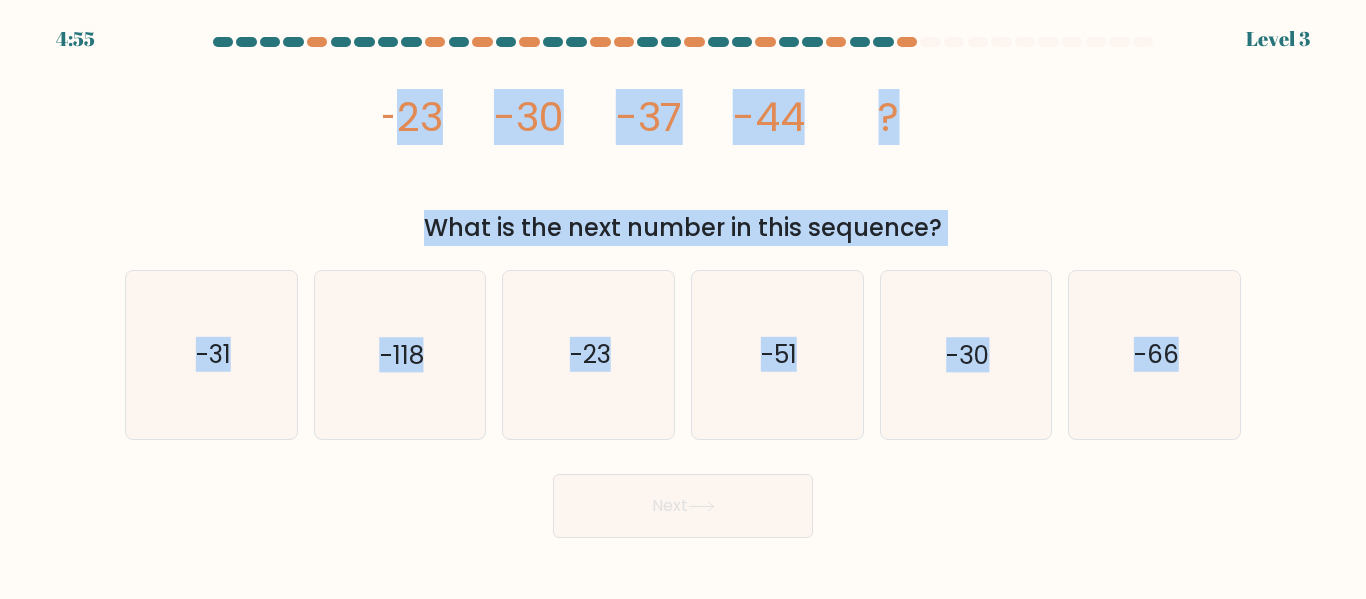 copy on "[NUMBER][NUMBER]
-[NUMBER][NUMBER]
-[NUMBER][NUMBER]
-[NUMBER][NUMBER]
?
What is the next number in this sequence?
a.
-[NUMBER][NUMBER]
b.
-[NUMBER][NUMBER]
c.
-[NUMBER][NUMBER]
d.
-[NUMBER][NUMBER]
e.
-[NUMBER][NUMBER]
f.
-[NUMBER][NUMBER]" 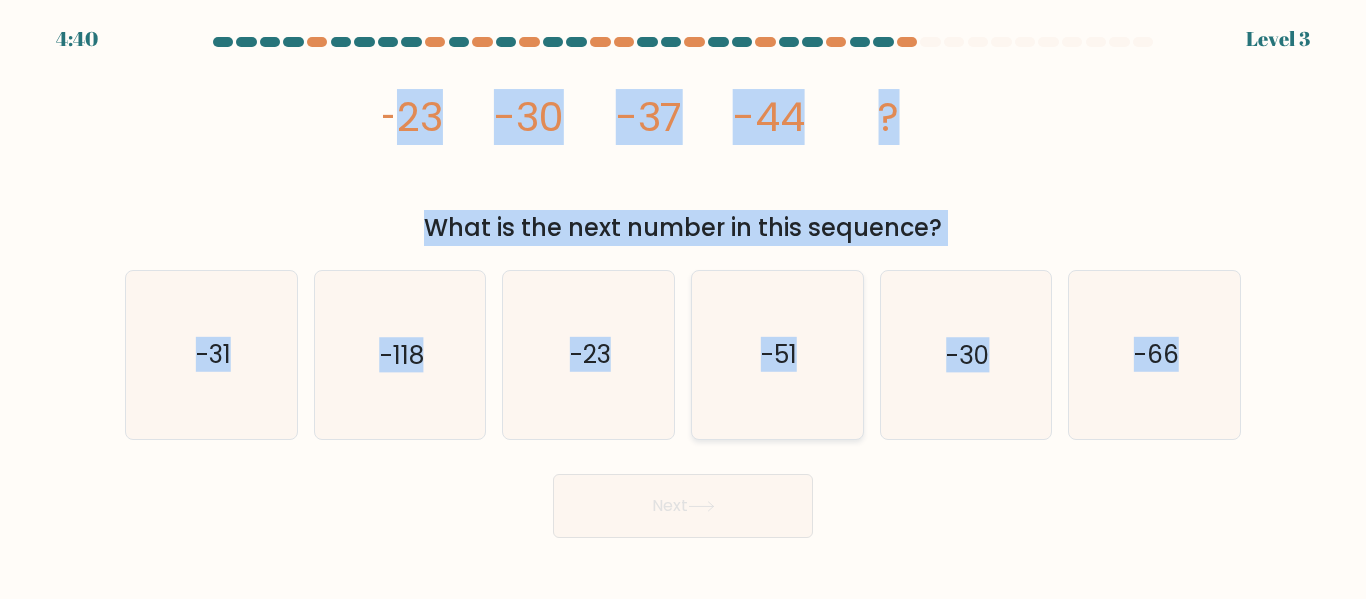 click on "-51" 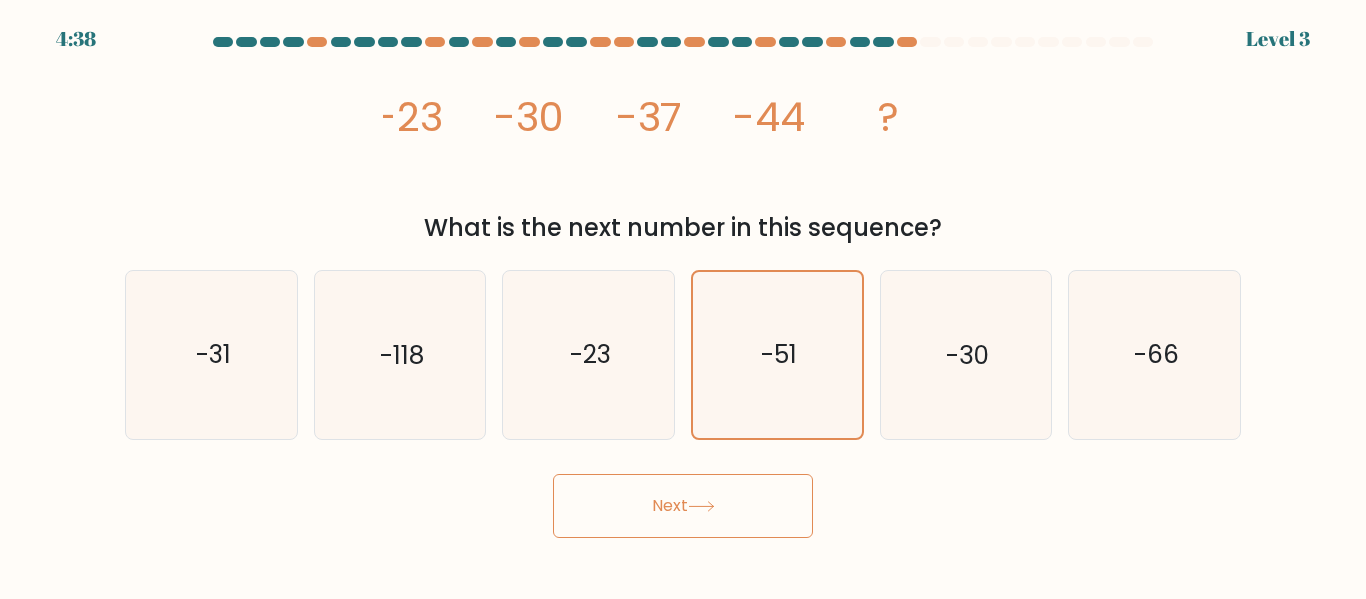 click on "Next" at bounding box center (683, 506) 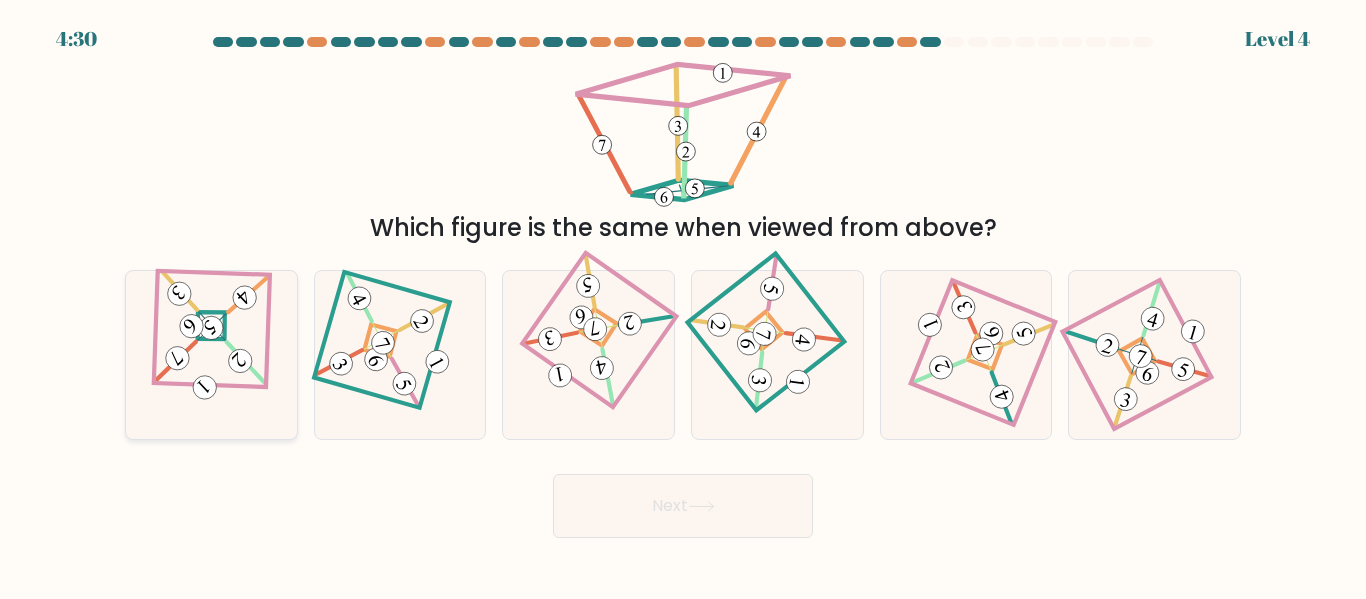 click 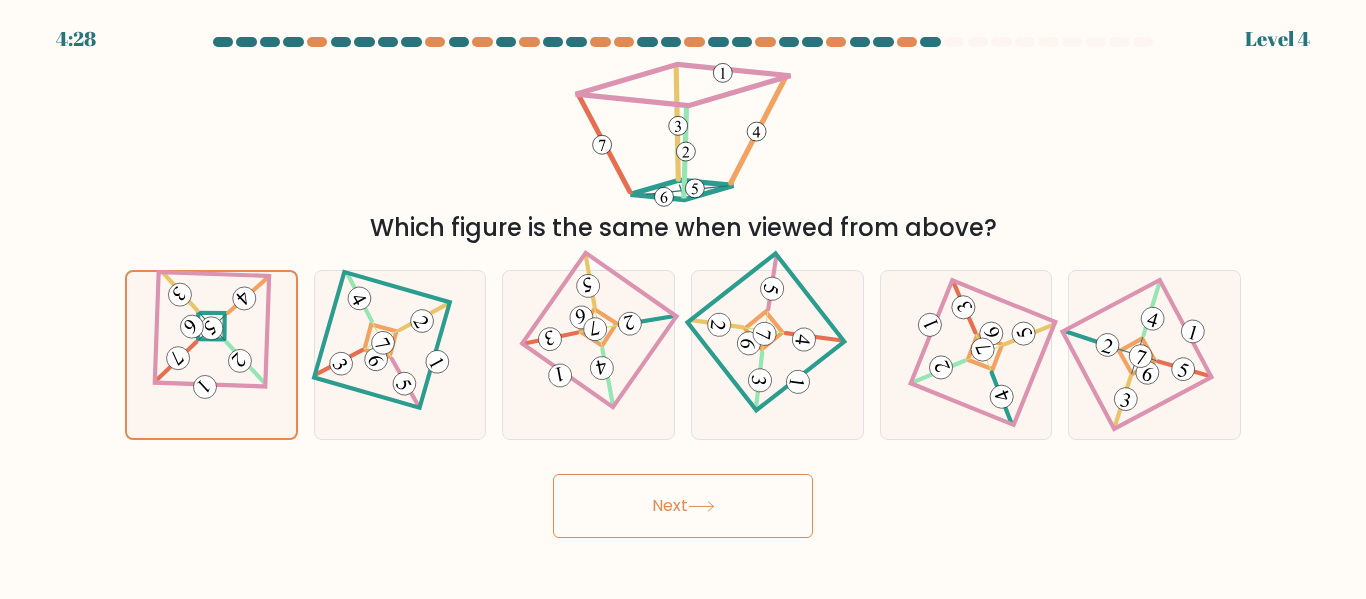 click on "Next" at bounding box center (683, 506) 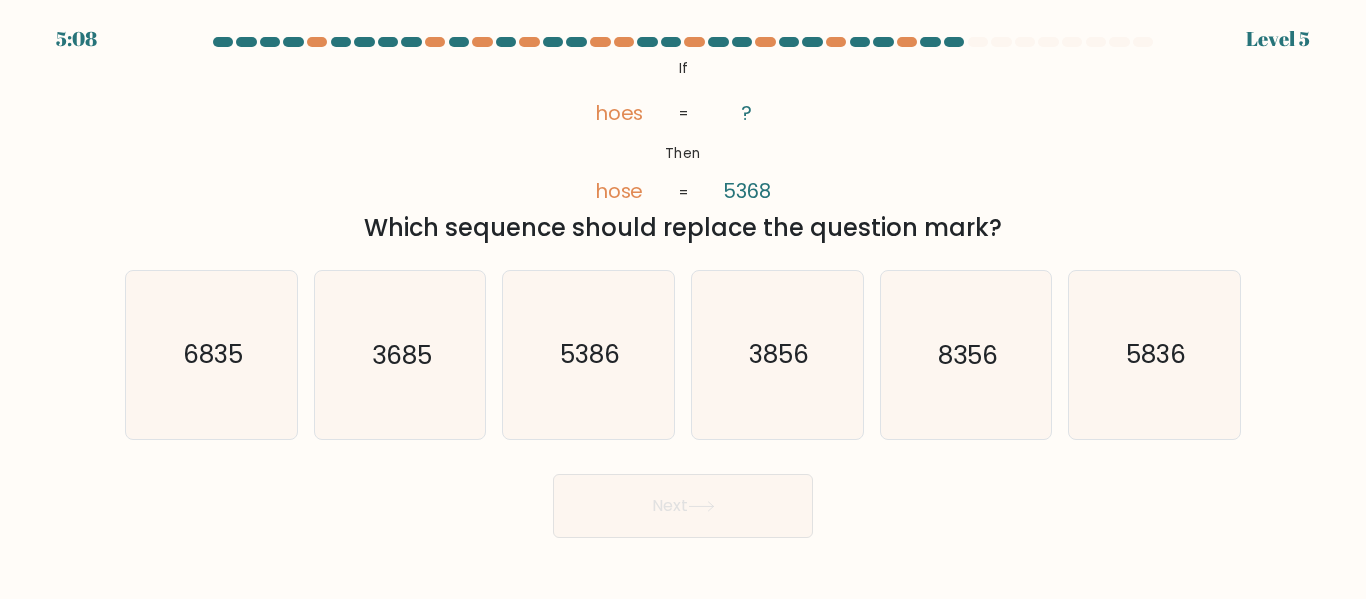 drag, startPoint x: 661, startPoint y: 79, endPoint x: 1027, endPoint y: 230, distance: 395.9255 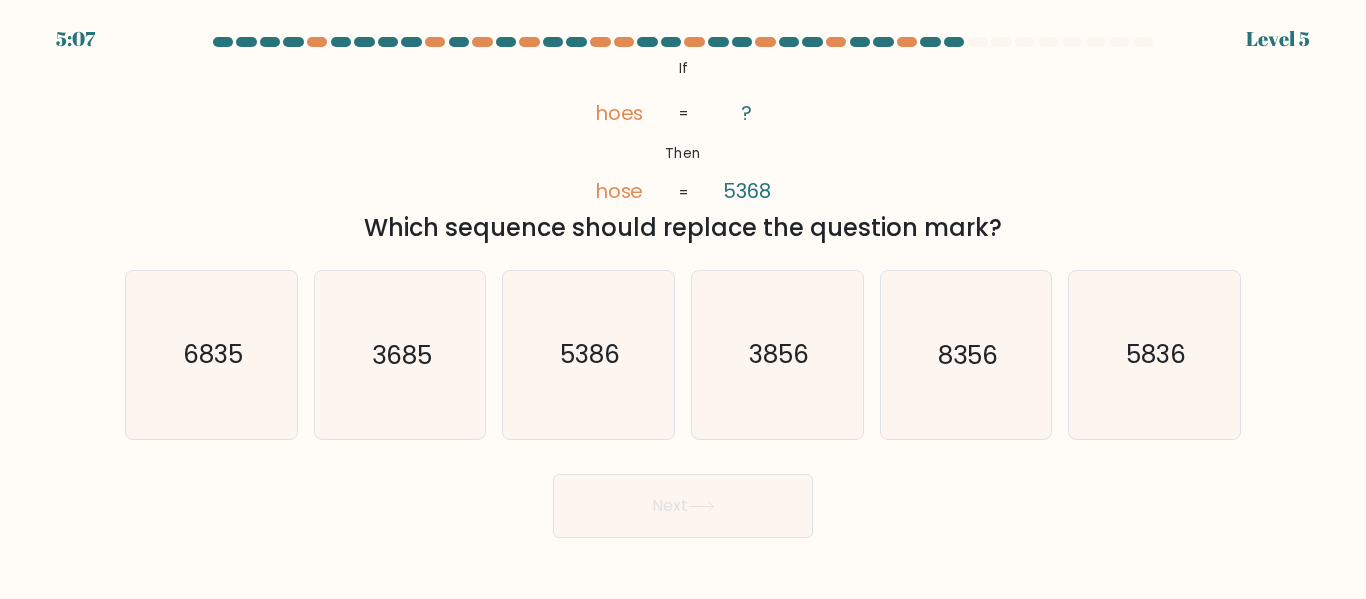 copy on "If       Then       hoes       hose       ?       [NUMBER][NUMBER][NUMBER][NUMBER]       =       =
Which sequence should replace the question mark?" 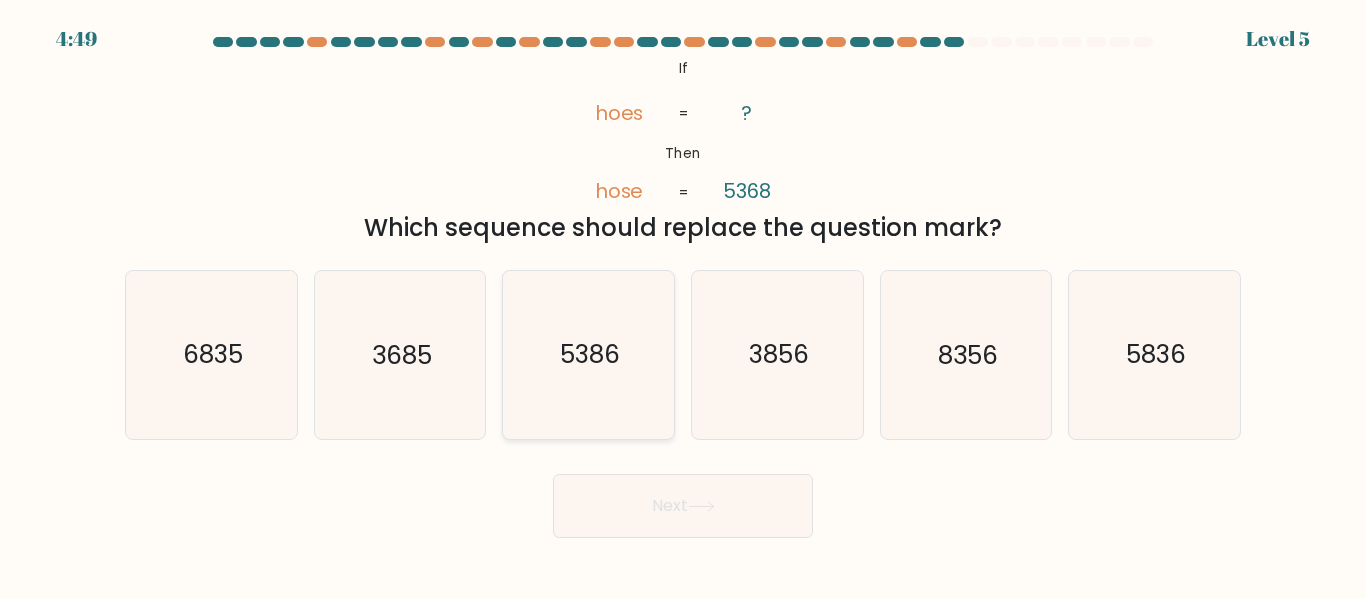 click on "5386" 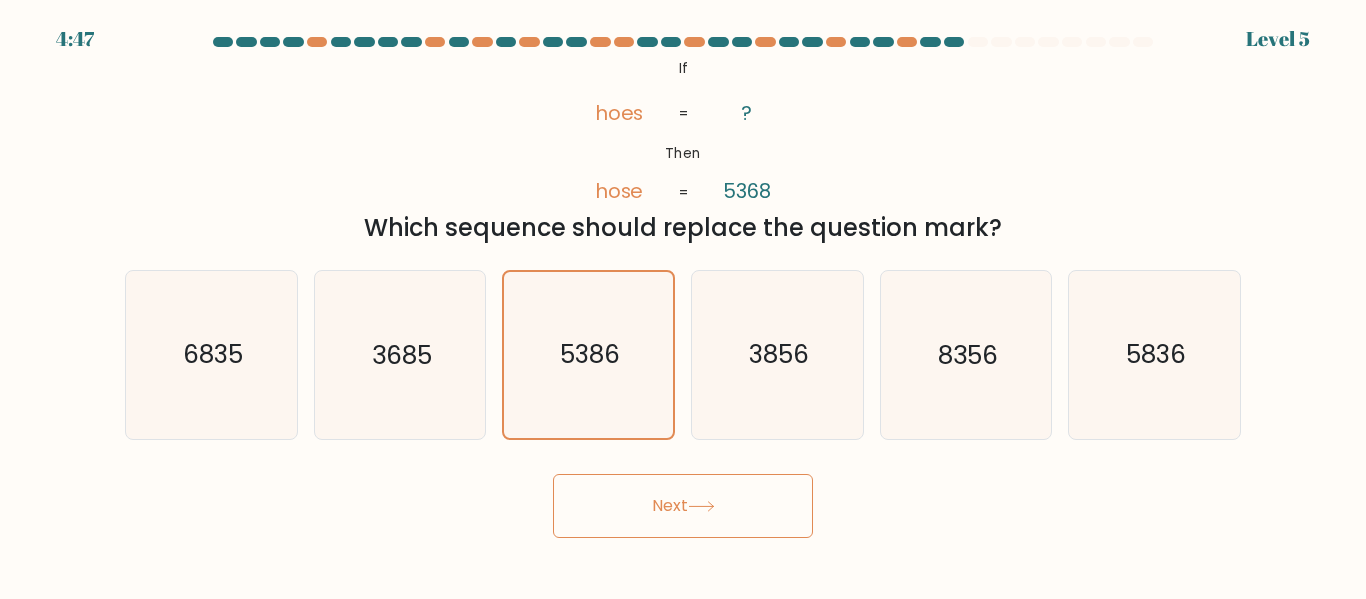 click on "[TIME]
Level [NUMBER]
If" at bounding box center (683, 299) 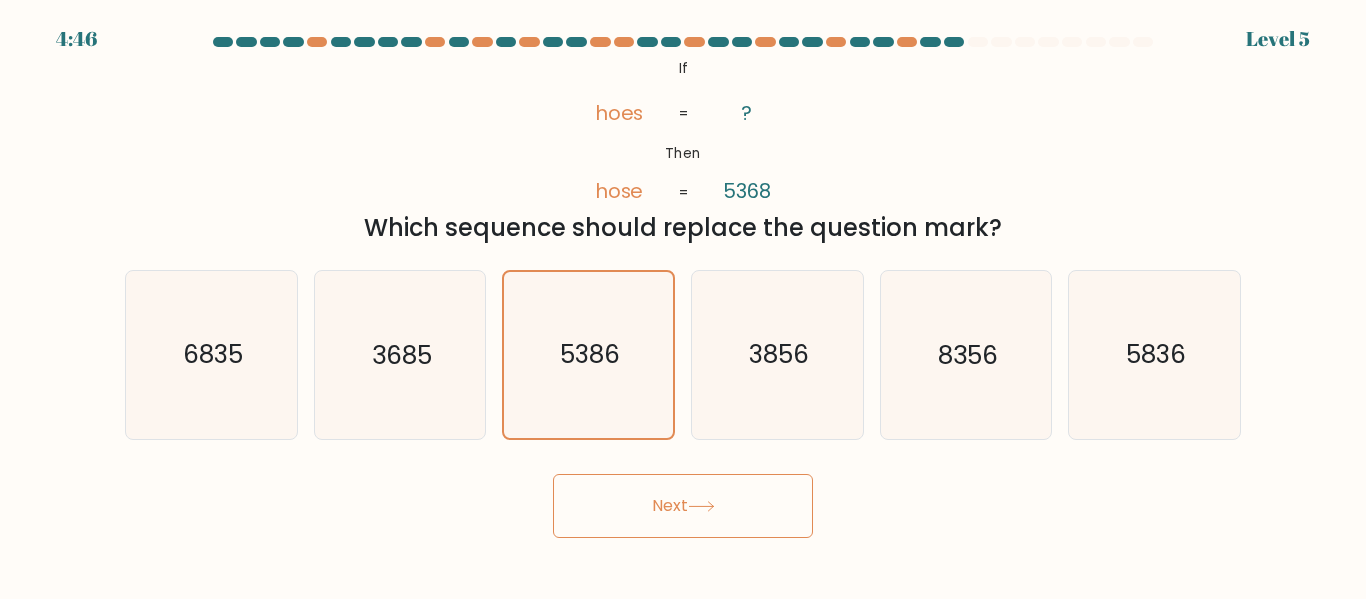 click on "Next" at bounding box center [683, 506] 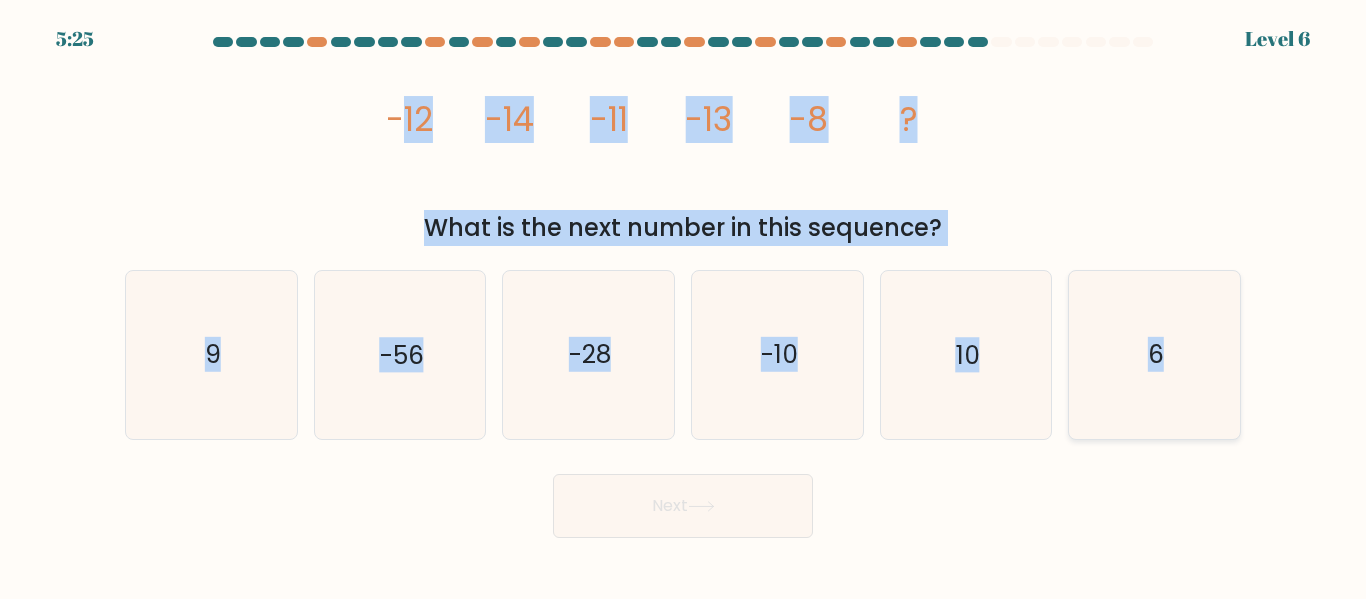 drag, startPoint x: 395, startPoint y: 135, endPoint x: 1161, endPoint y: 365, distance: 799.785 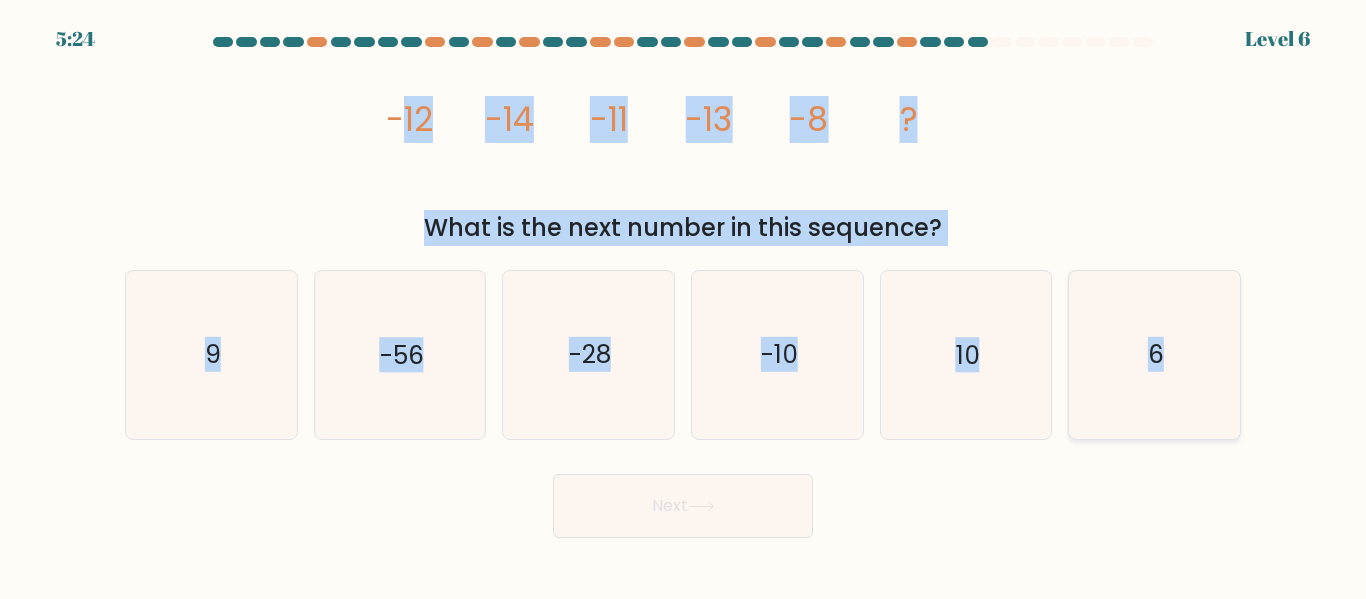 copy on "[NUMBER][NUMBER]
-[NUMBER][NUMBER]
-[NUMBER][NUMBER]
-[NUMBER][NUMBER]
-[NUMBER]
?
What is the next number in this sequence?
a.
[NUMBER]
b.
-[NUMBER][NUMBER]
c.
-[NUMBER][NUMBER]
d.
-[NUMBER][NUMBER]
e.
[NUMBER][NUMBER]
f.
[NUMBER]" 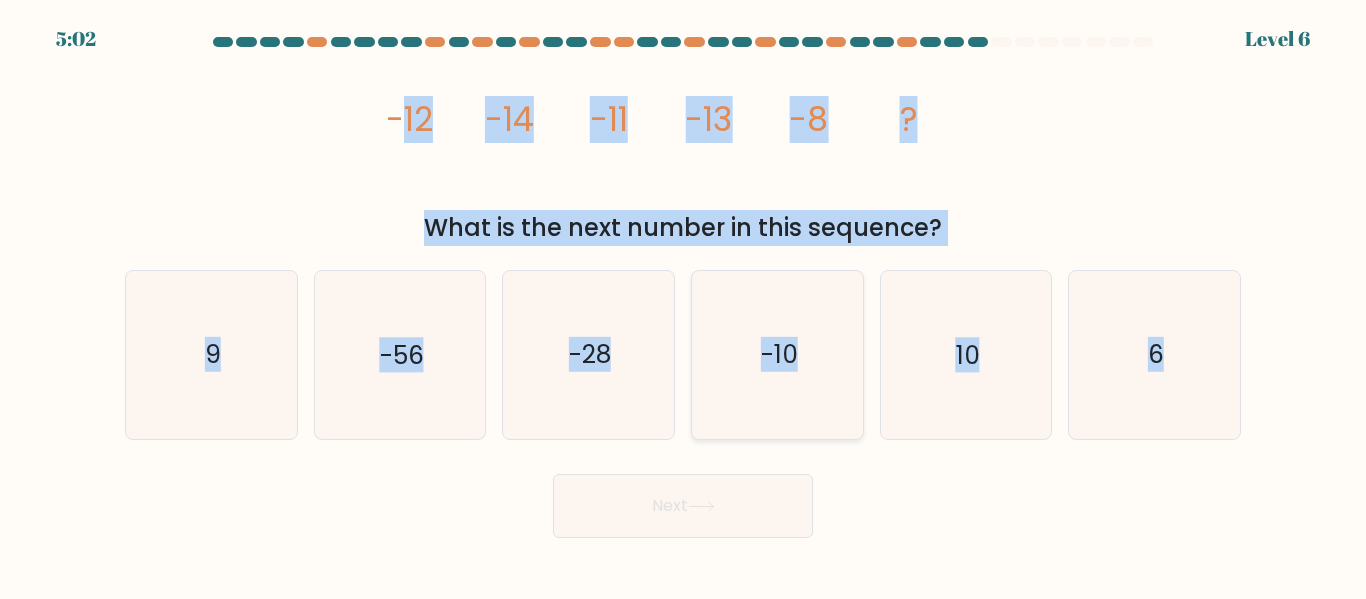 click on "-10" 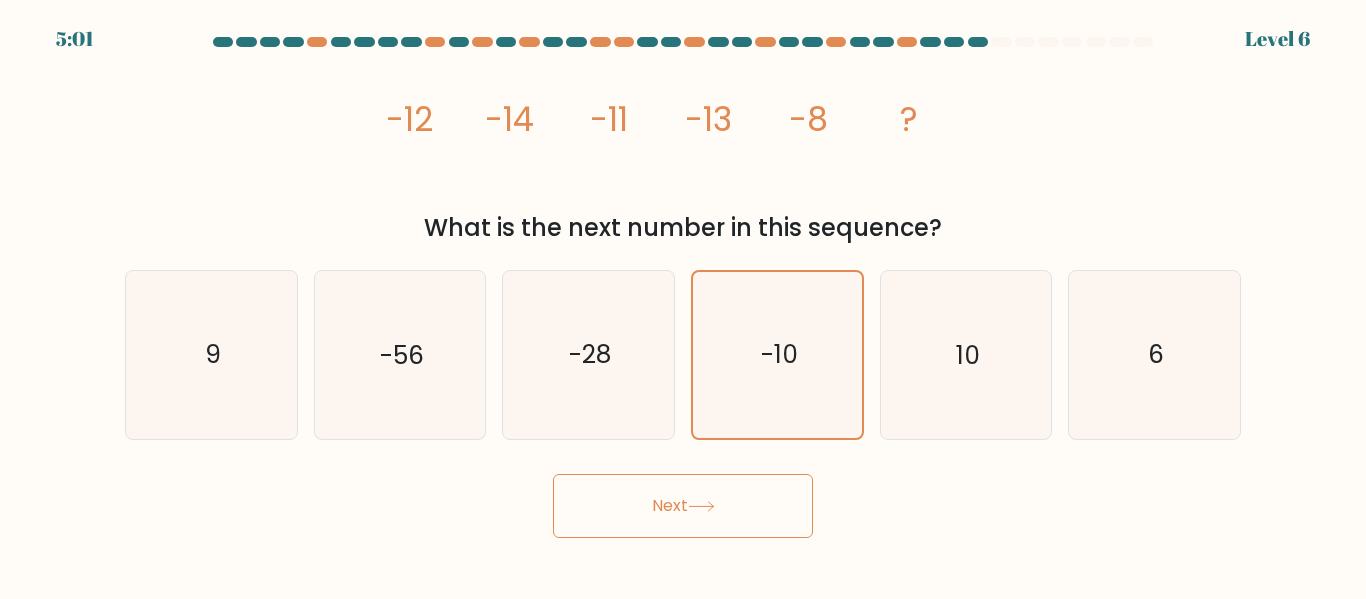 click on "Next" at bounding box center (683, 506) 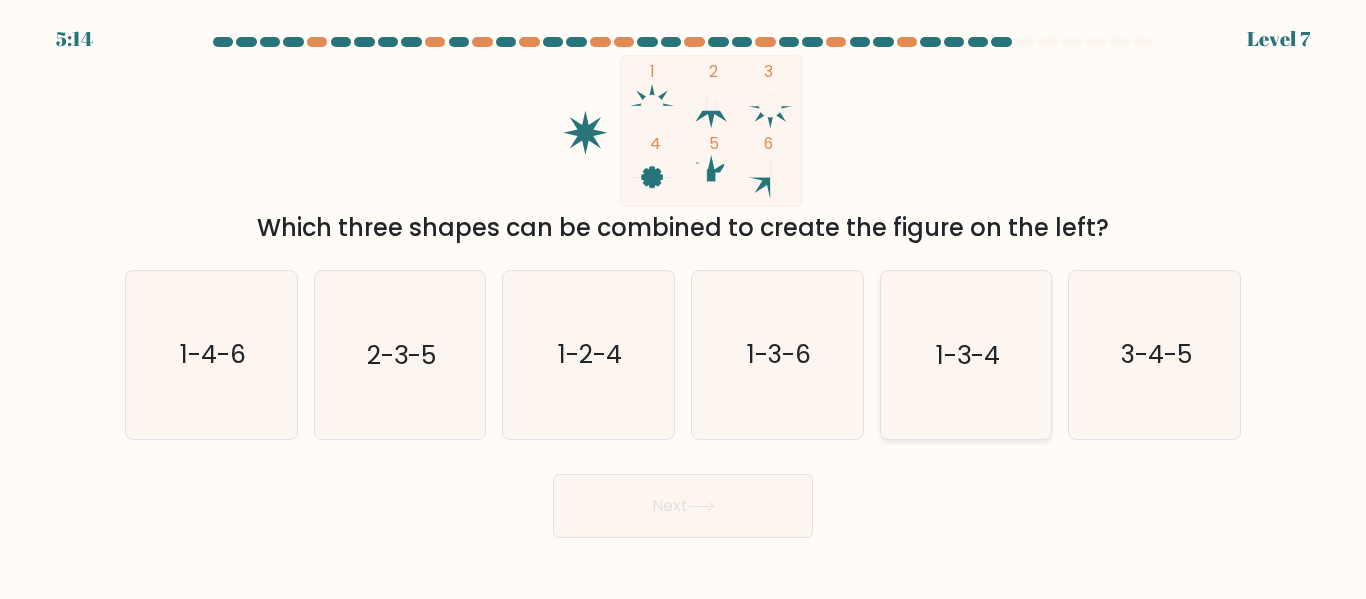 click on "1-3-4" 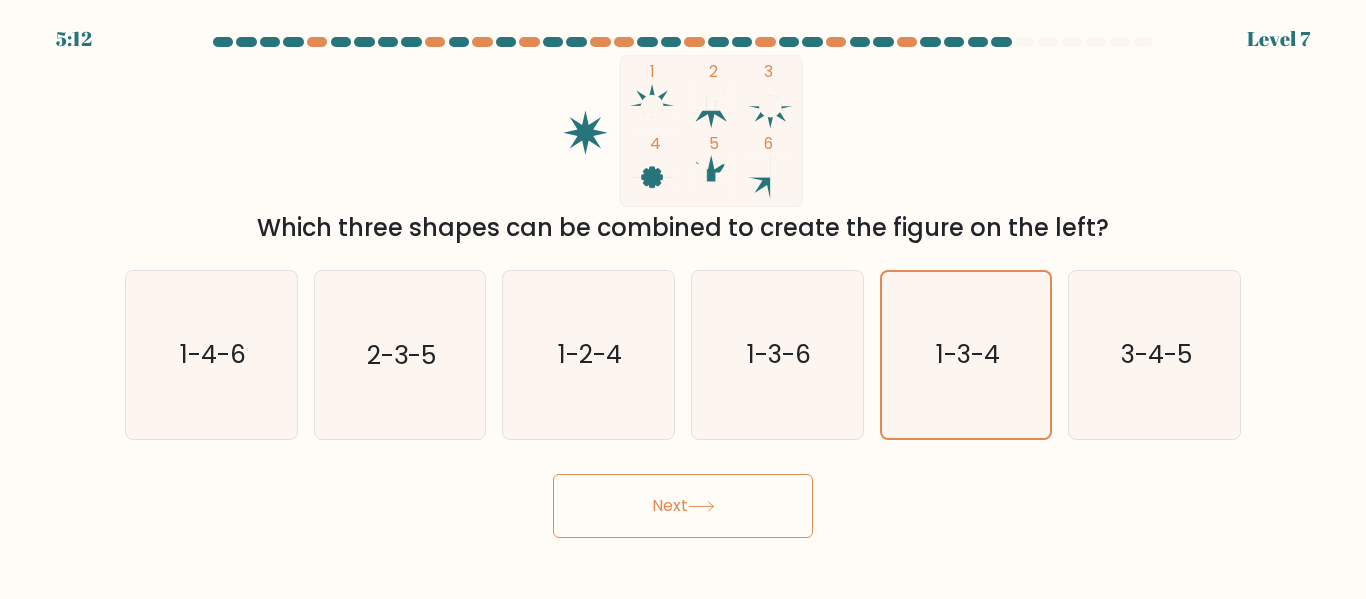 click on "Next" at bounding box center (683, 506) 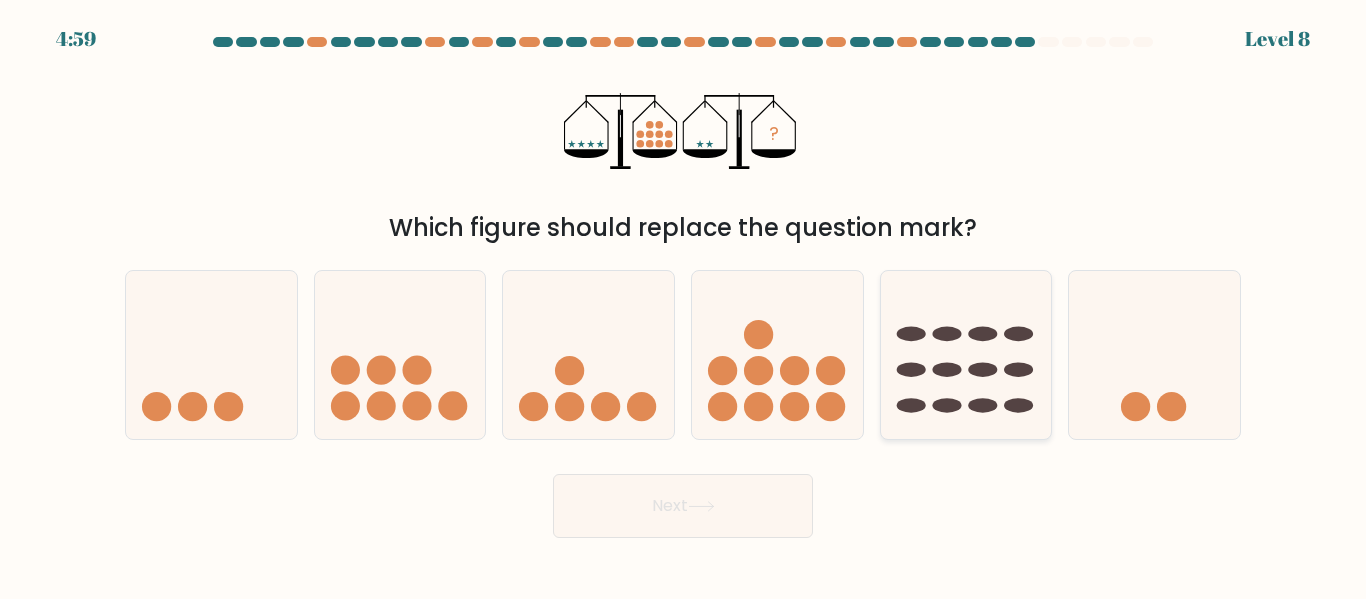 click 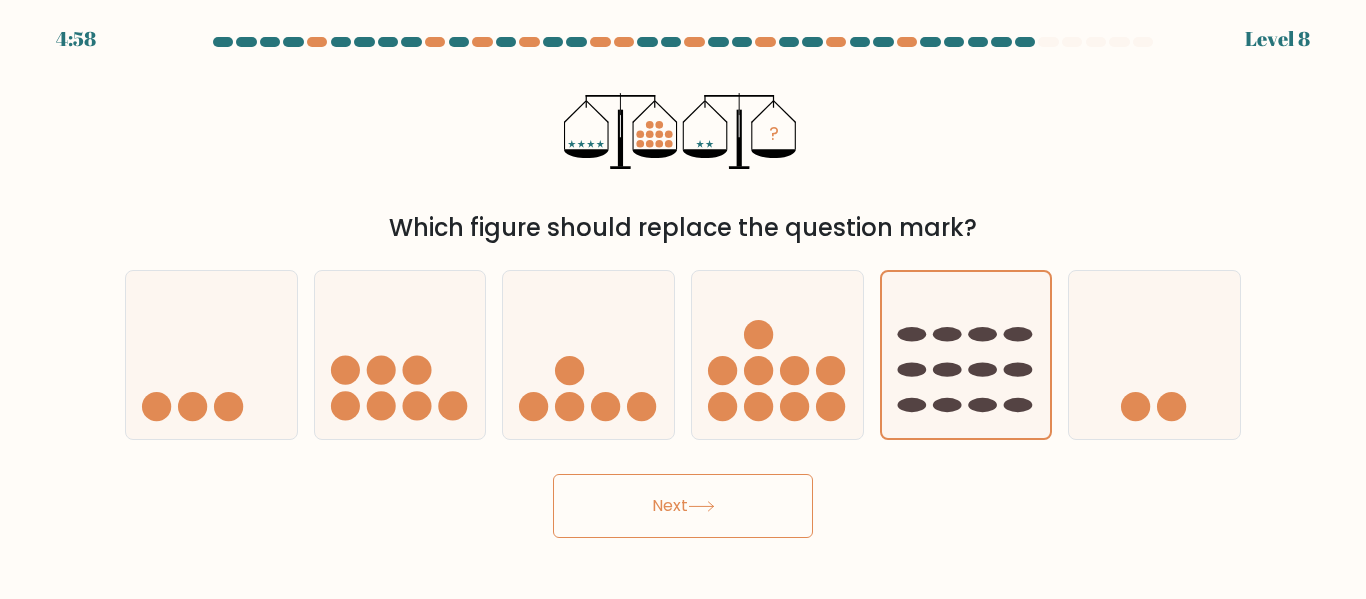 click on "Next" at bounding box center (683, 506) 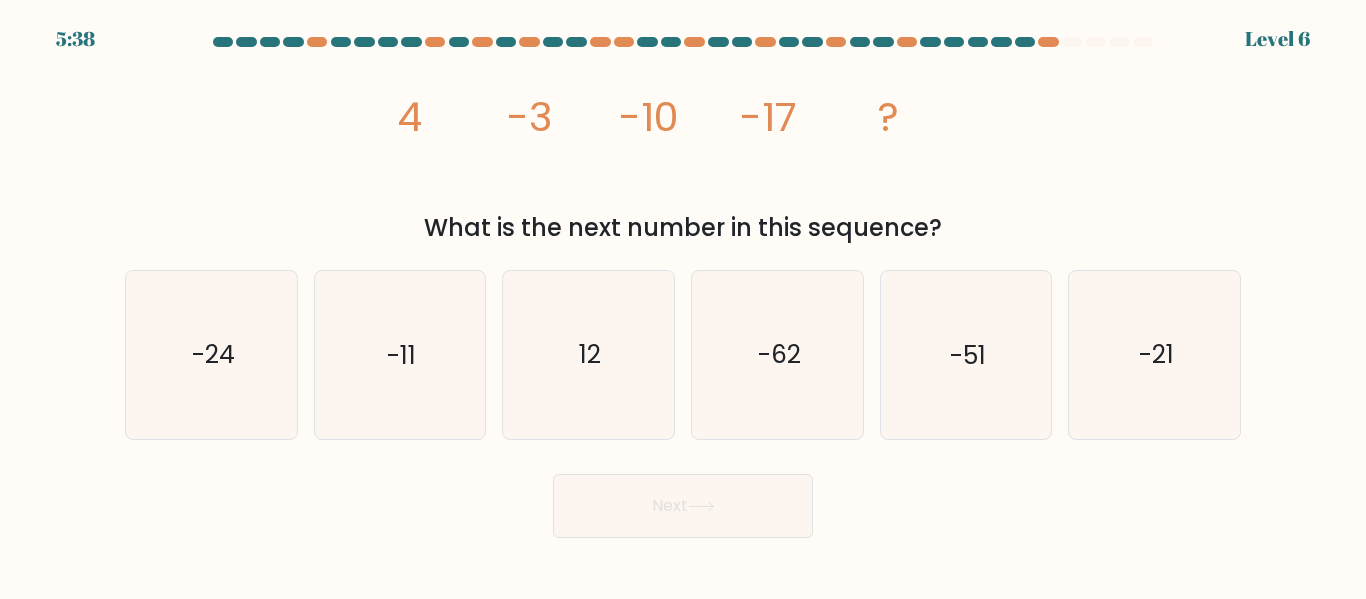 drag, startPoint x: 398, startPoint y: 107, endPoint x: 977, endPoint y: 222, distance: 590.31006 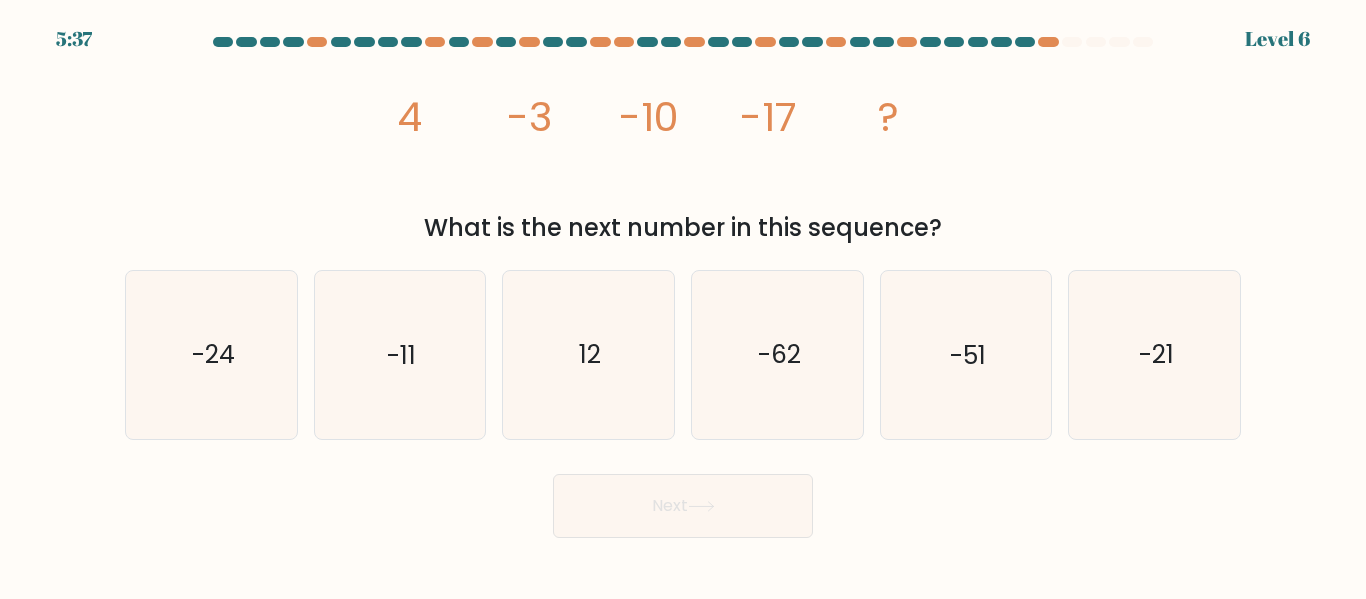 copy on "[NUMBER]
-[NUMBER]
-[NUMBER]
-[NUMBER]
?
What is the next number in this sequence?" 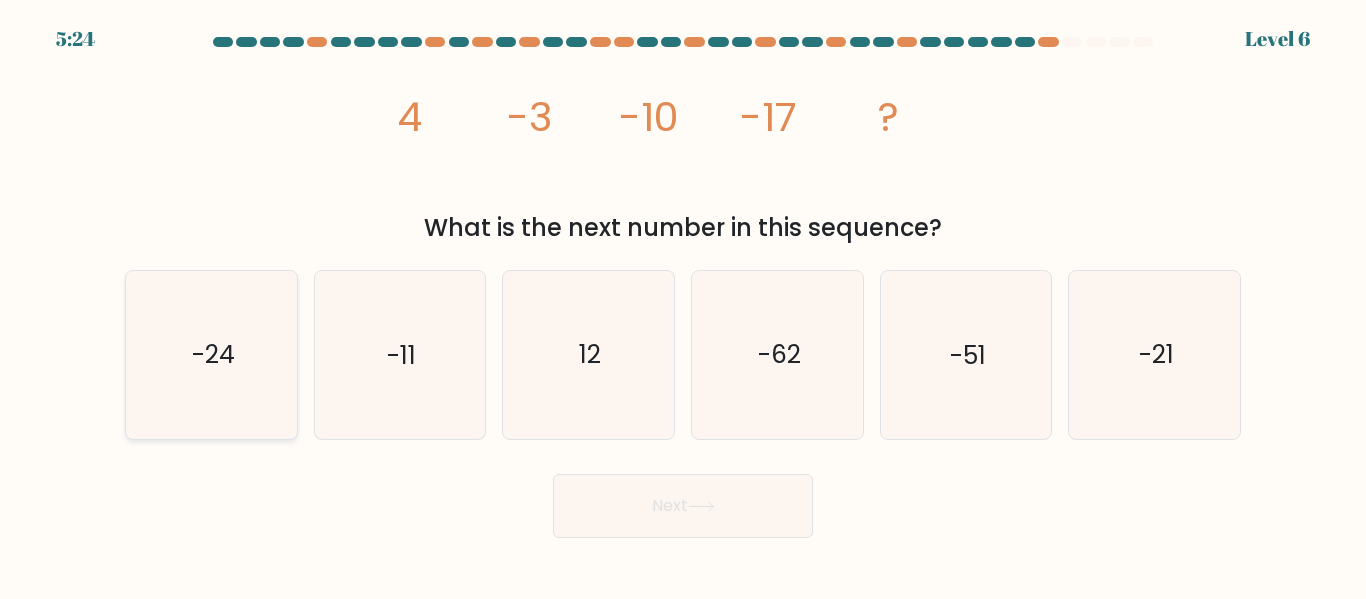 click on "-24" 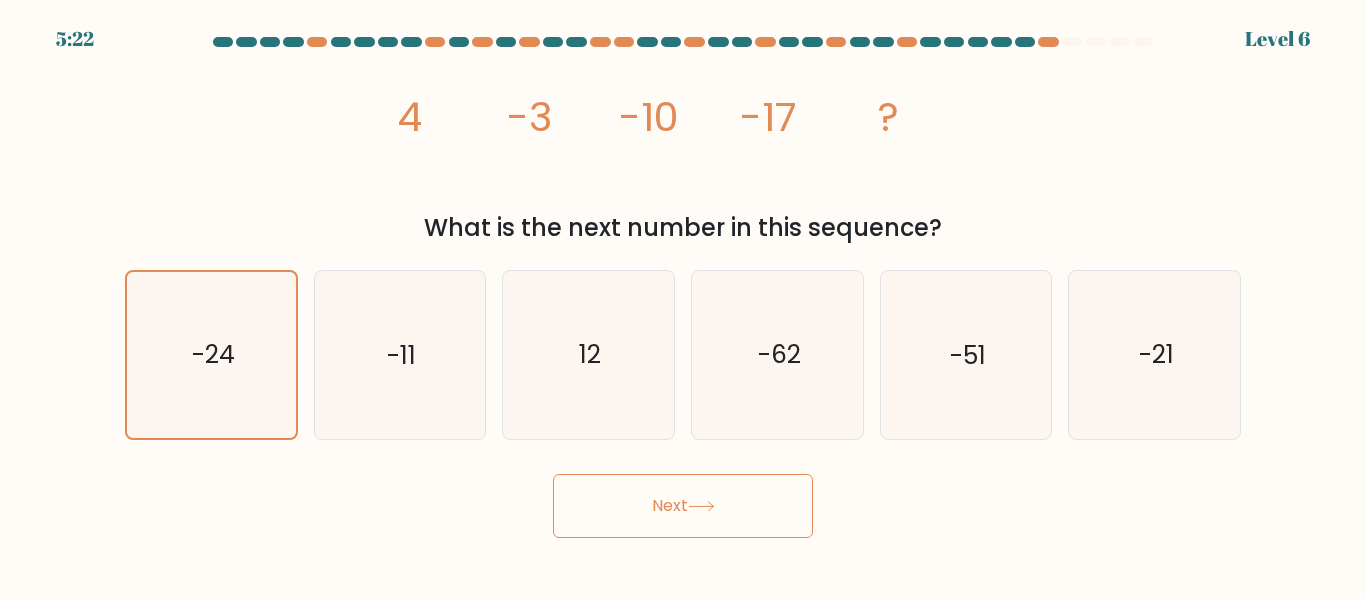 click on "Next" at bounding box center [683, 506] 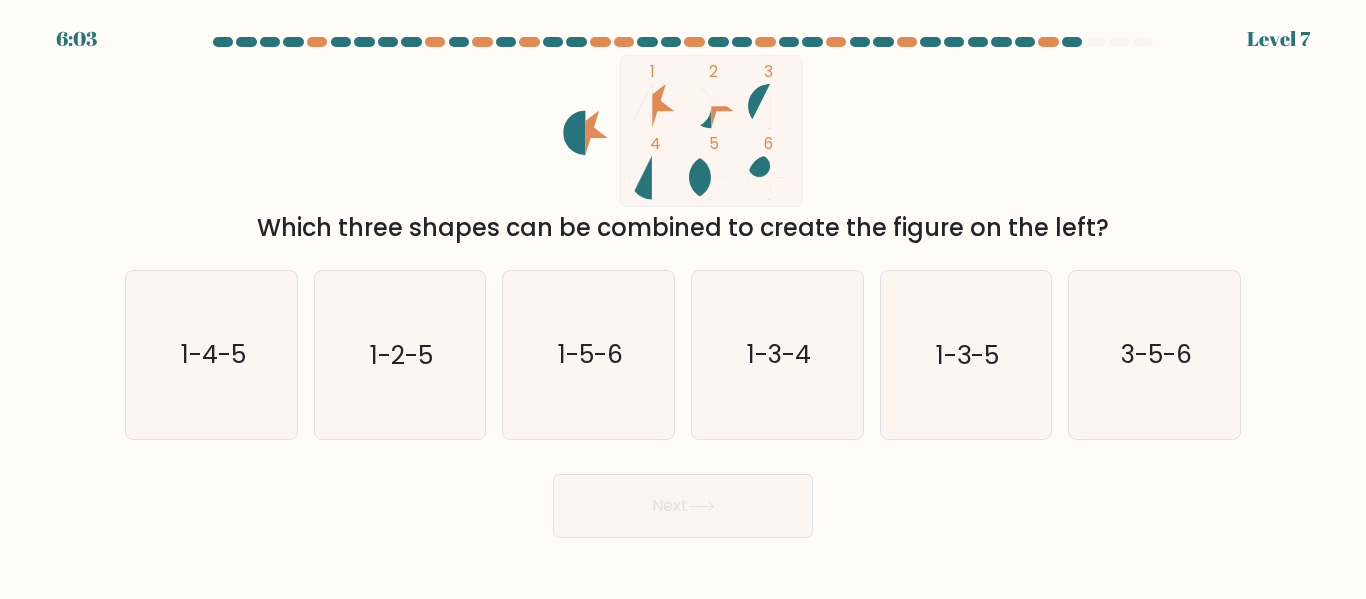 click on "Next" at bounding box center [683, 506] 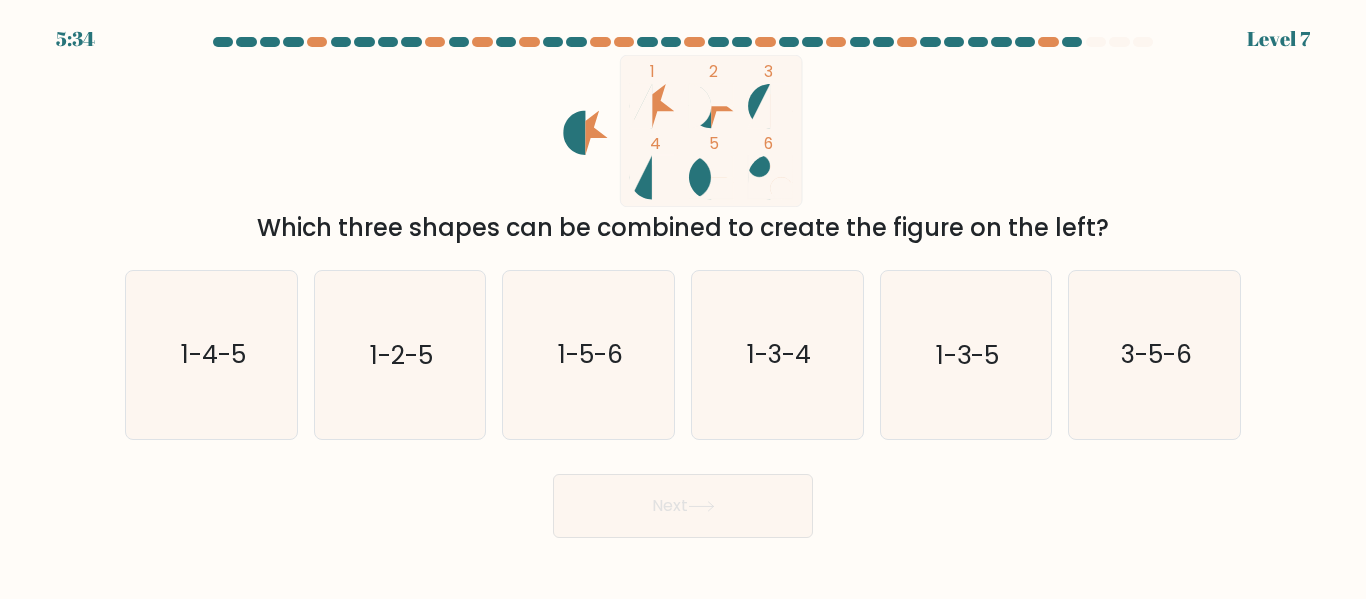 click on "Next" at bounding box center (683, 501) 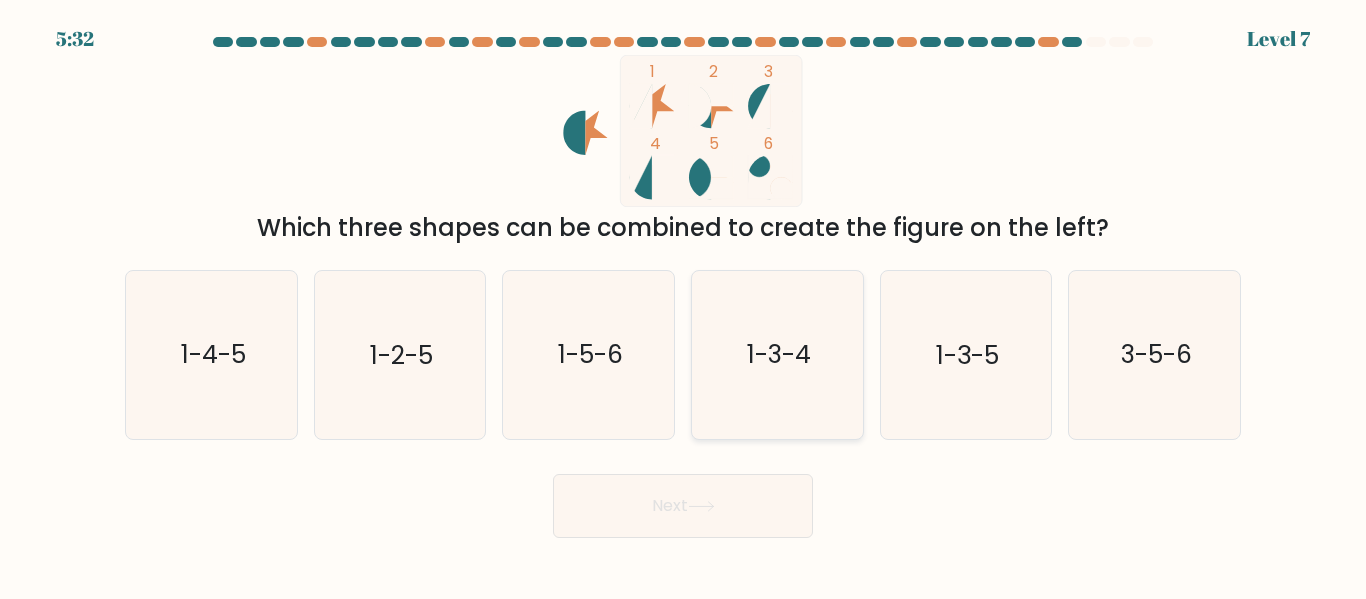 click on "1-3-4" 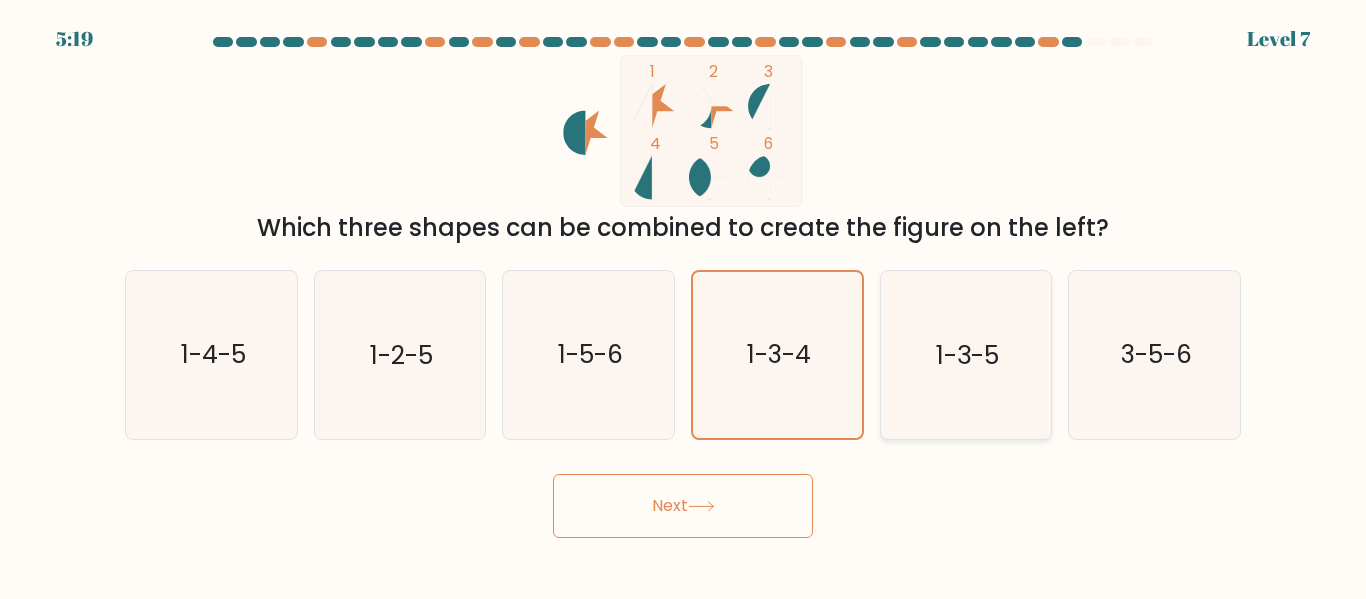 click on "1-3-5" 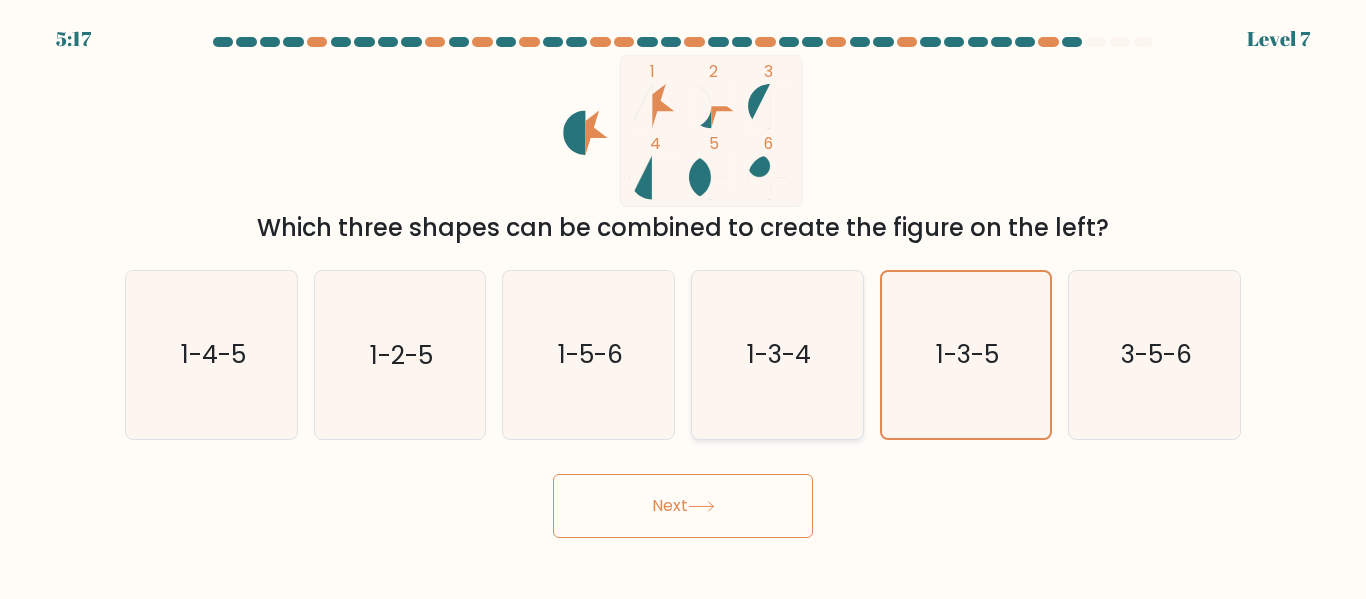 click on "1-3-4" 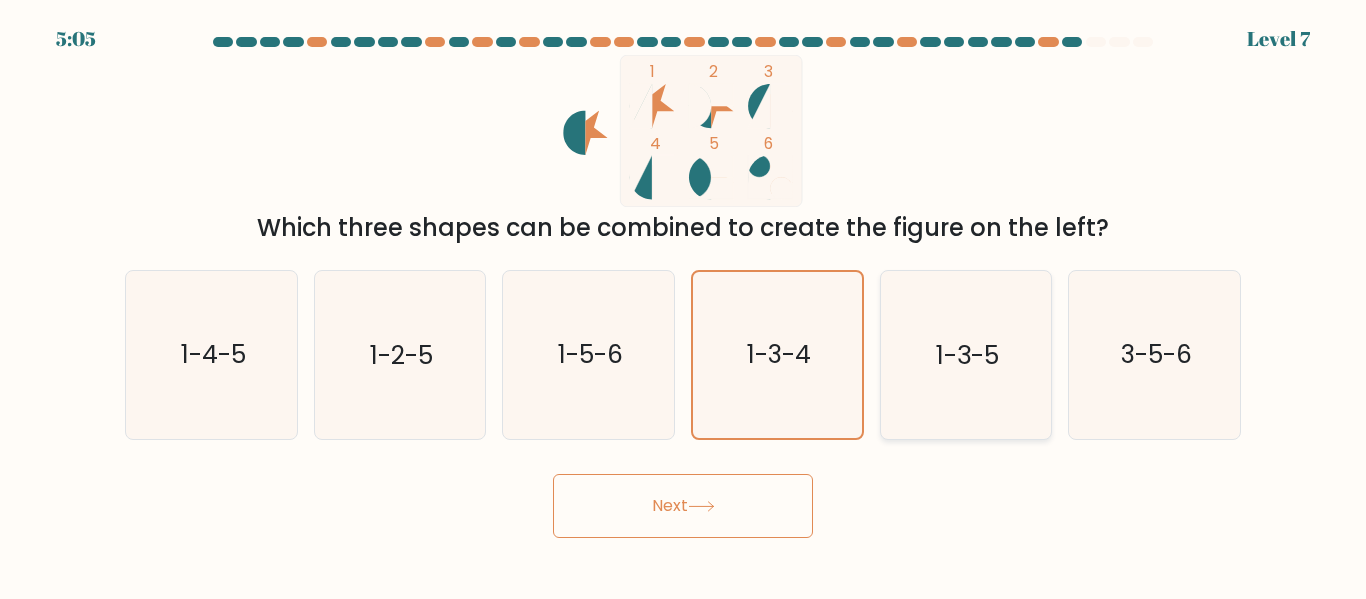 click on "1-3-5" 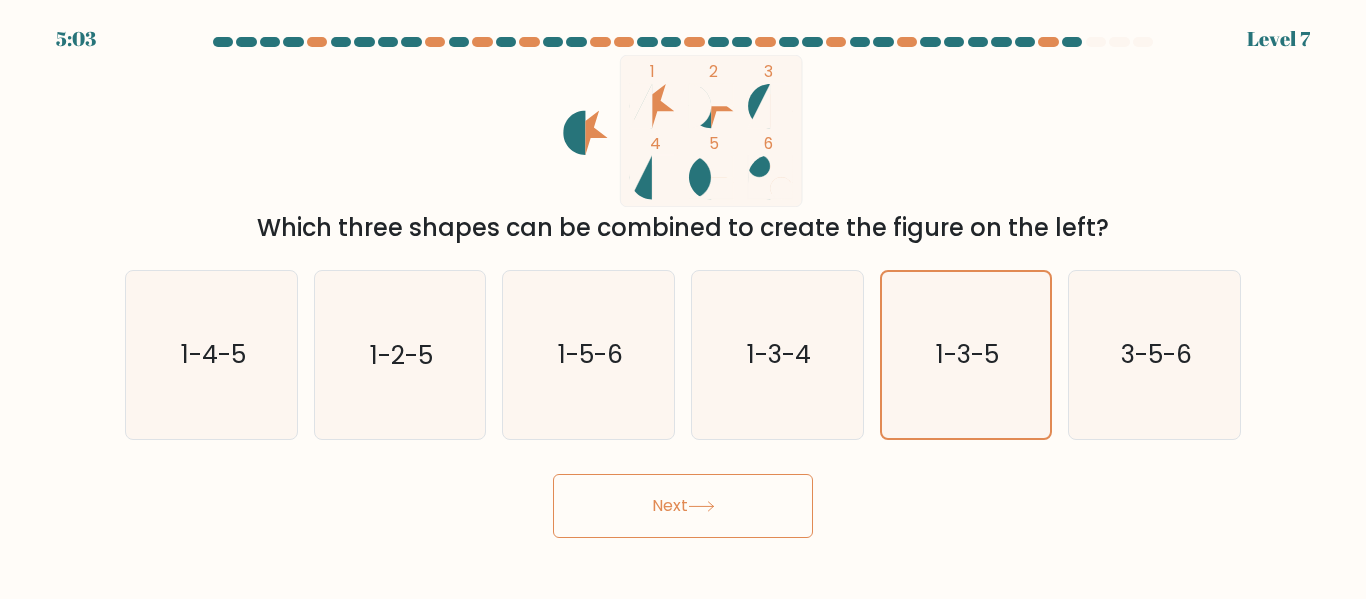 click on "Next" at bounding box center (683, 506) 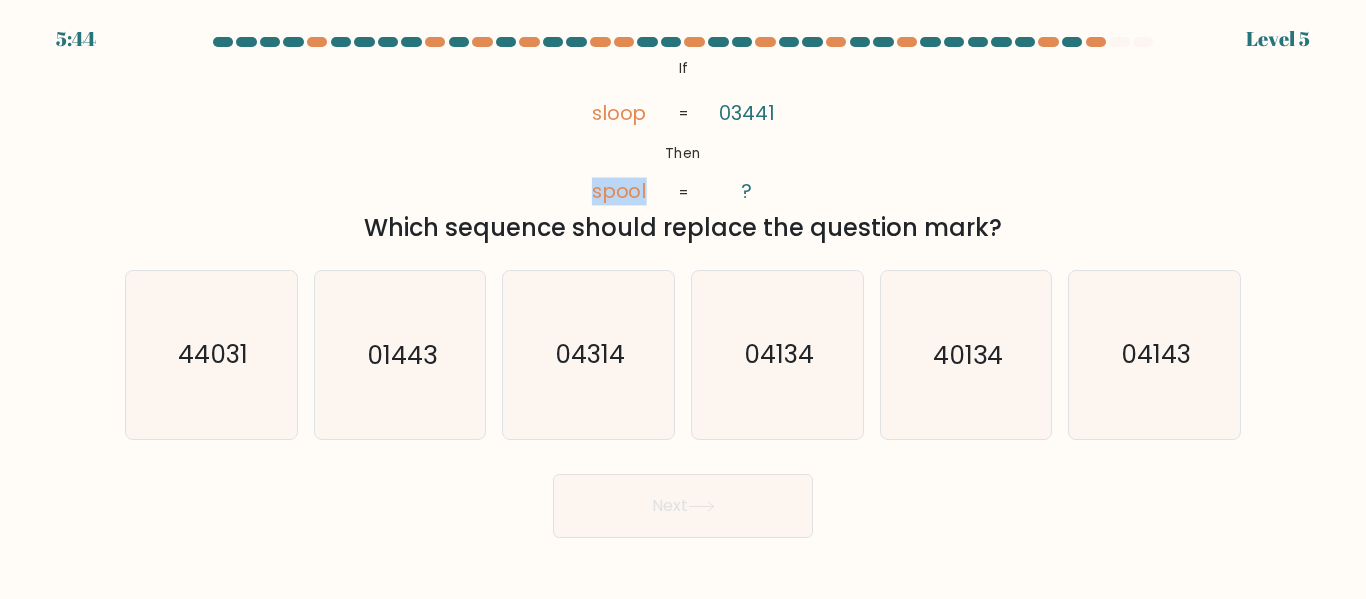drag, startPoint x: 646, startPoint y: 90, endPoint x: 711, endPoint y: 104, distance: 66.4906 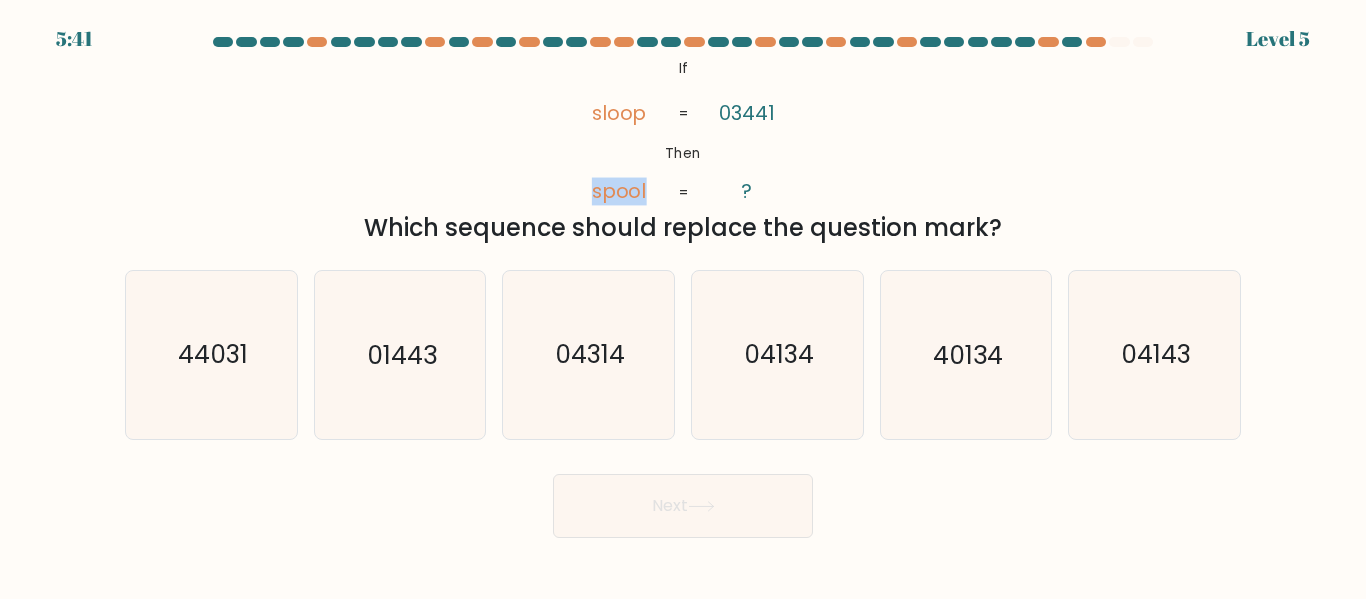 drag, startPoint x: 676, startPoint y: 74, endPoint x: 1019, endPoint y: 244, distance: 382.8172 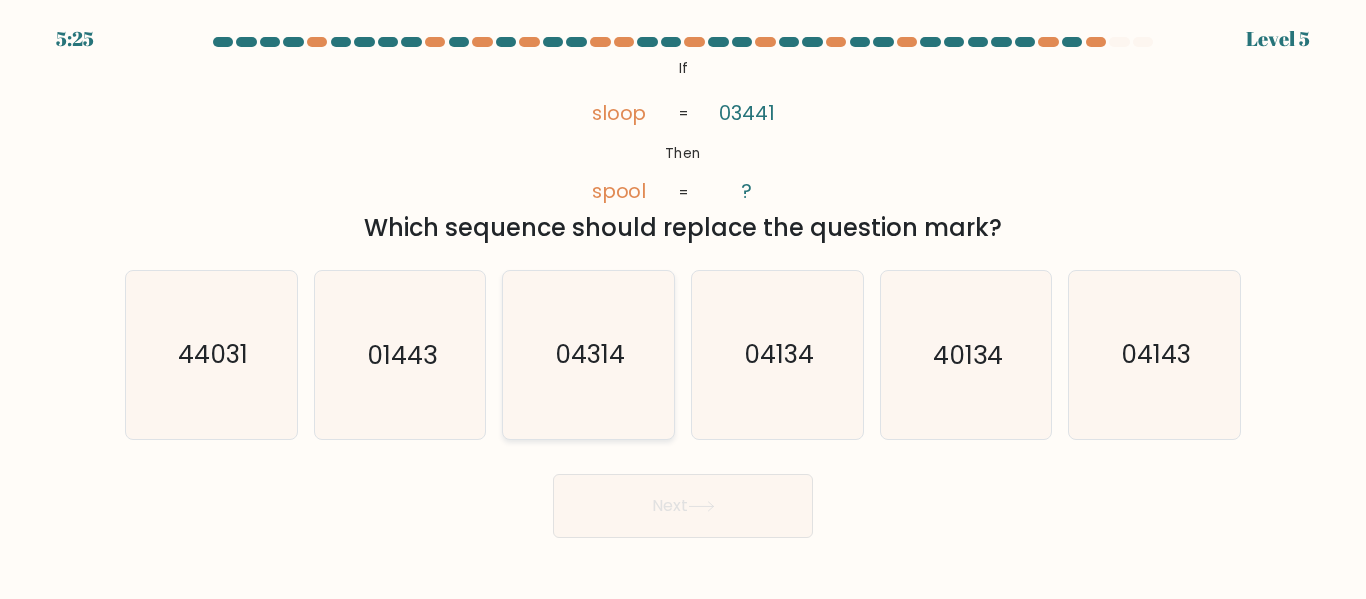 click on "04314" 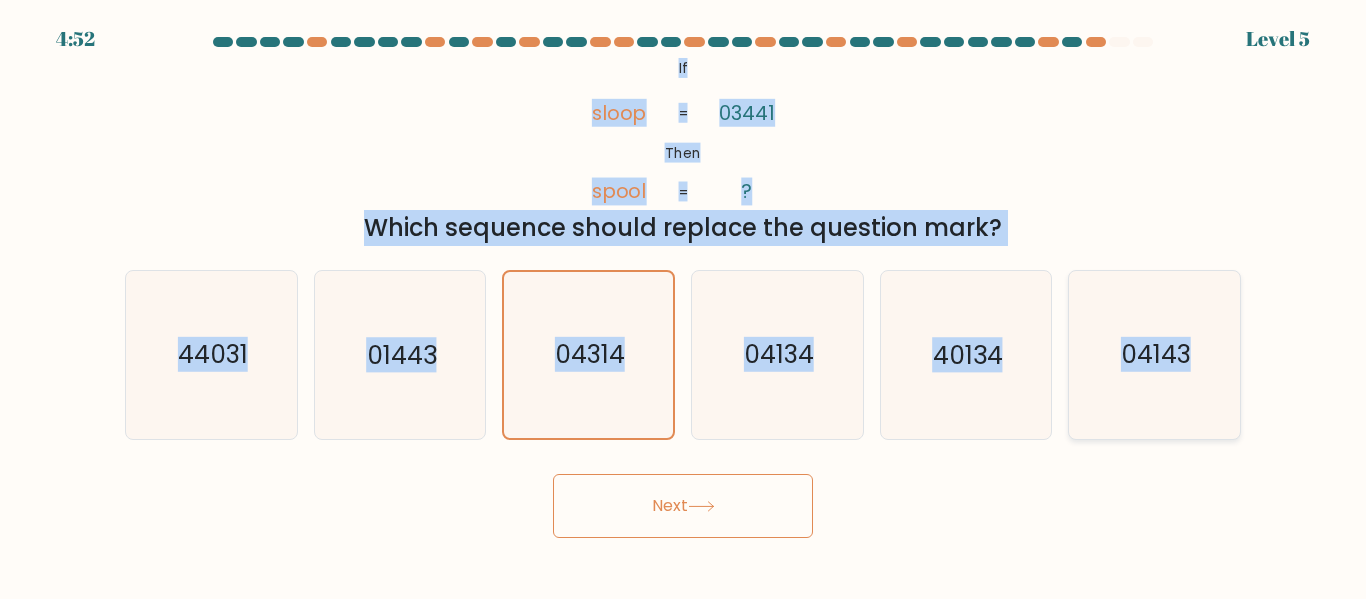 drag, startPoint x: 653, startPoint y: 50, endPoint x: 1235, endPoint y: 345, distance: 652.49445 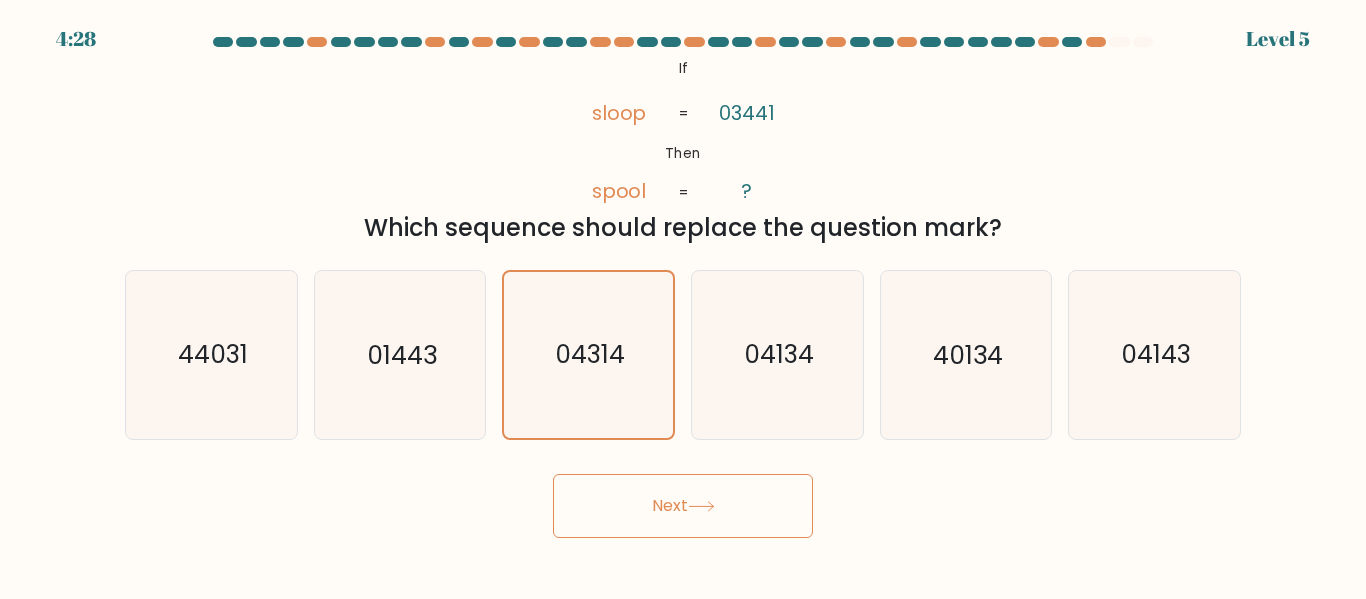 click on "Next" at bounding box center (683, 501) 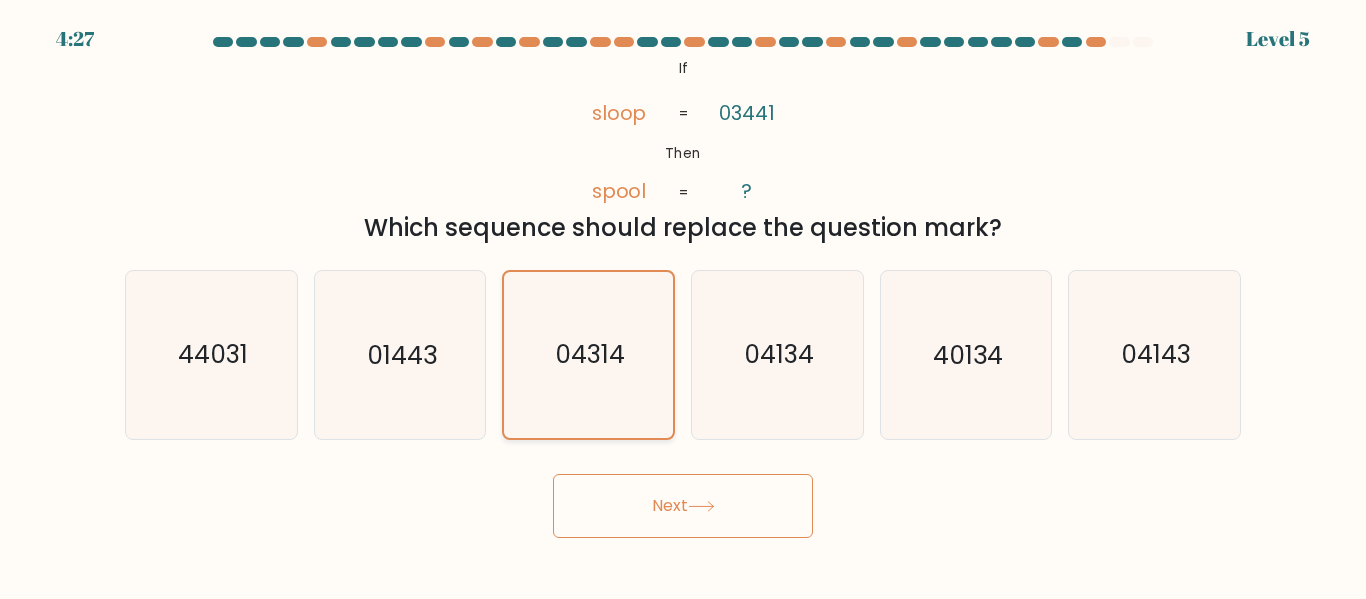 click on "04314" 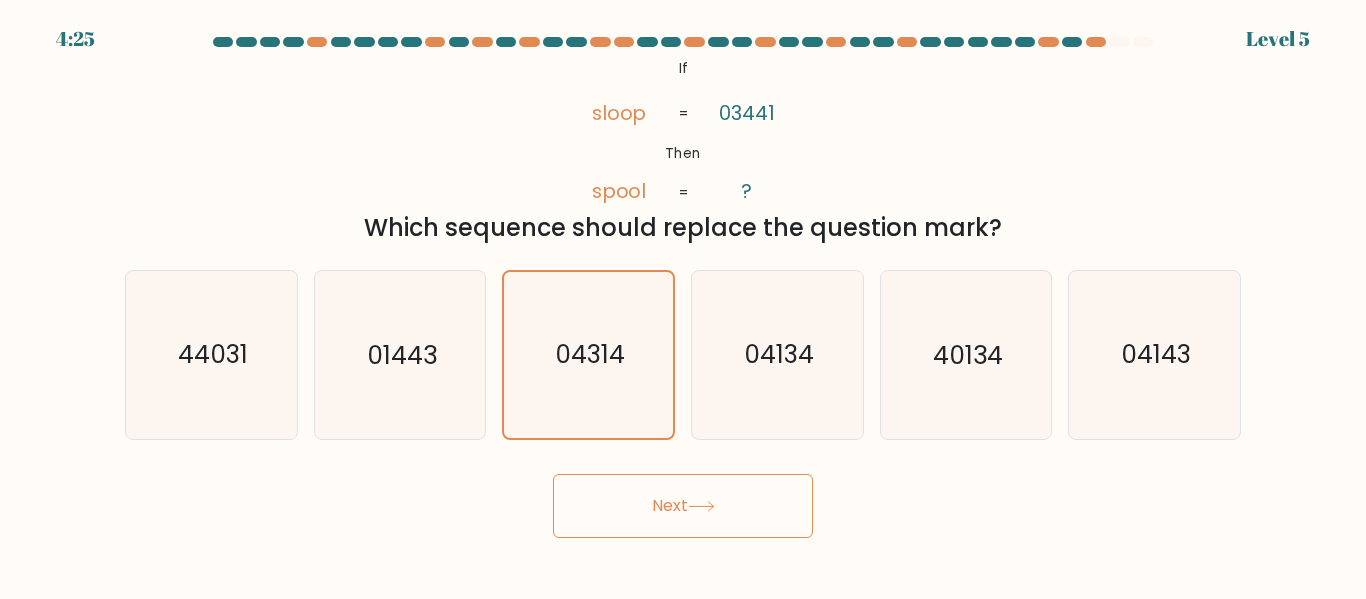 click on "Next" at bounding box center [683, 506] 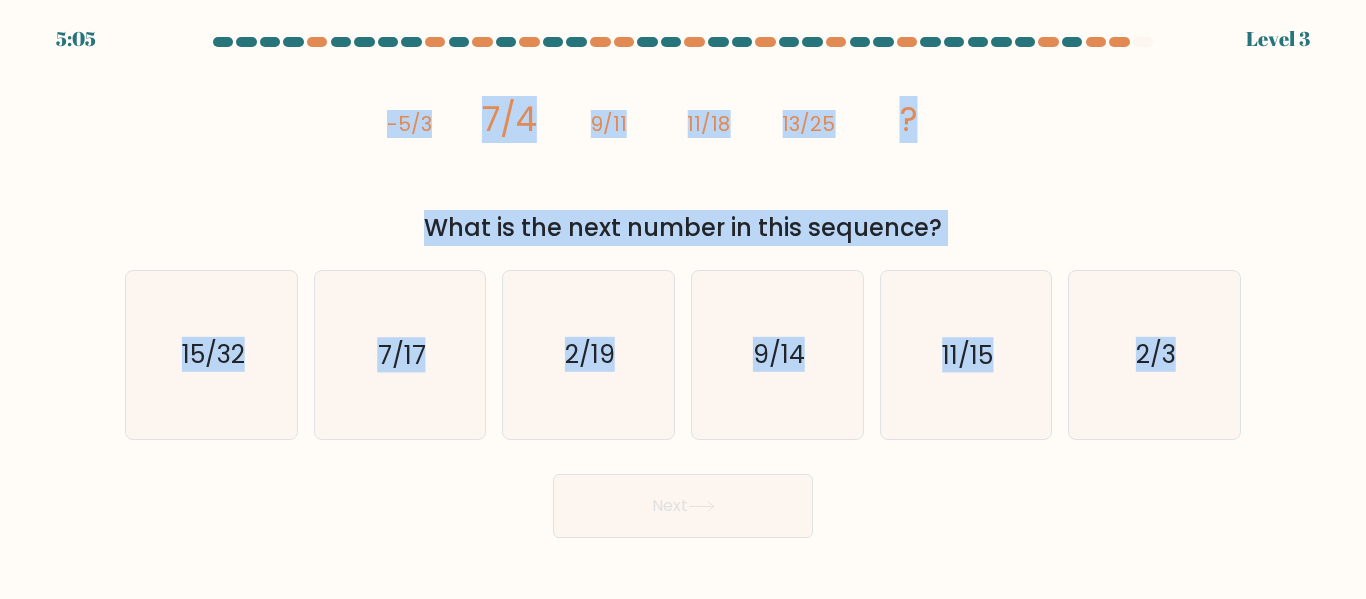 drag, startPoint x: 352, startPoint y: 126, endPoint x: 1249, endPoint y: 375, distance: 930.9189 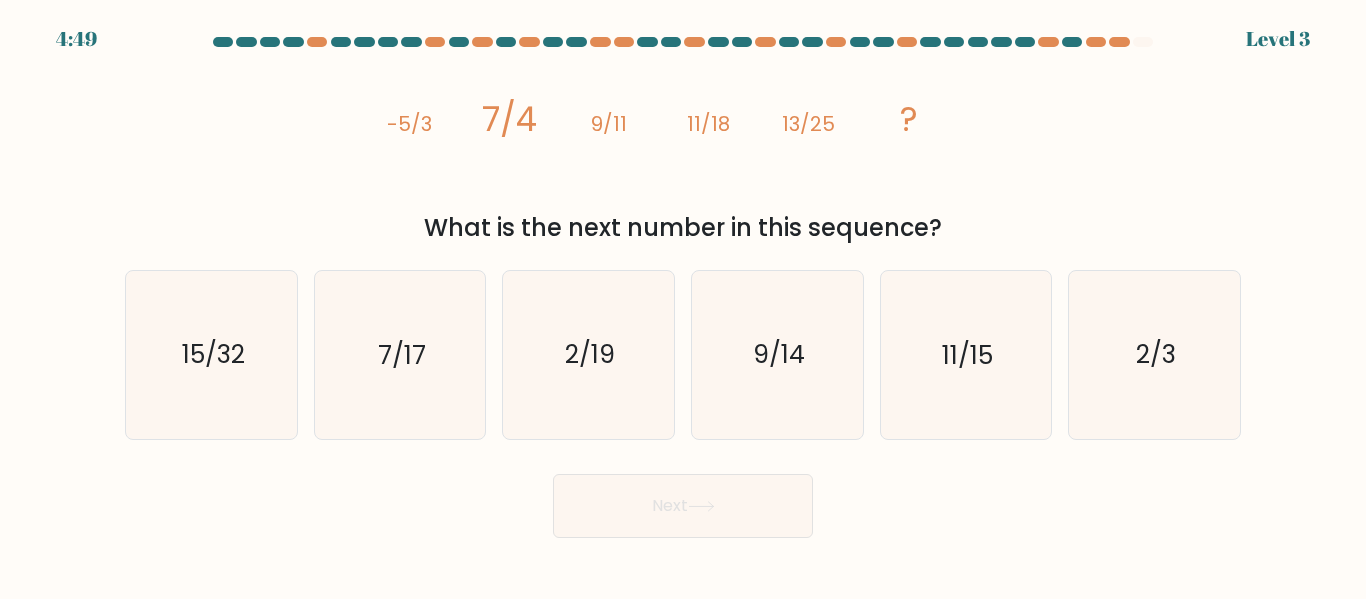 click on "[TIME]
Level [NUMBER]" at bounding box center [683, 299] 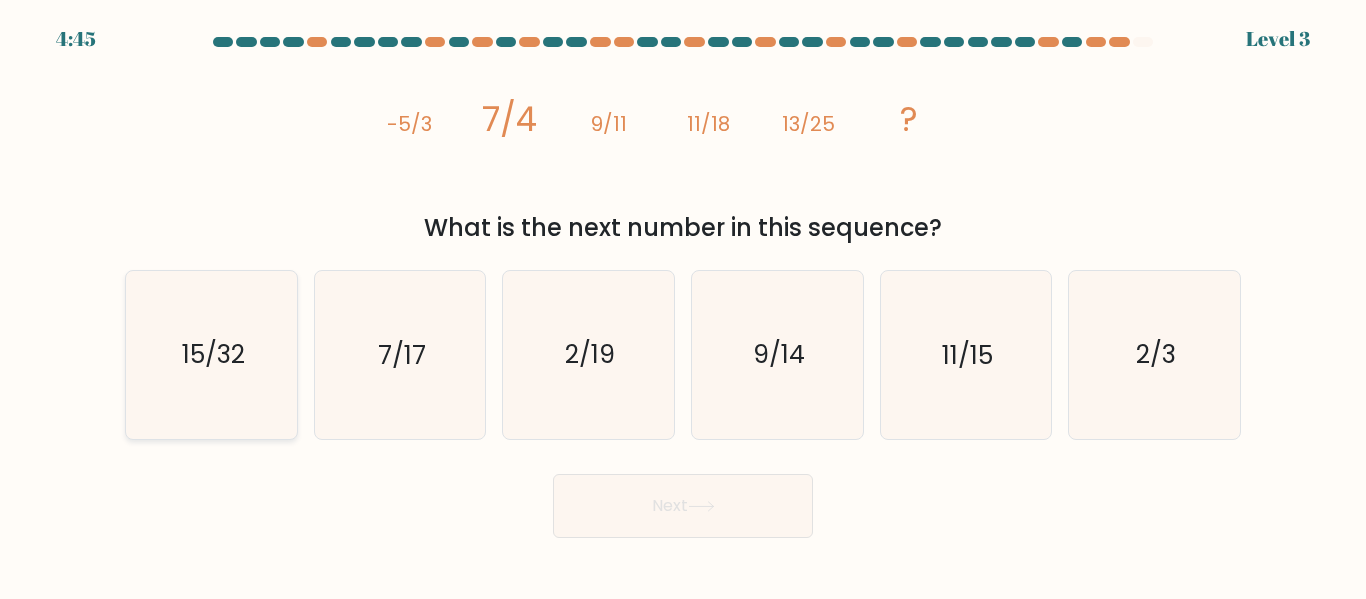 click on "15/32" 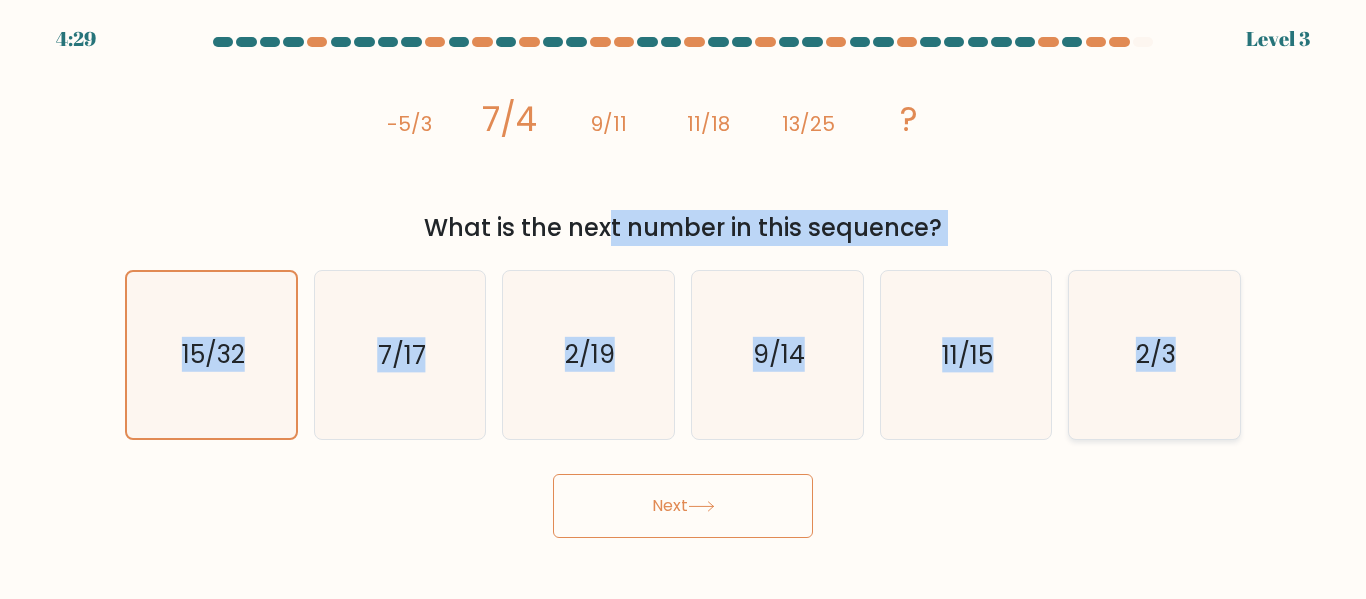 drag, startPoint x: 444, startPoint y: 225, endPoint x: 1213, endPoint y: 368, distance: 782.18286 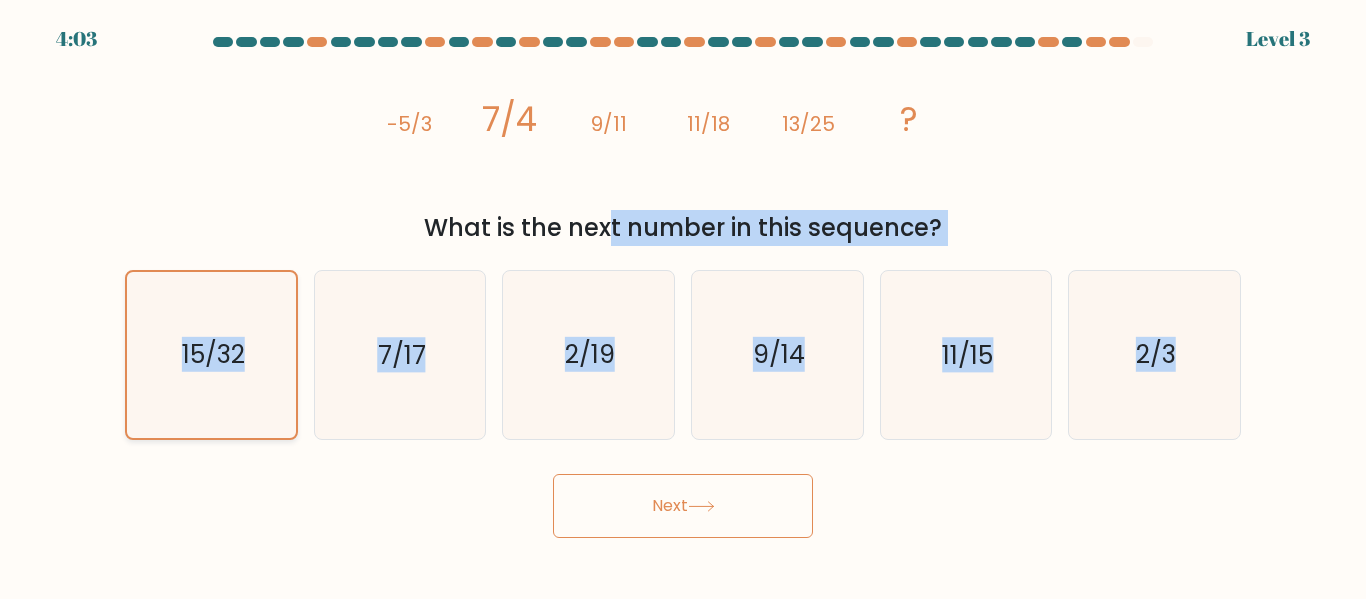 click on "15/32" 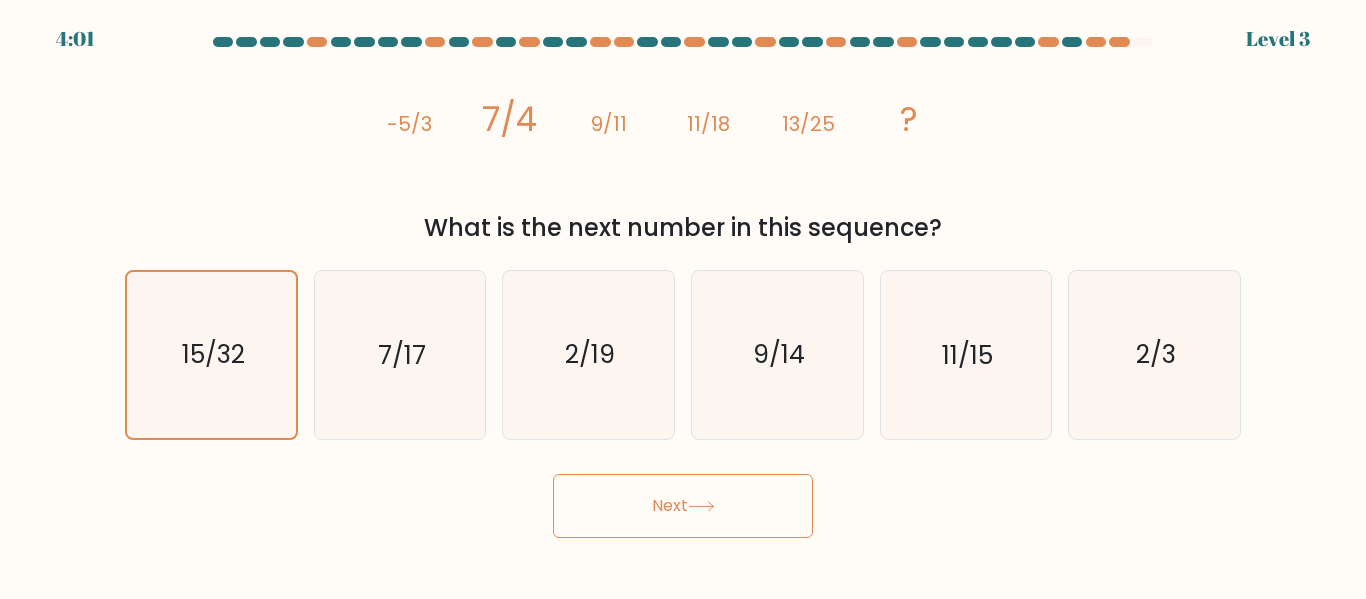 click on "Next" at bounding box center [683, 506] 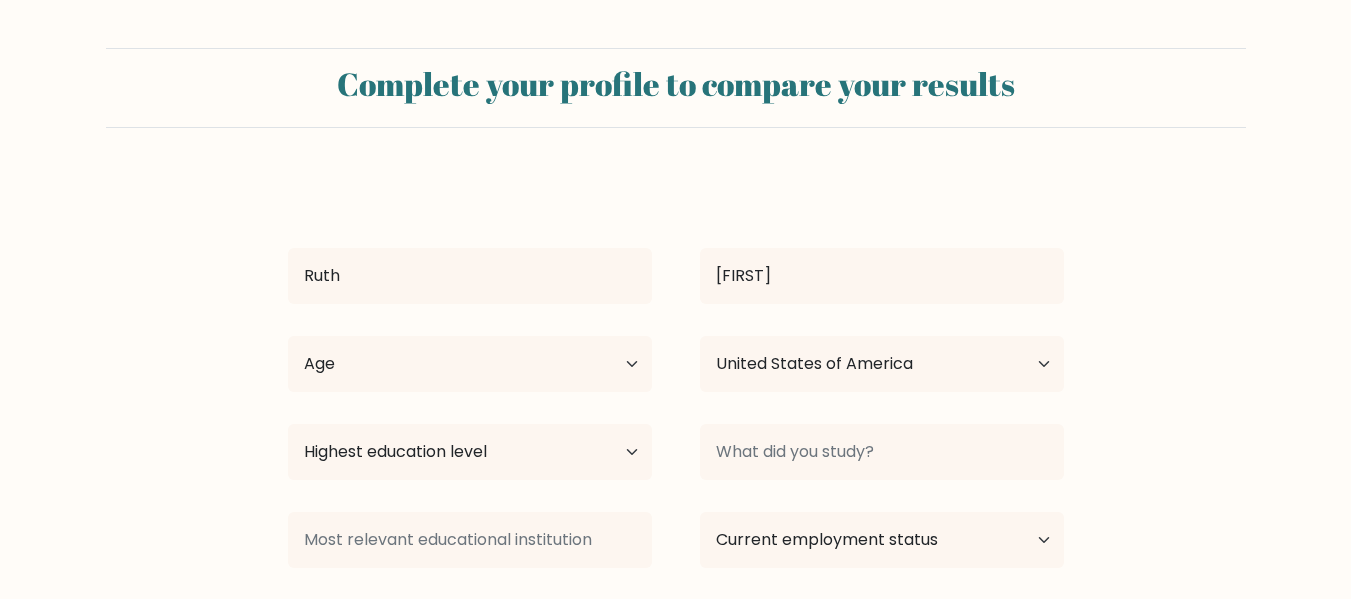 select on "US" 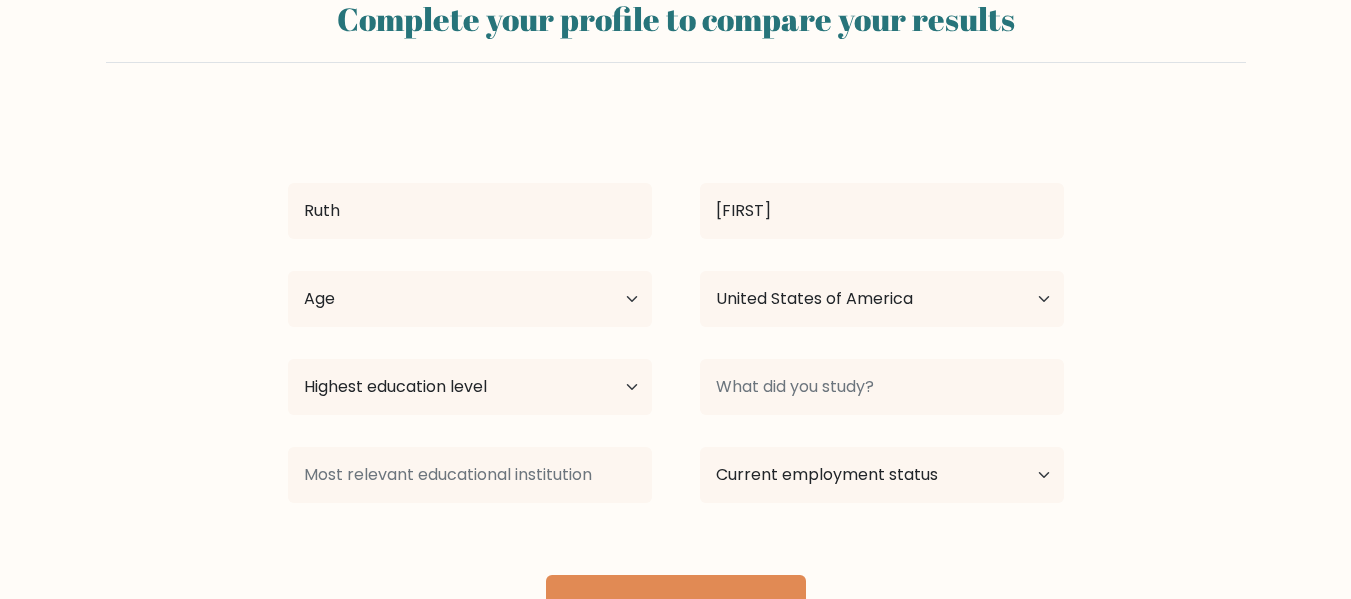 scroll, scrollTop: 159, scrollLeft: 0, axis: vertical 